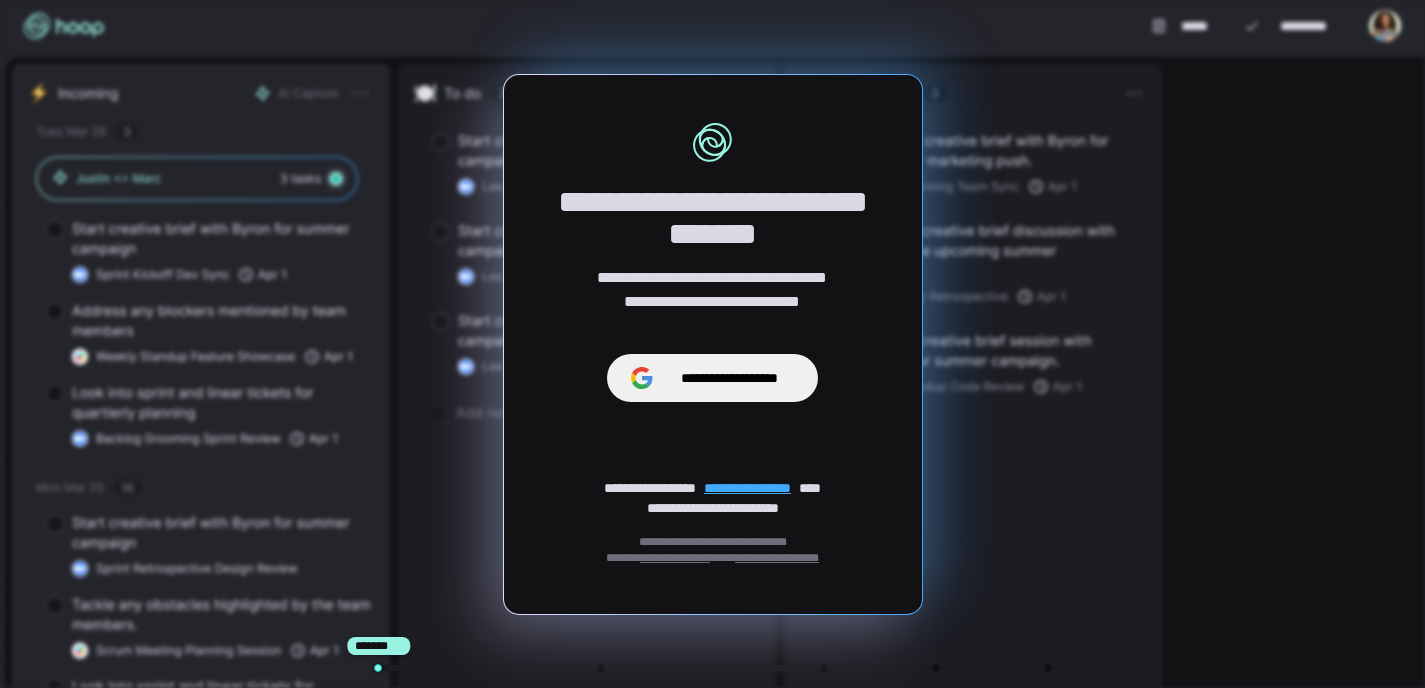 scroll, scrollTop: 0, scrollLeft: 0, axis: both 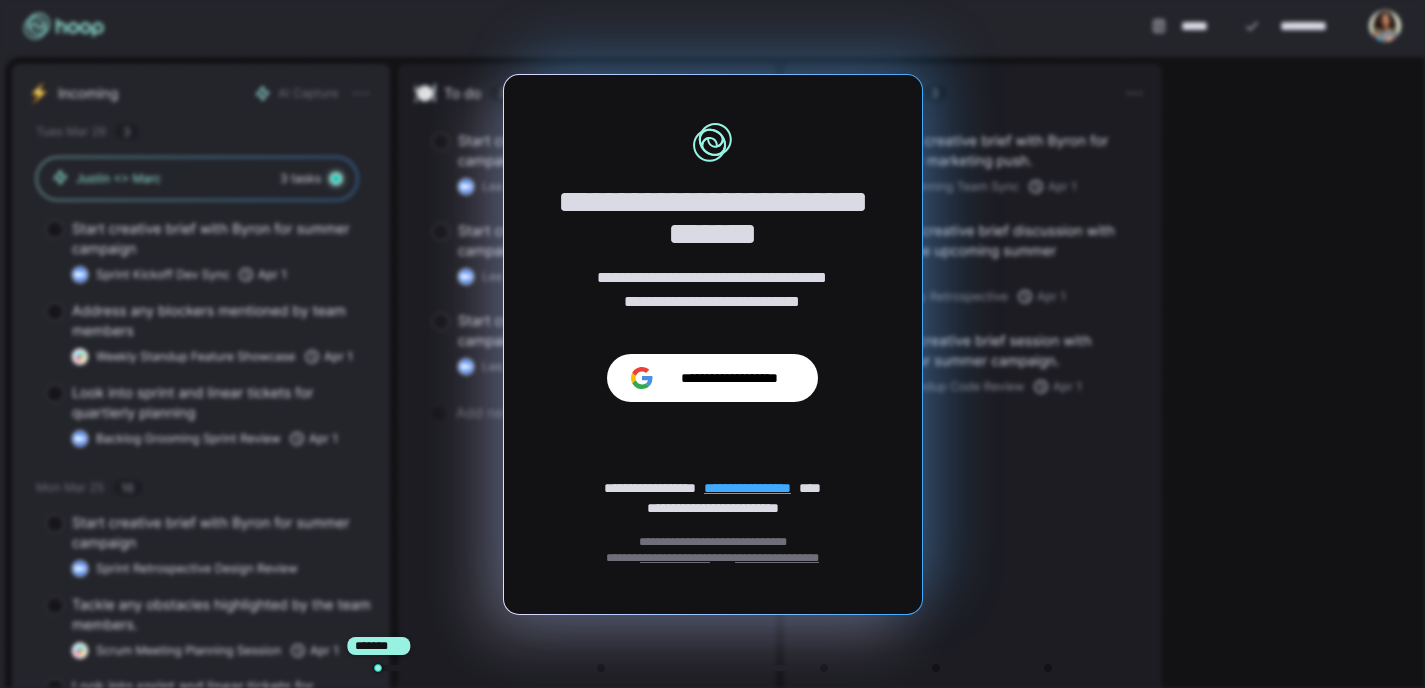 click on "**********" at bounding box center (729, 378) 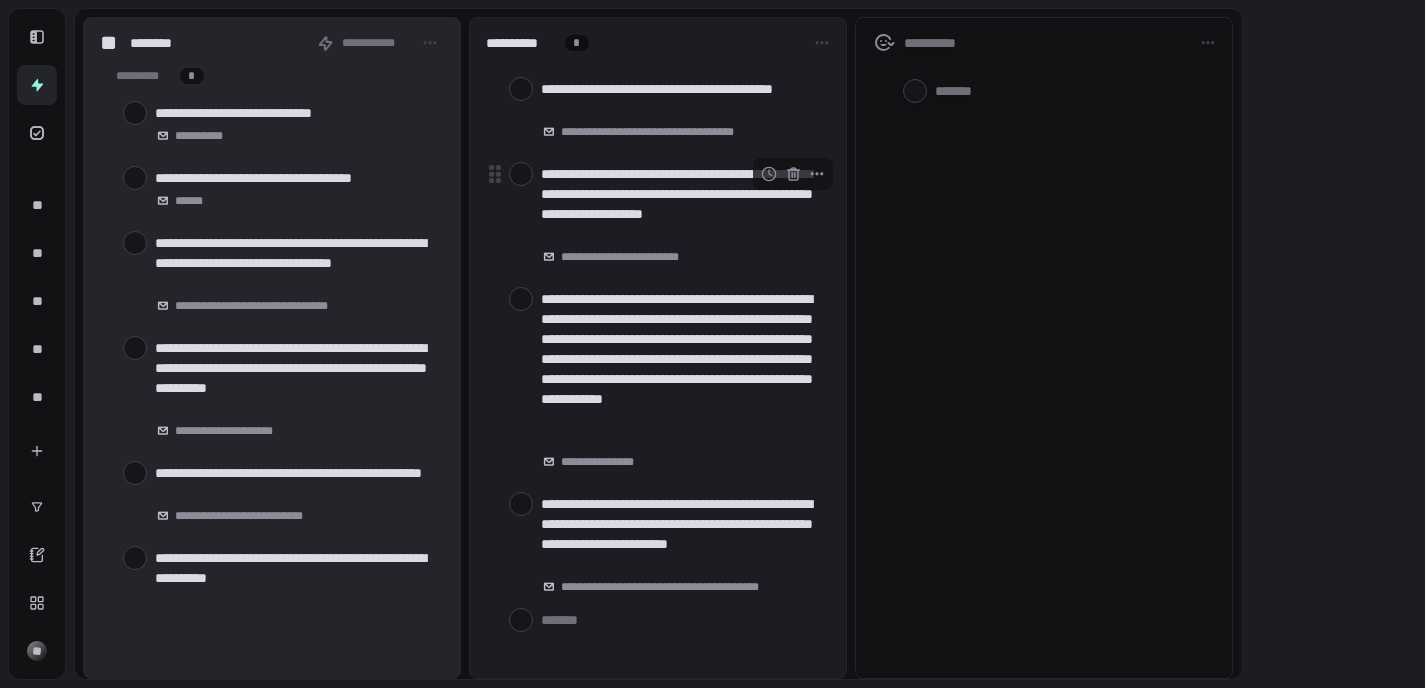 scroll, scrollTop: 0, scrollLeft: 0, axis: both 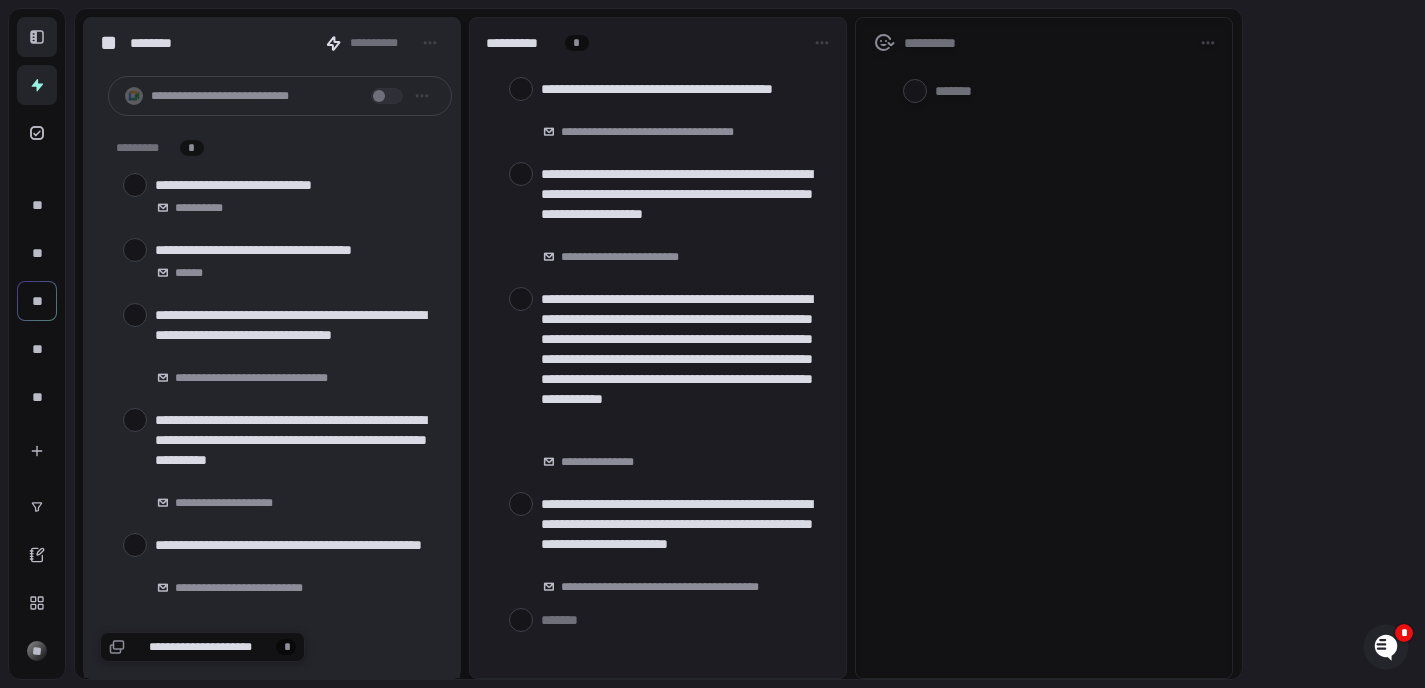 click at bounding box center (37, 37) 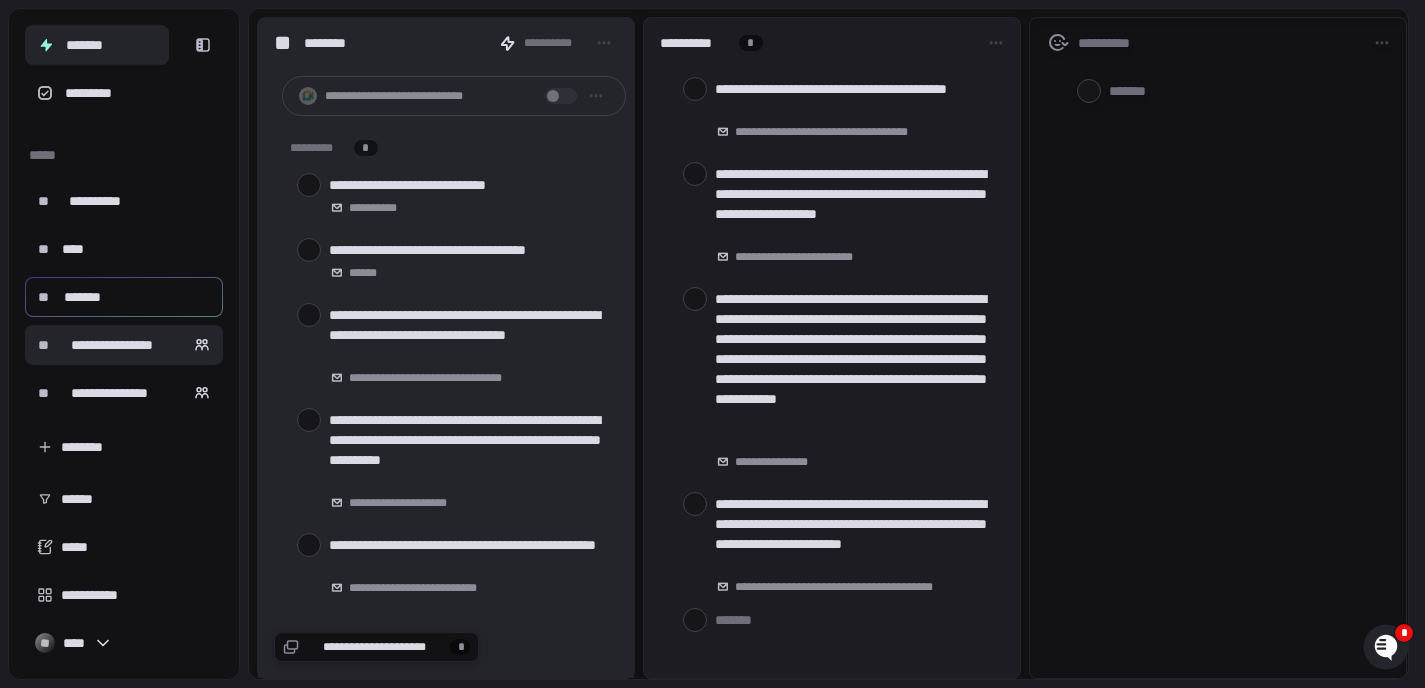 click on "**********" at bounding box center (112, 345) 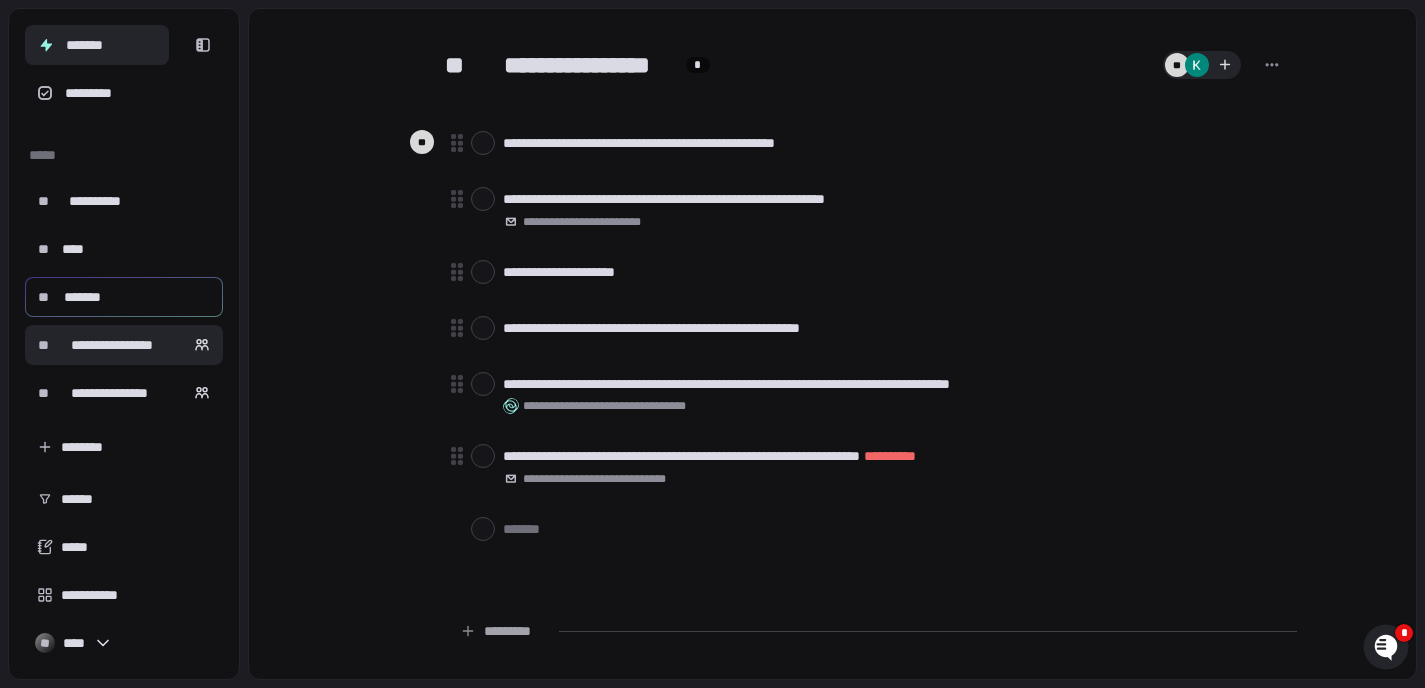 click on "*******" at bounding box center [97, 45] 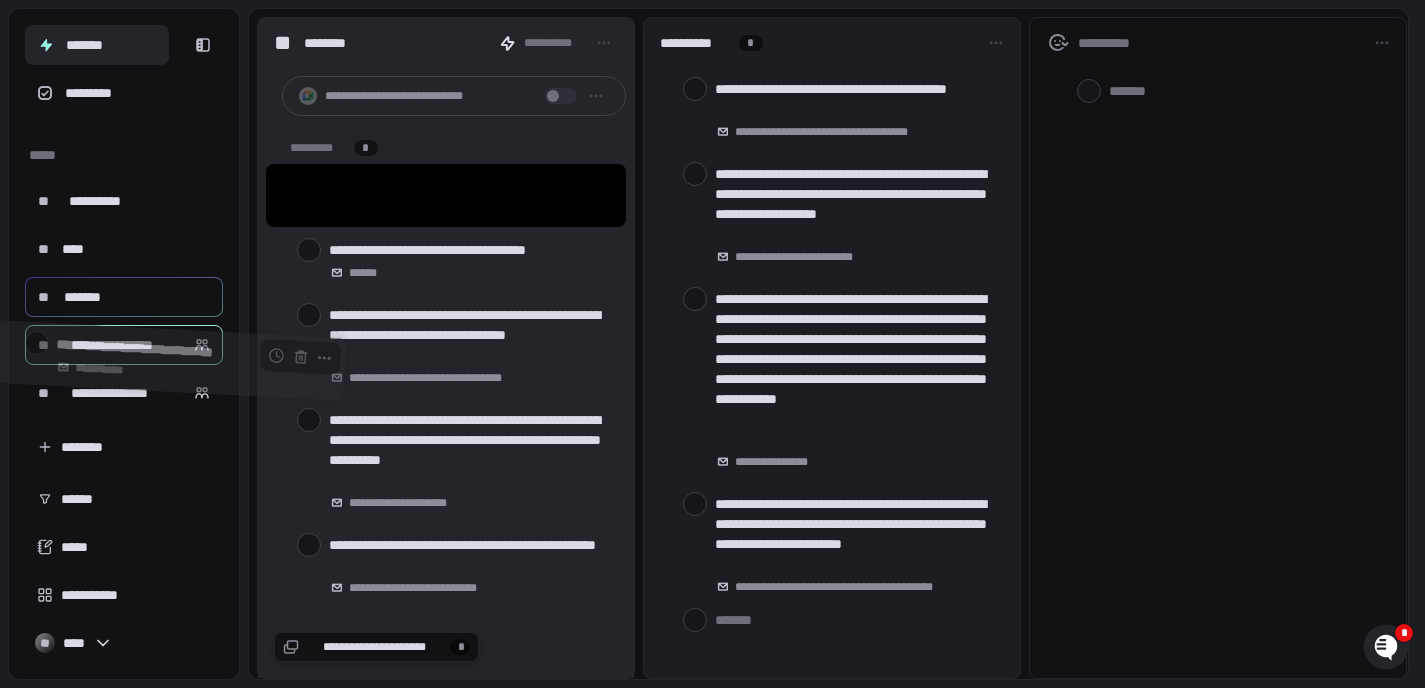 drag, startPoint x: 417, startPoint y: 192, endPoint x: 140, endPoint y: 357, distance: 322.41898 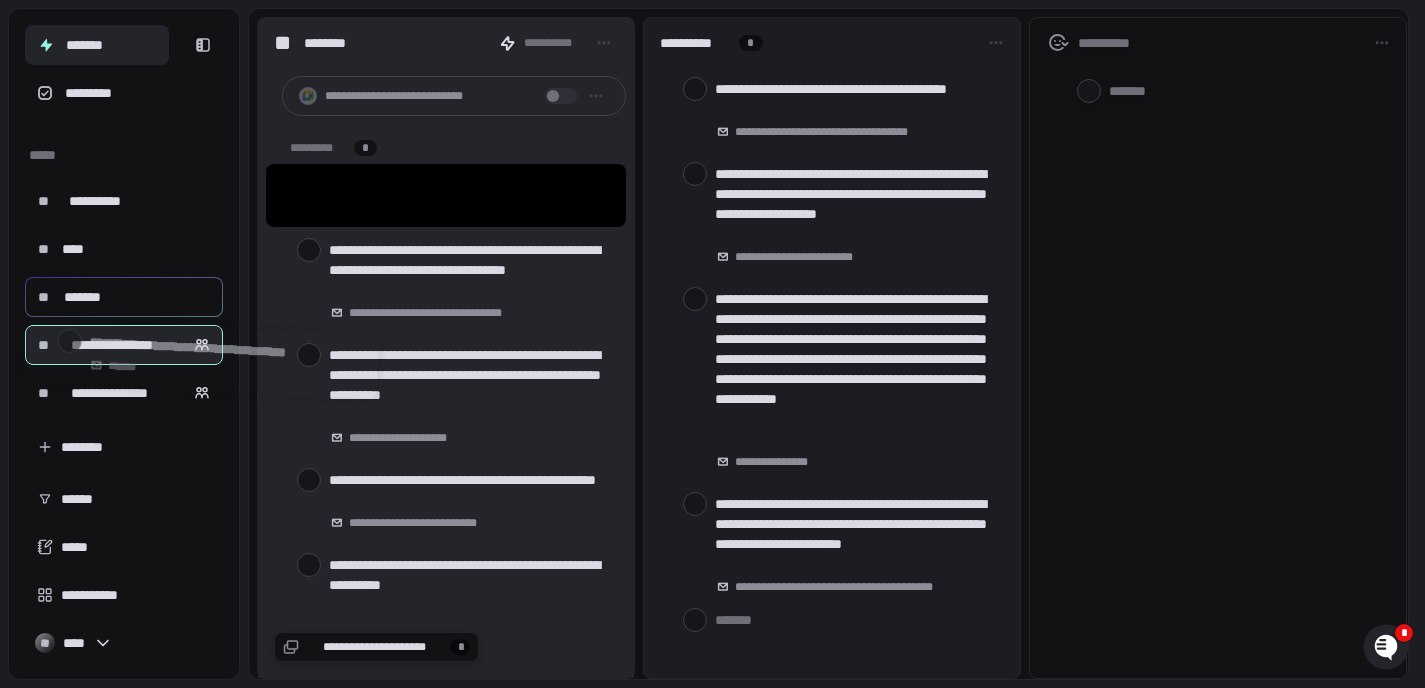 drag, startPoint x: 390, startPoint y: 187, endPoint x: 149, endPoint y: 349, distance: 290.38766 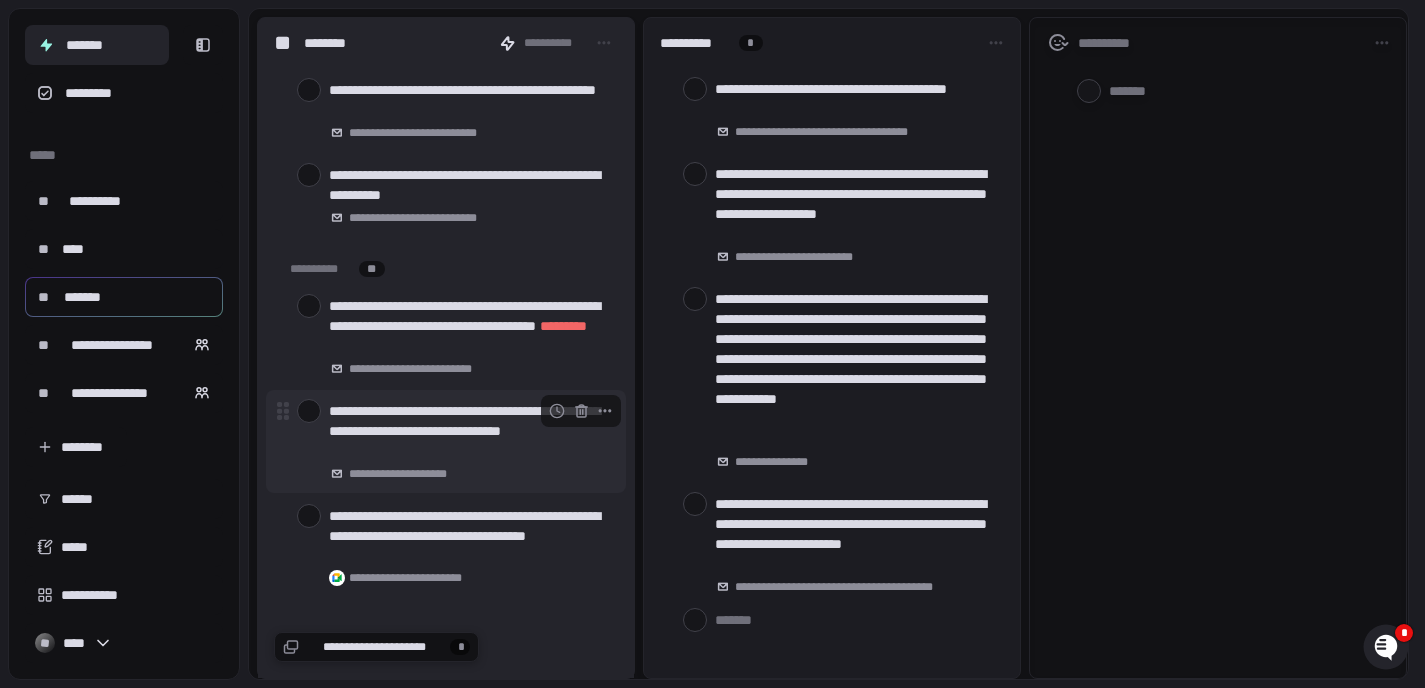 scroll, scrollTop: 326, scrollLeft: 0, axis: vertical 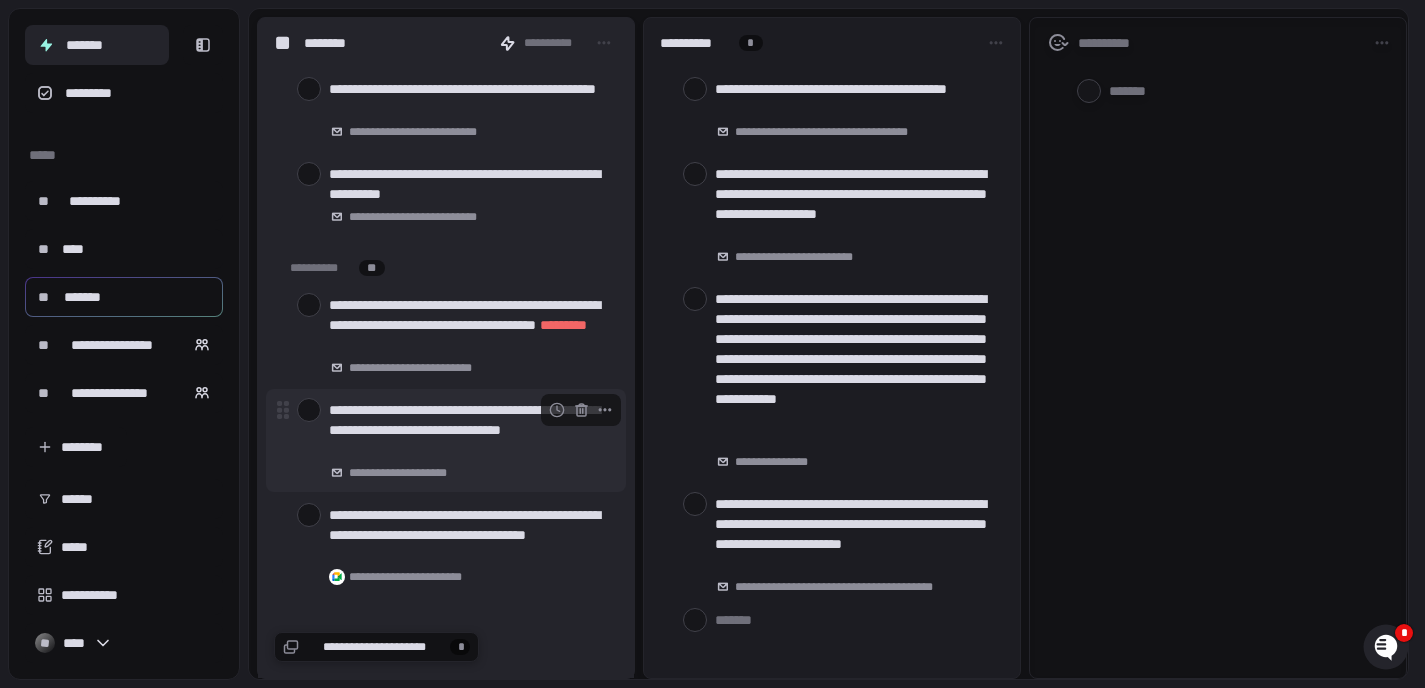 click at bounding box center [309, 410] 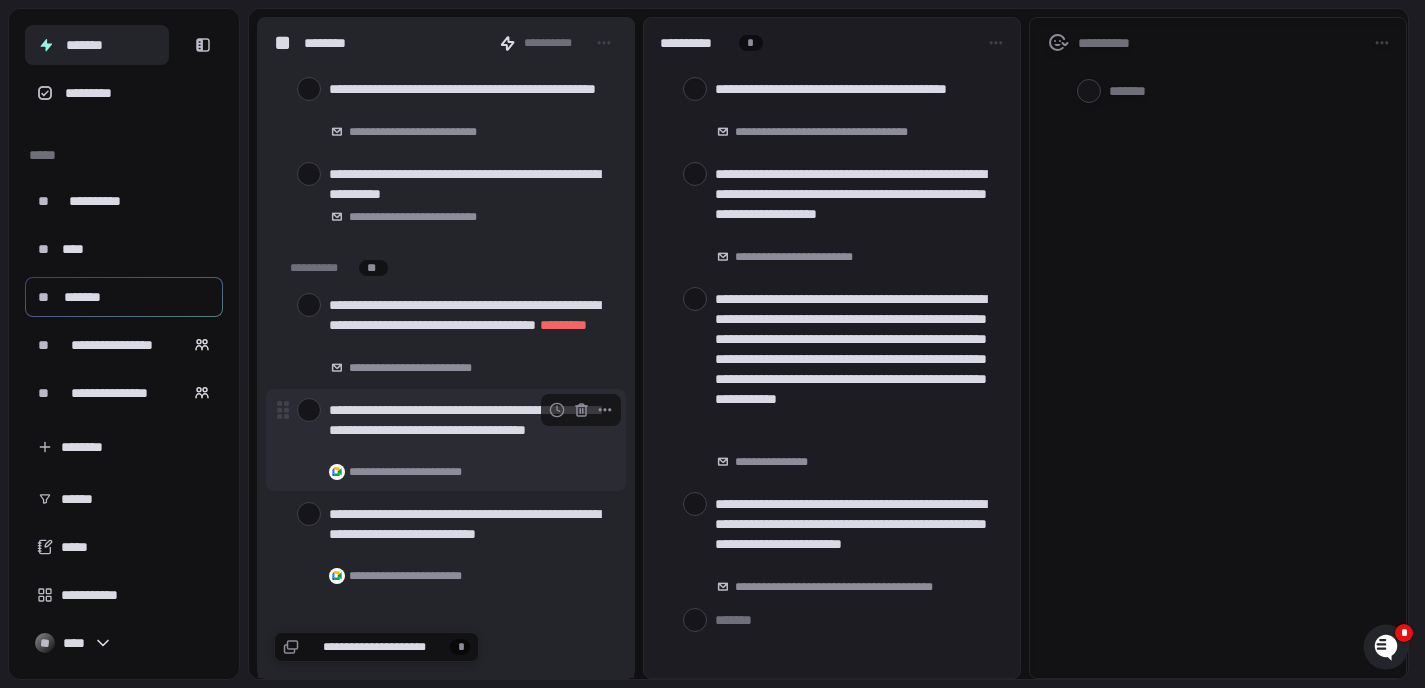 click at bounding box center [309, 410] 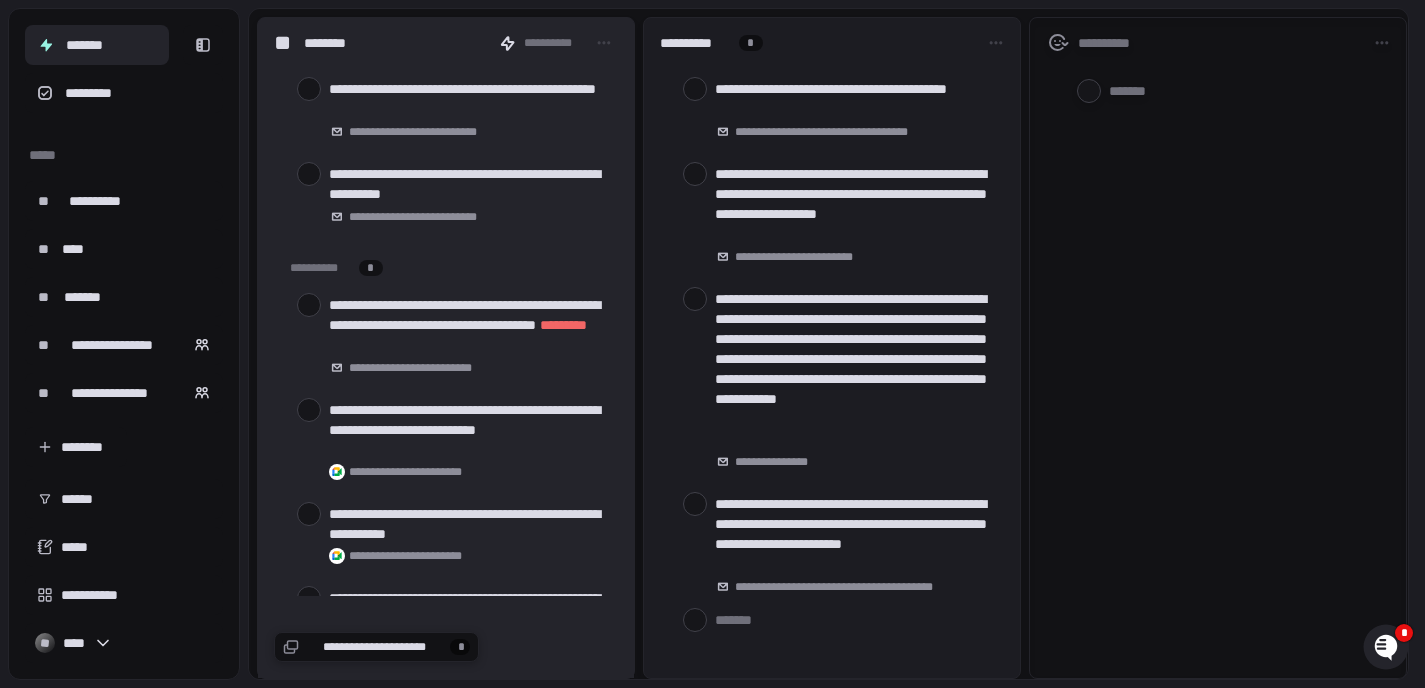 scroll, scrollTop: 83, scrollLeft: 0, axis: vertical 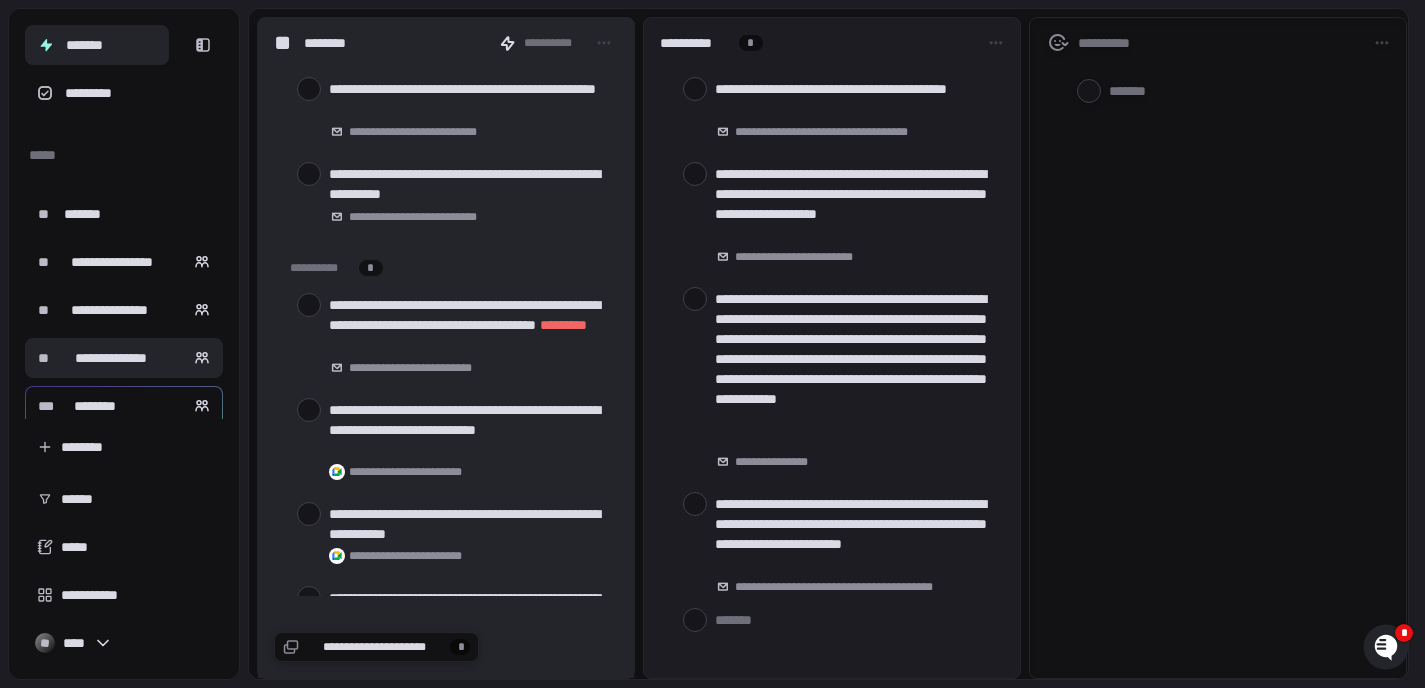 click on "**********" at bounding box center [111, 358] 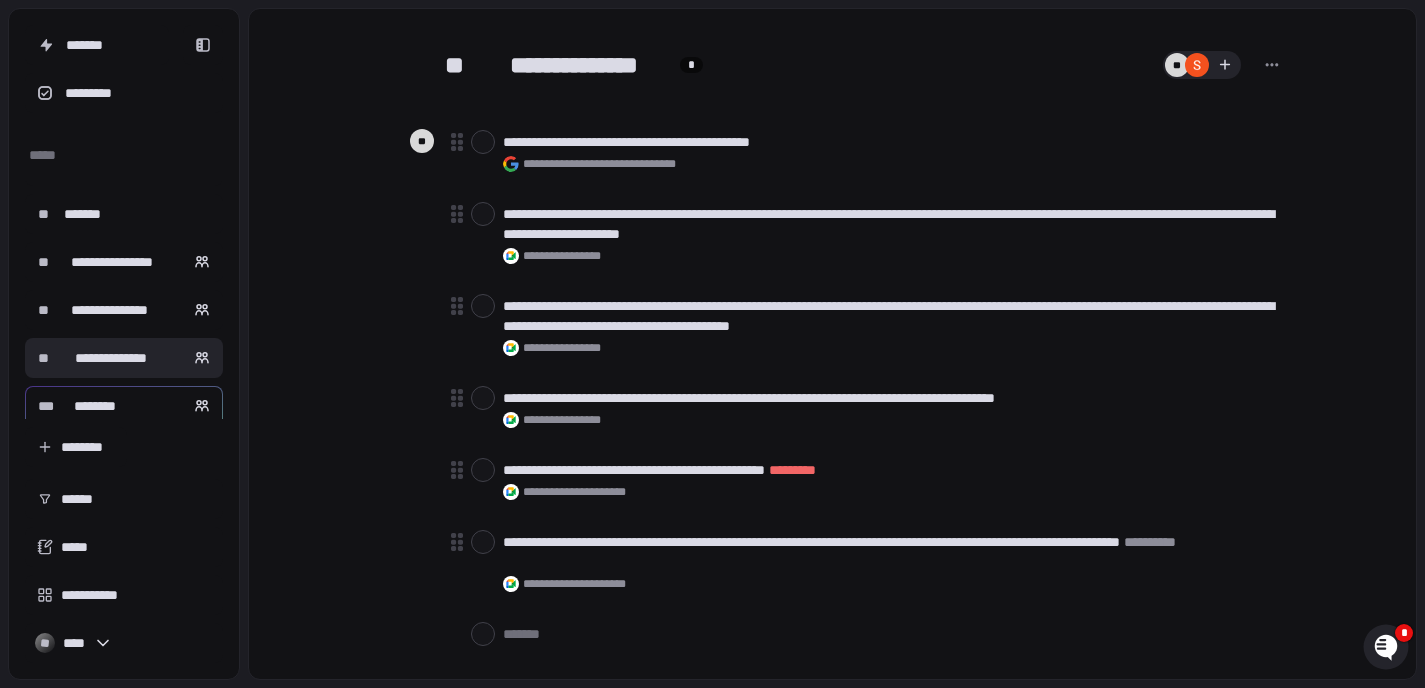 scroll, scrollTop: 223, scrollLeft: 0, axis: vertical 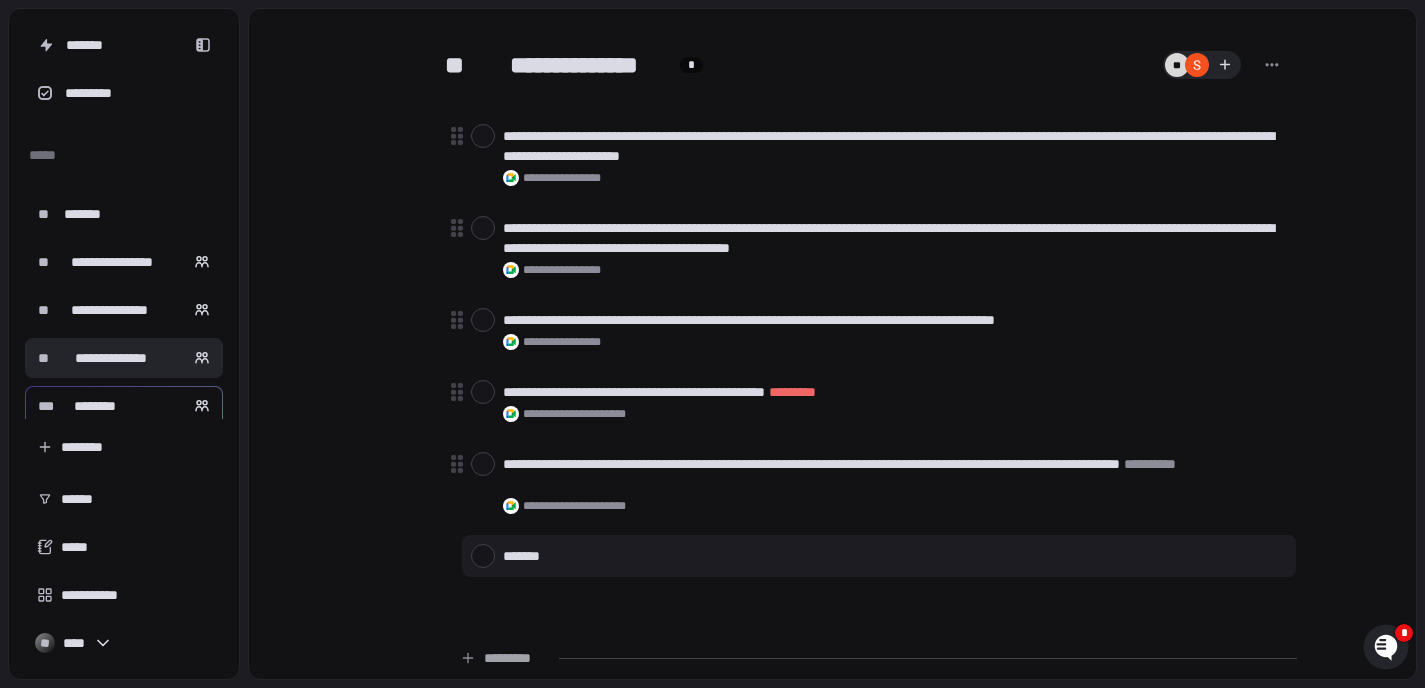 click at bounding box center [895, 555] 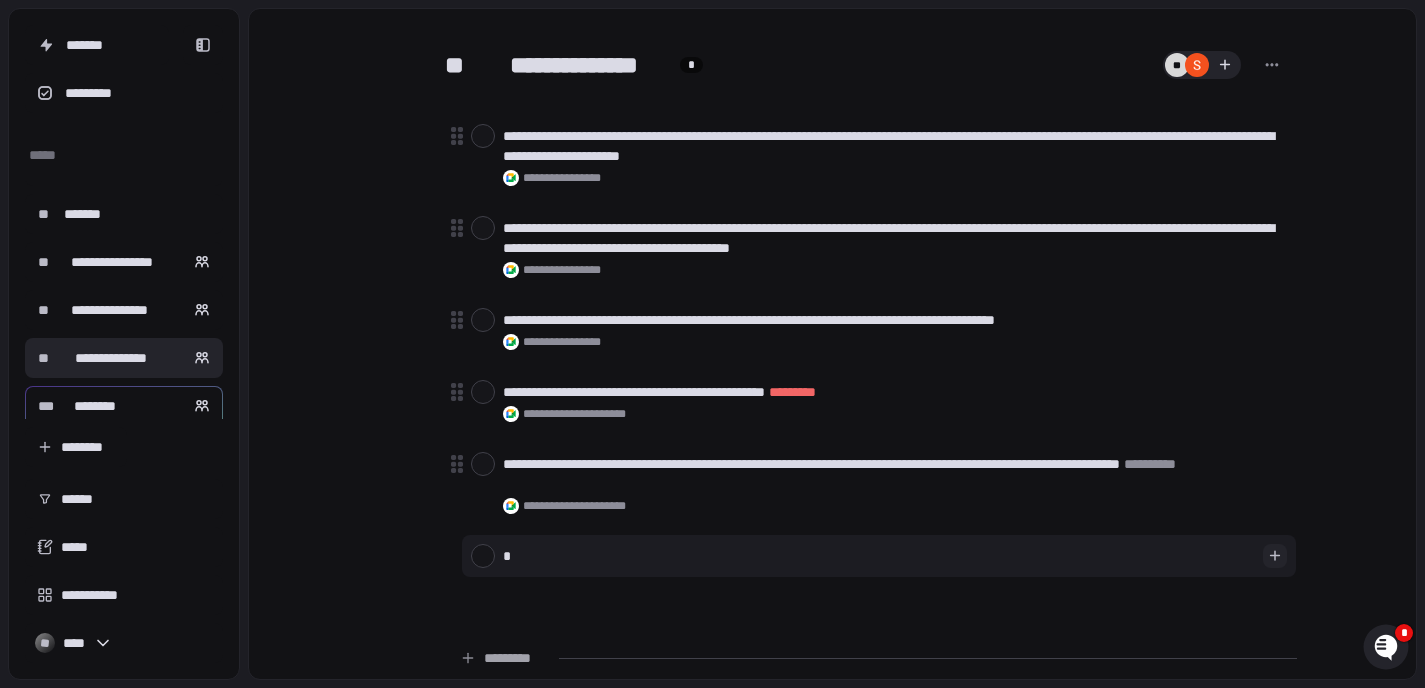 type on "*" 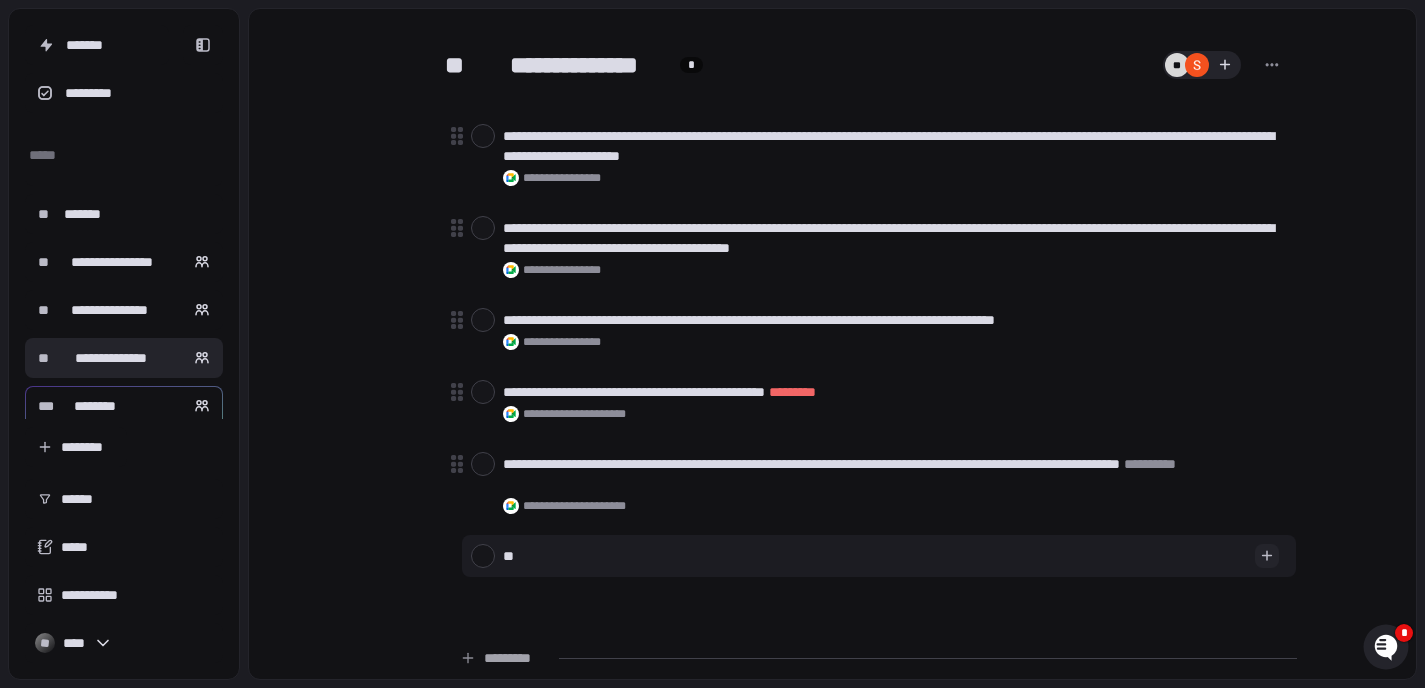 type on "*" 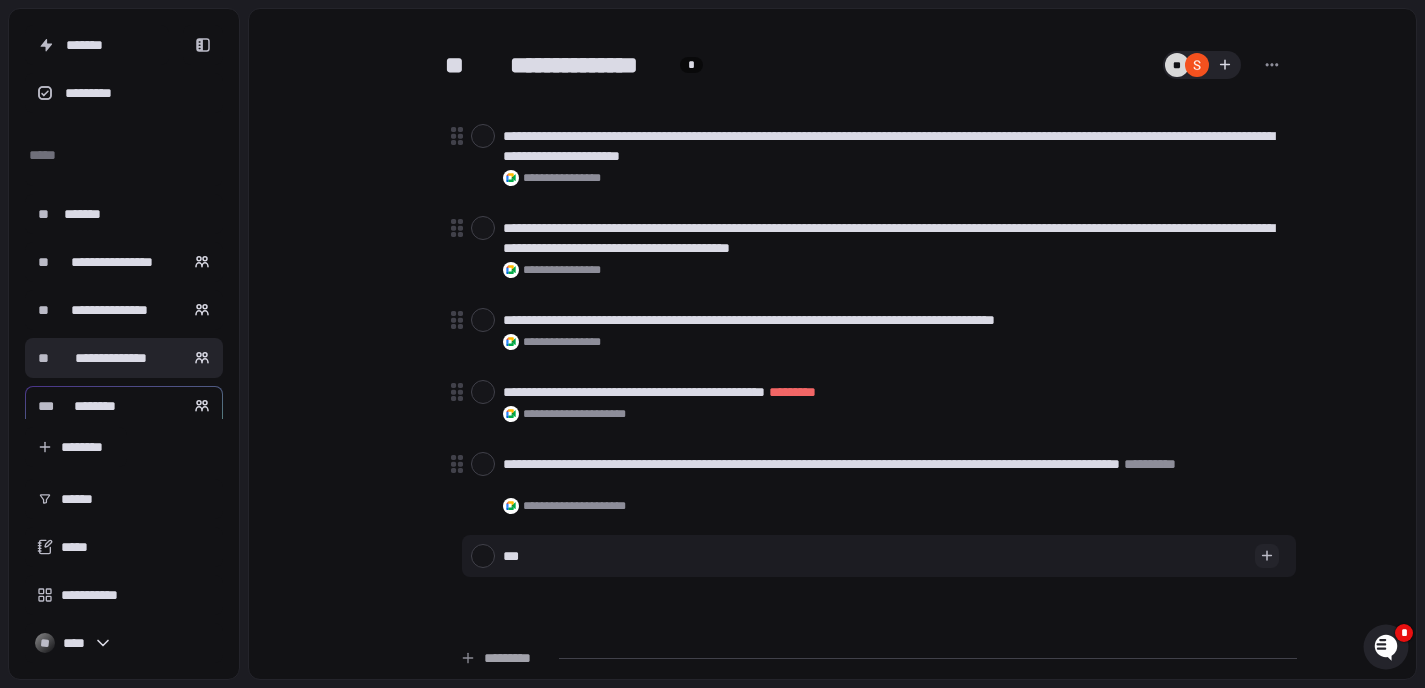 type on "*" 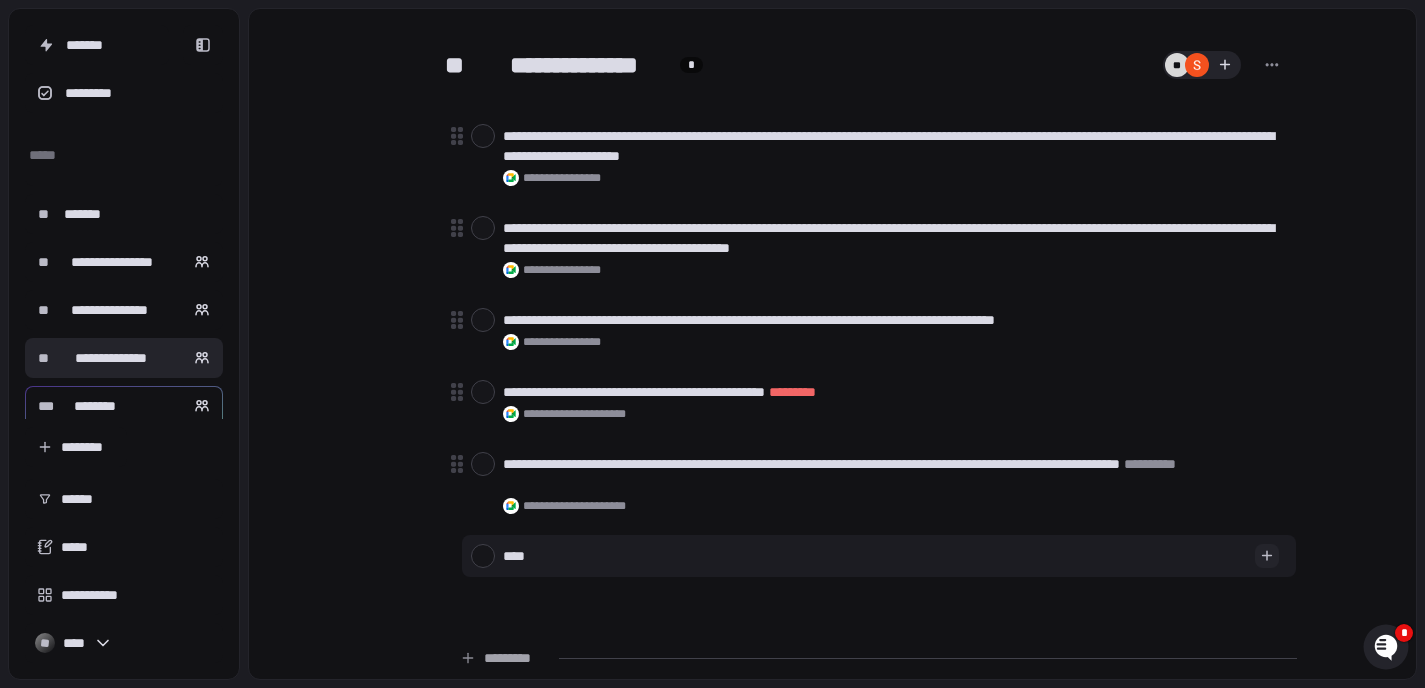 type on "*" 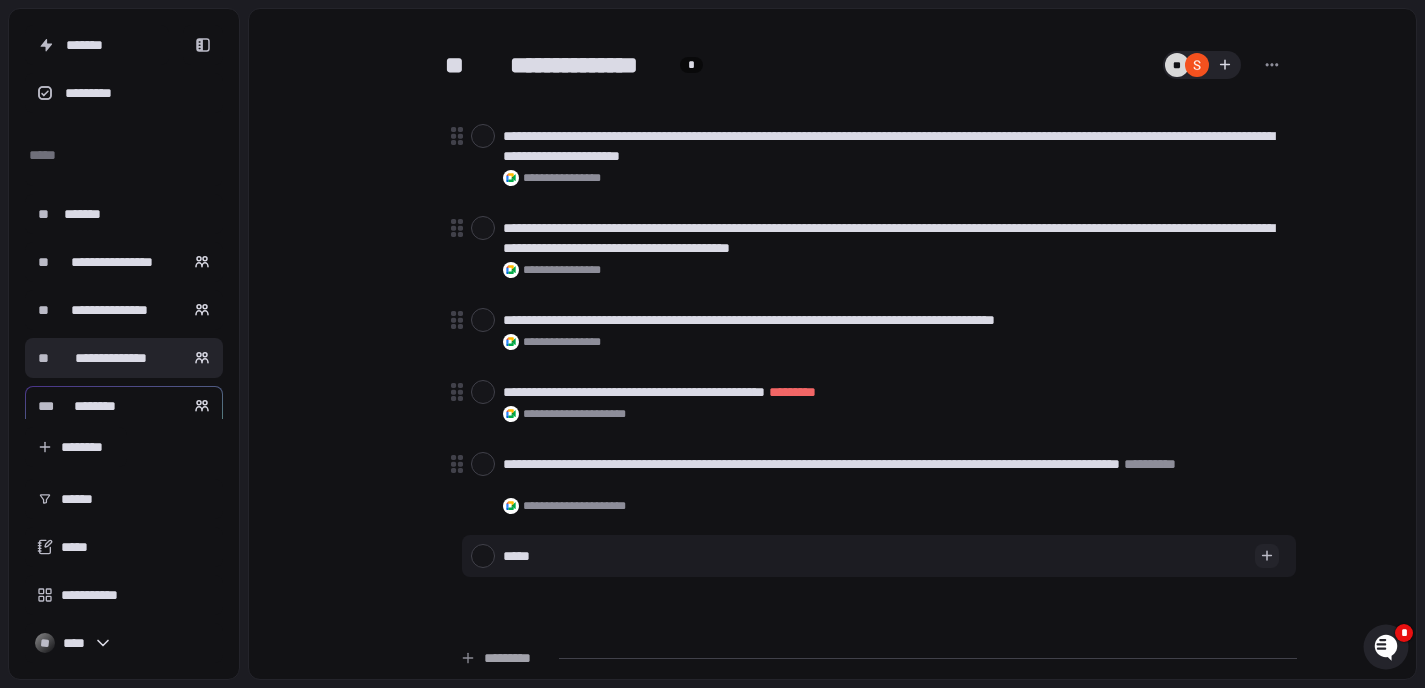 type on "*" 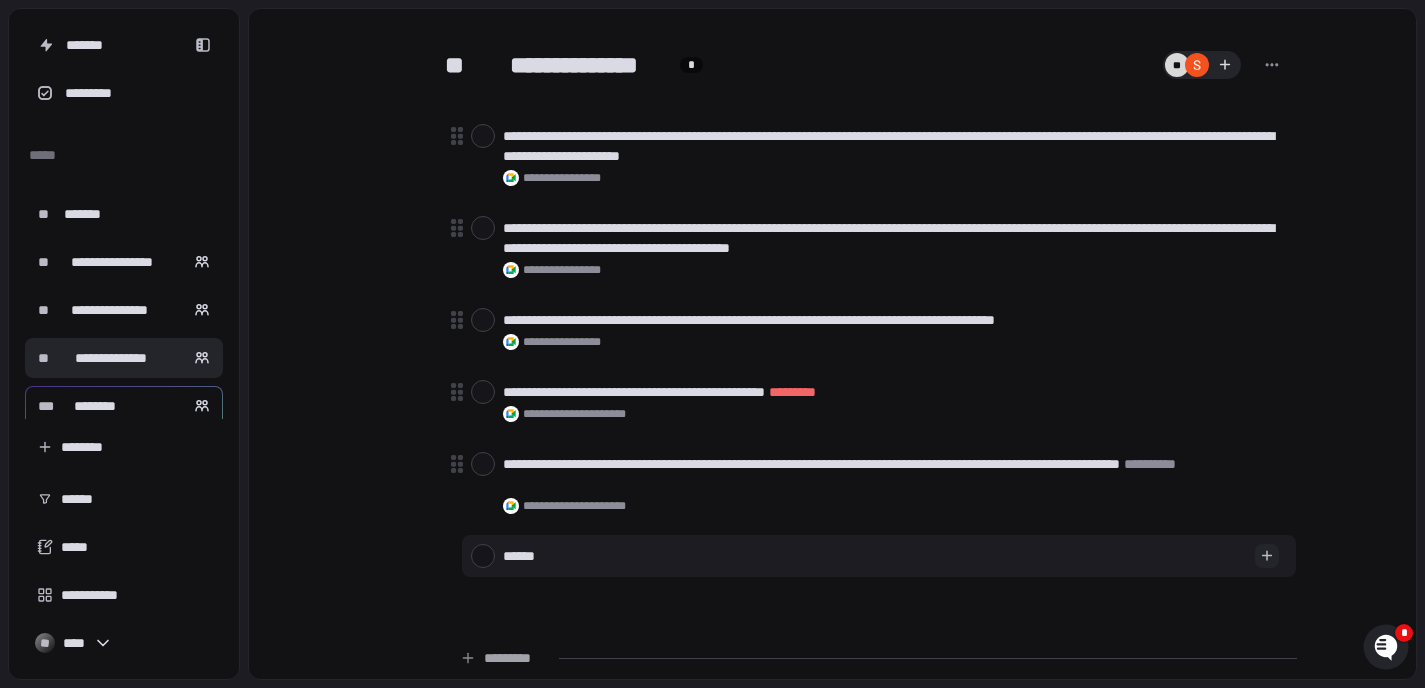 type on "*" 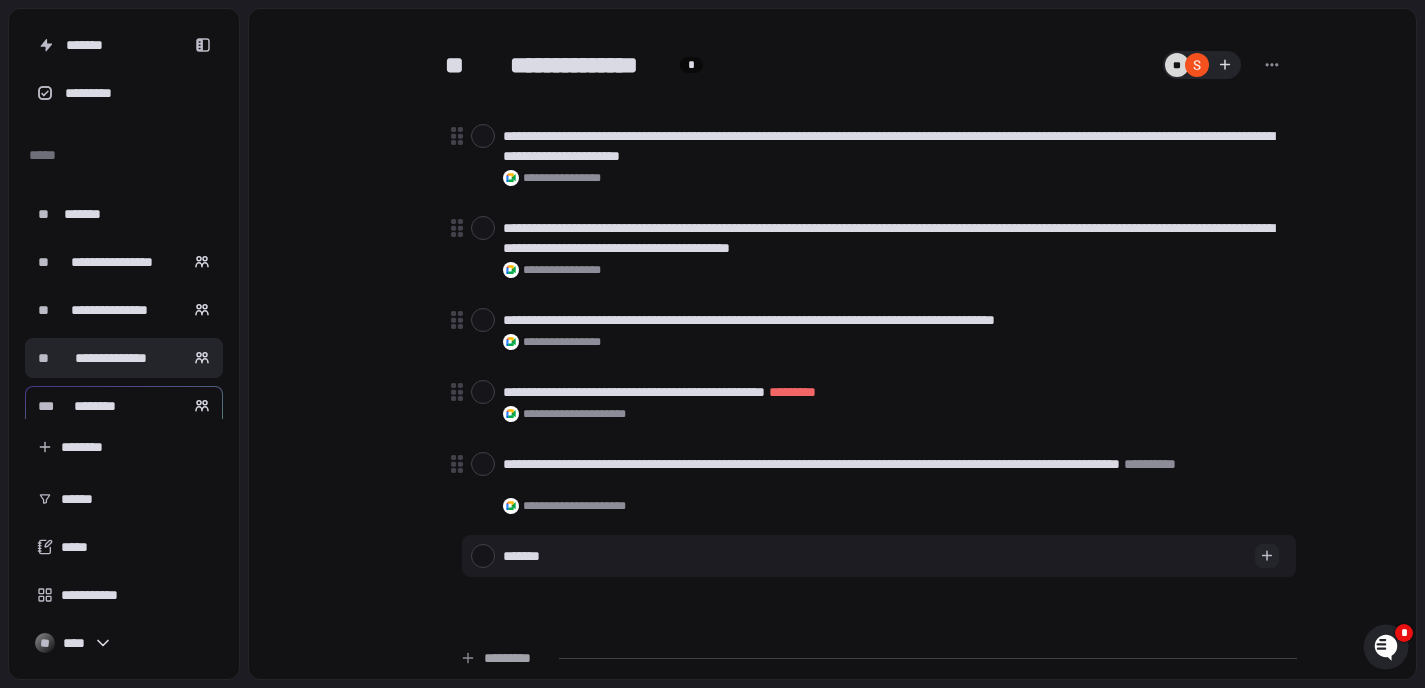 type on "*" 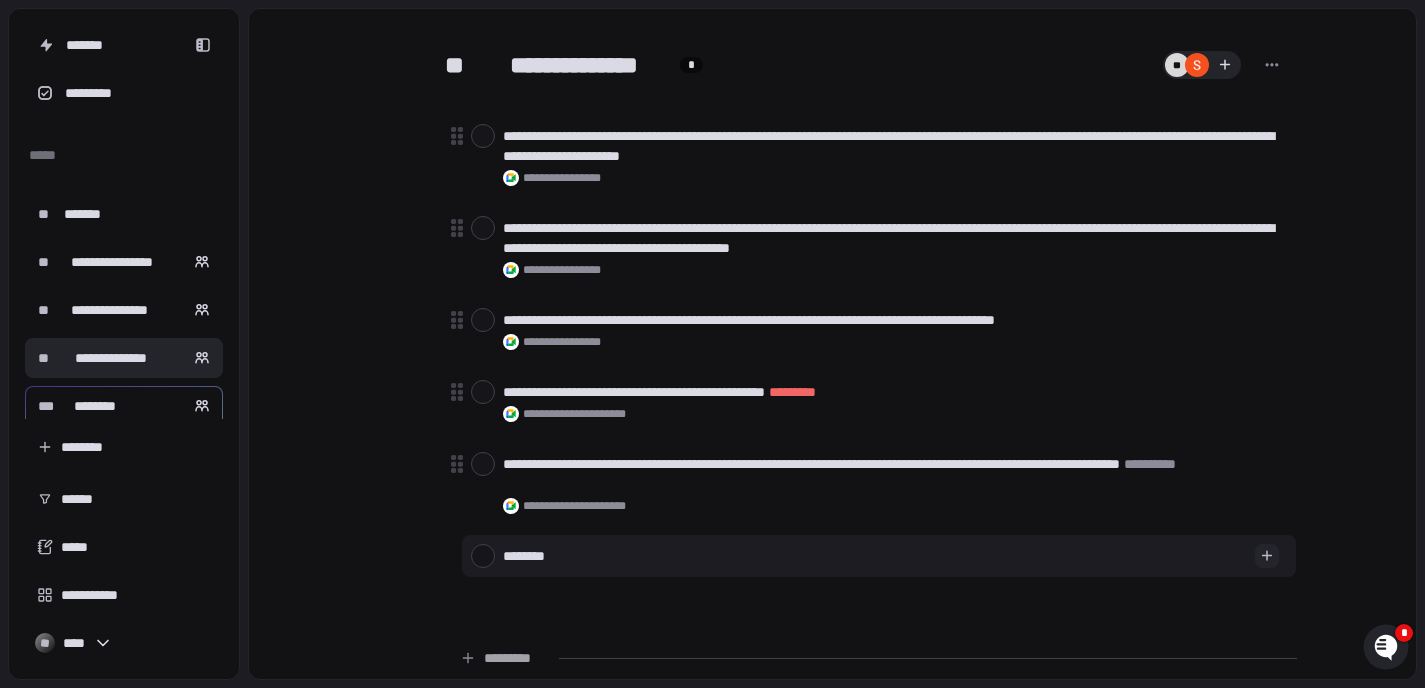 type on "*" 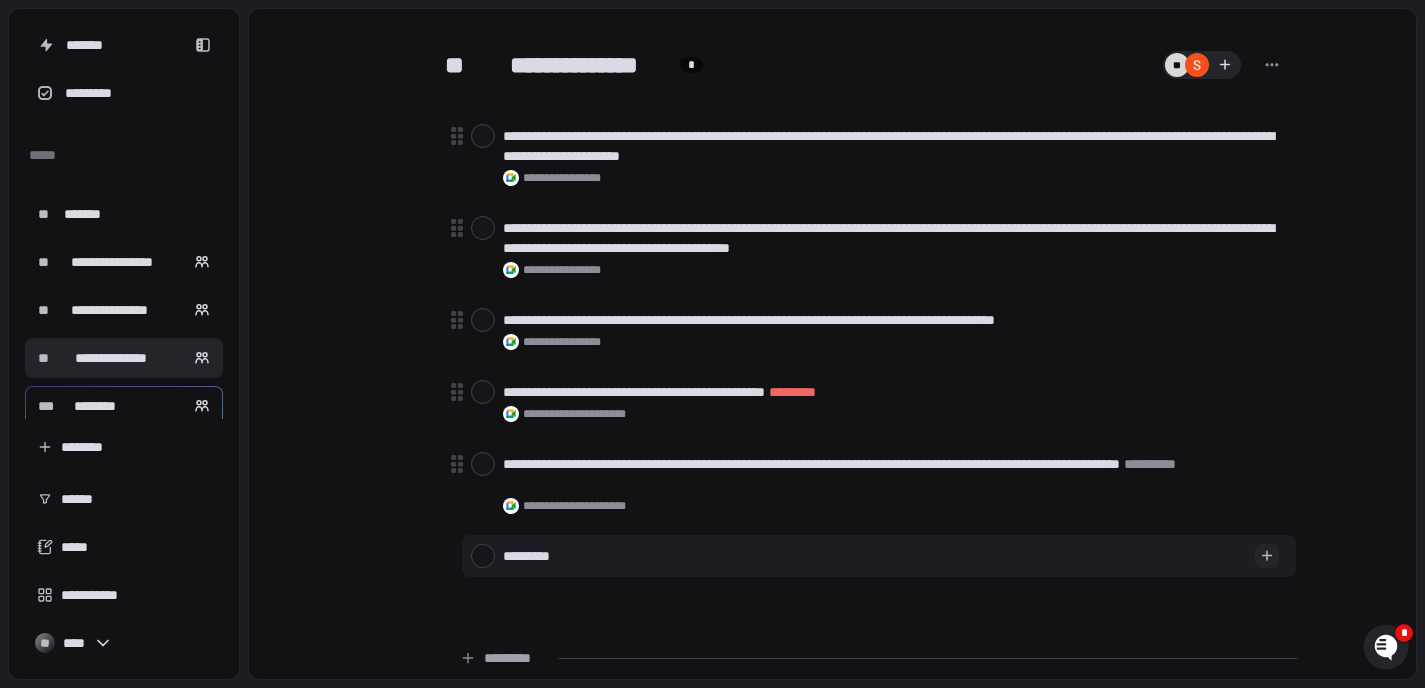 type on "*" 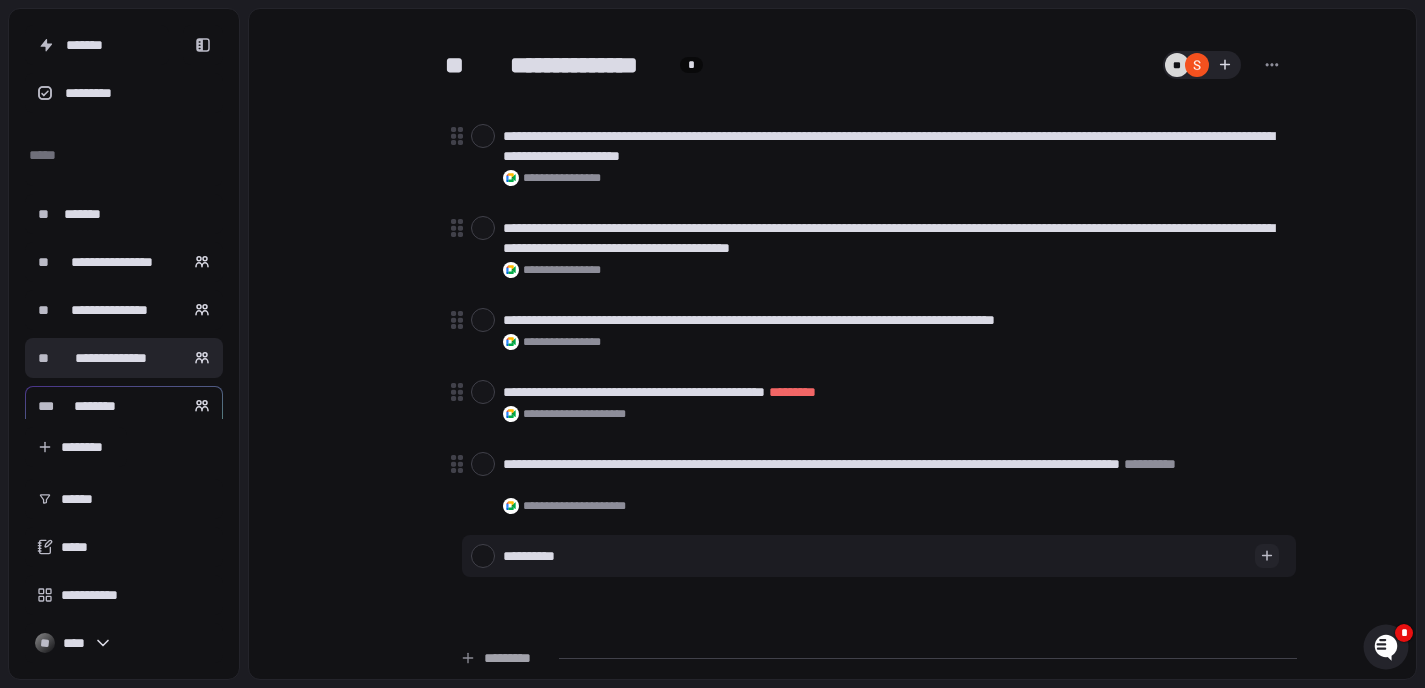 type on "*" 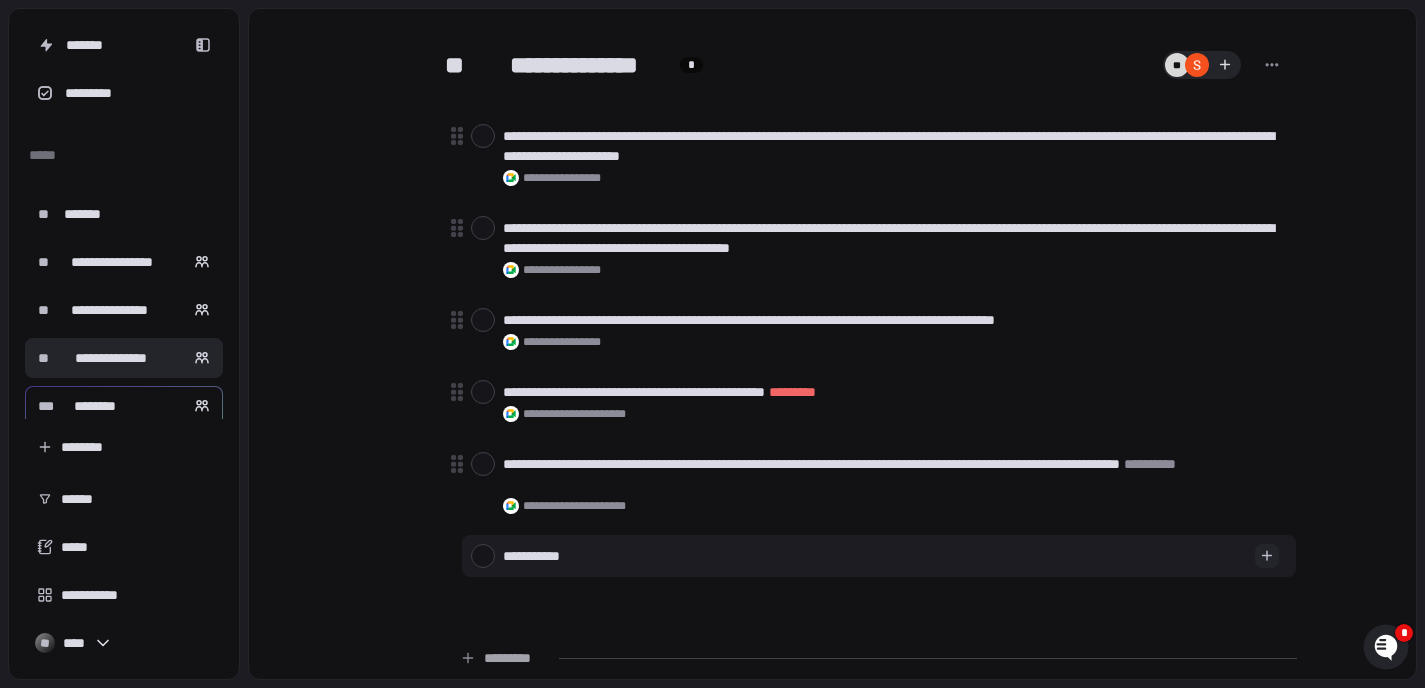 type on "*" 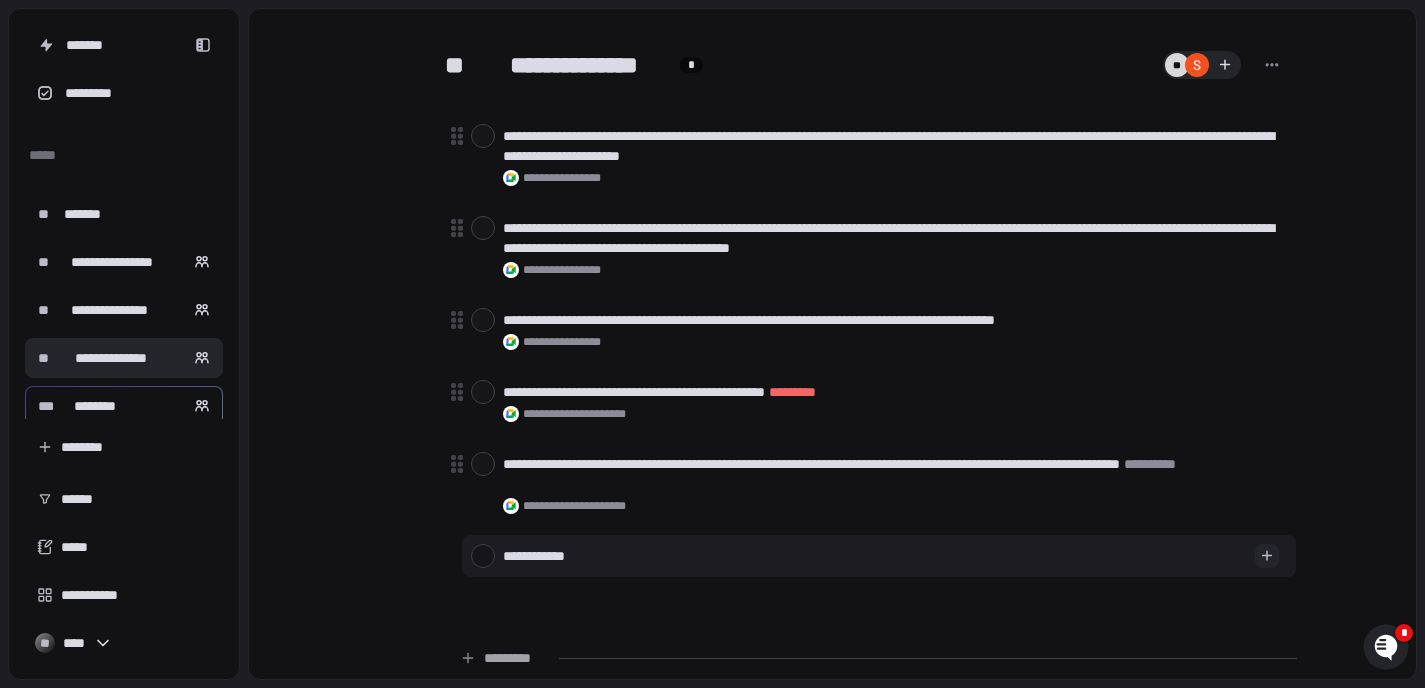 type on "**********" 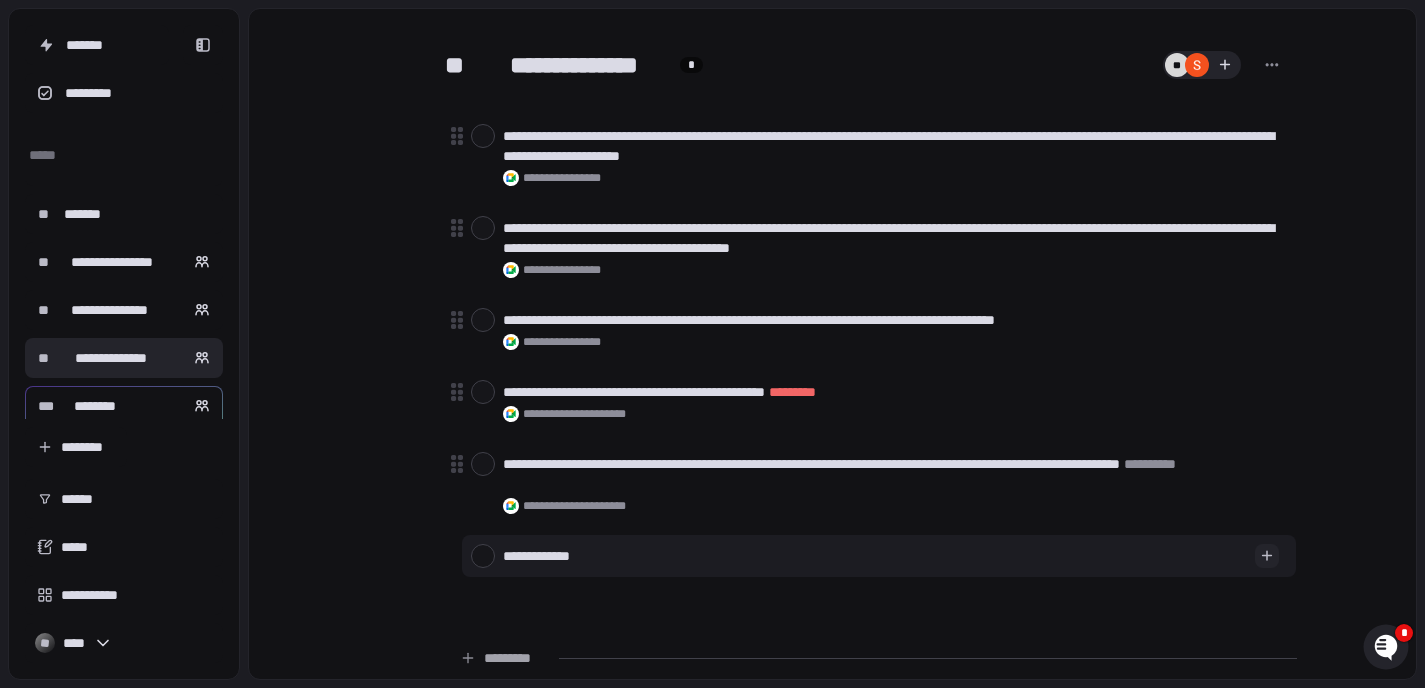 type on "*" 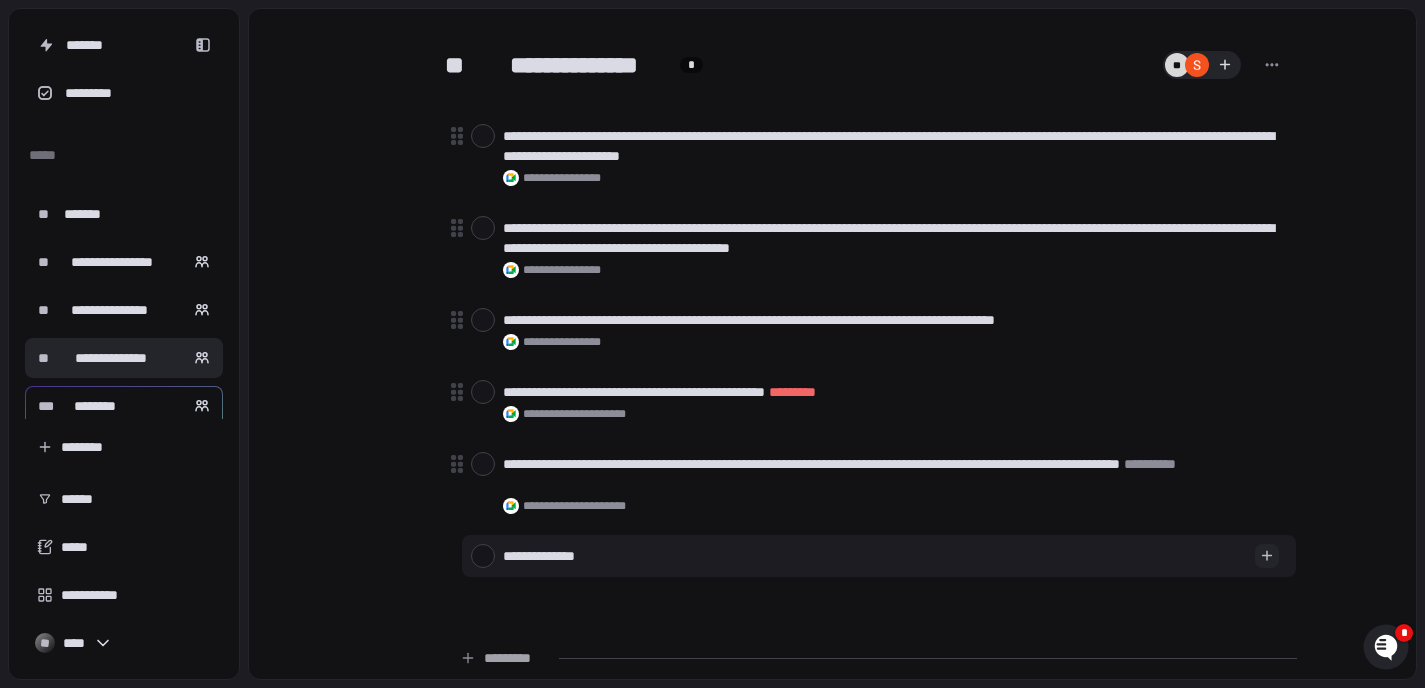 type on "*" 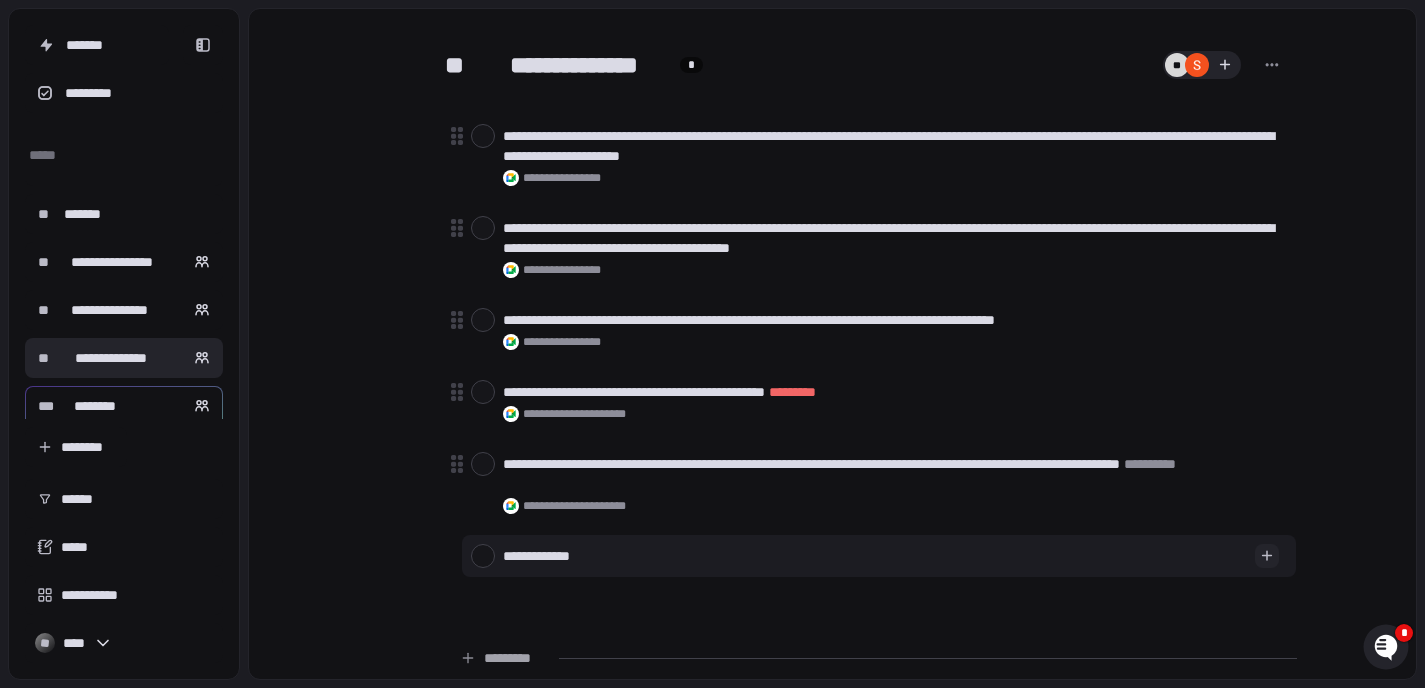 type on "*" 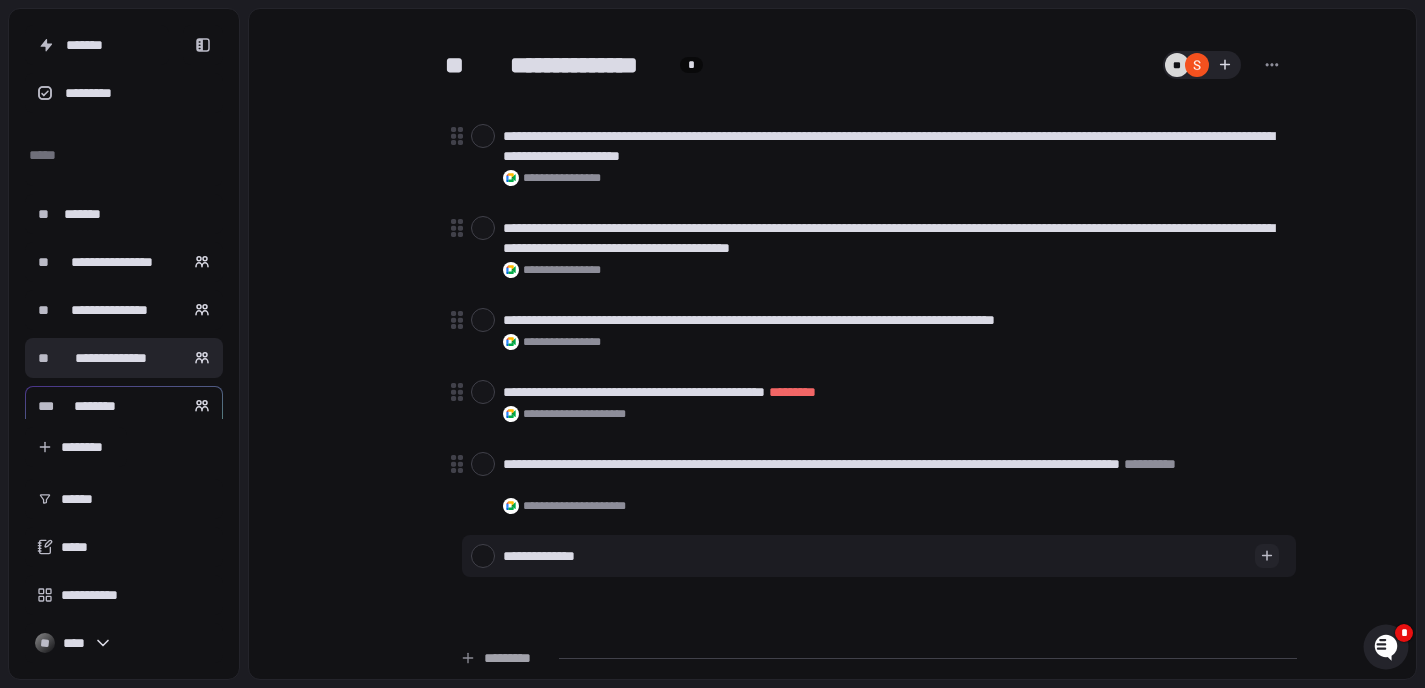 type on "*" 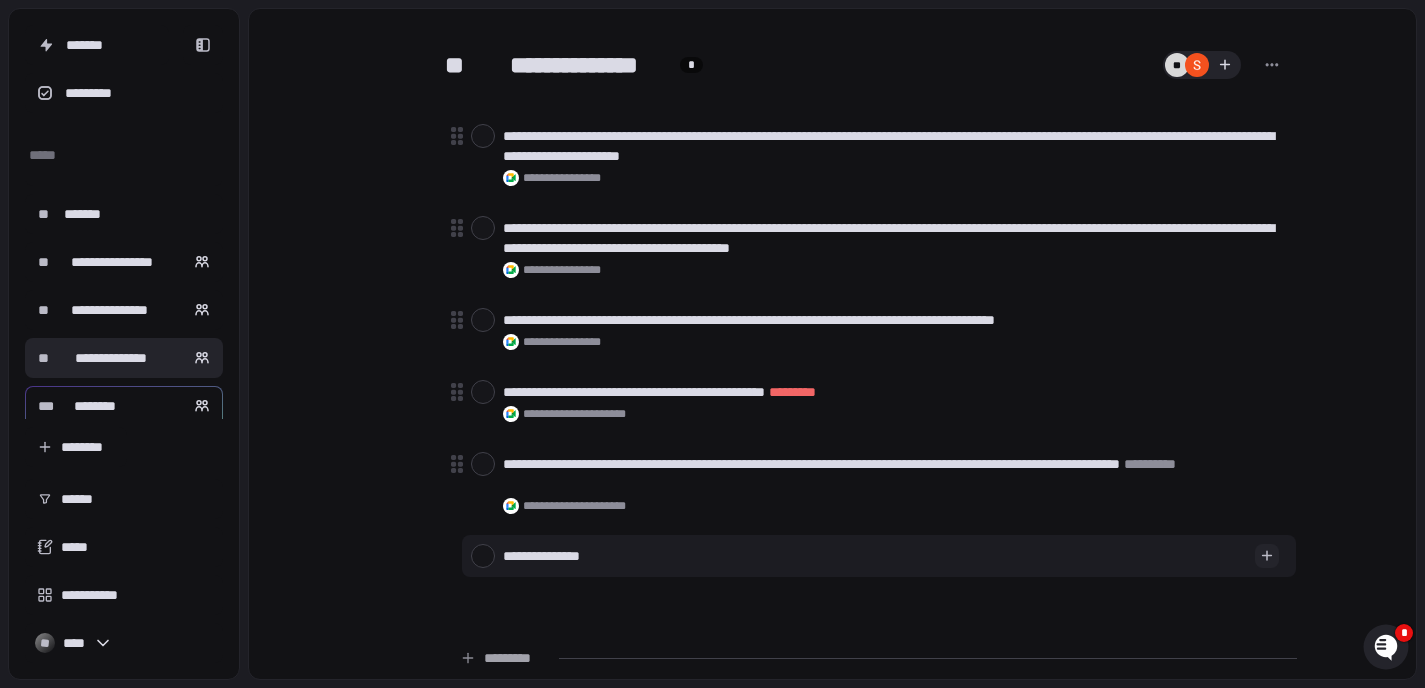 type on "*" 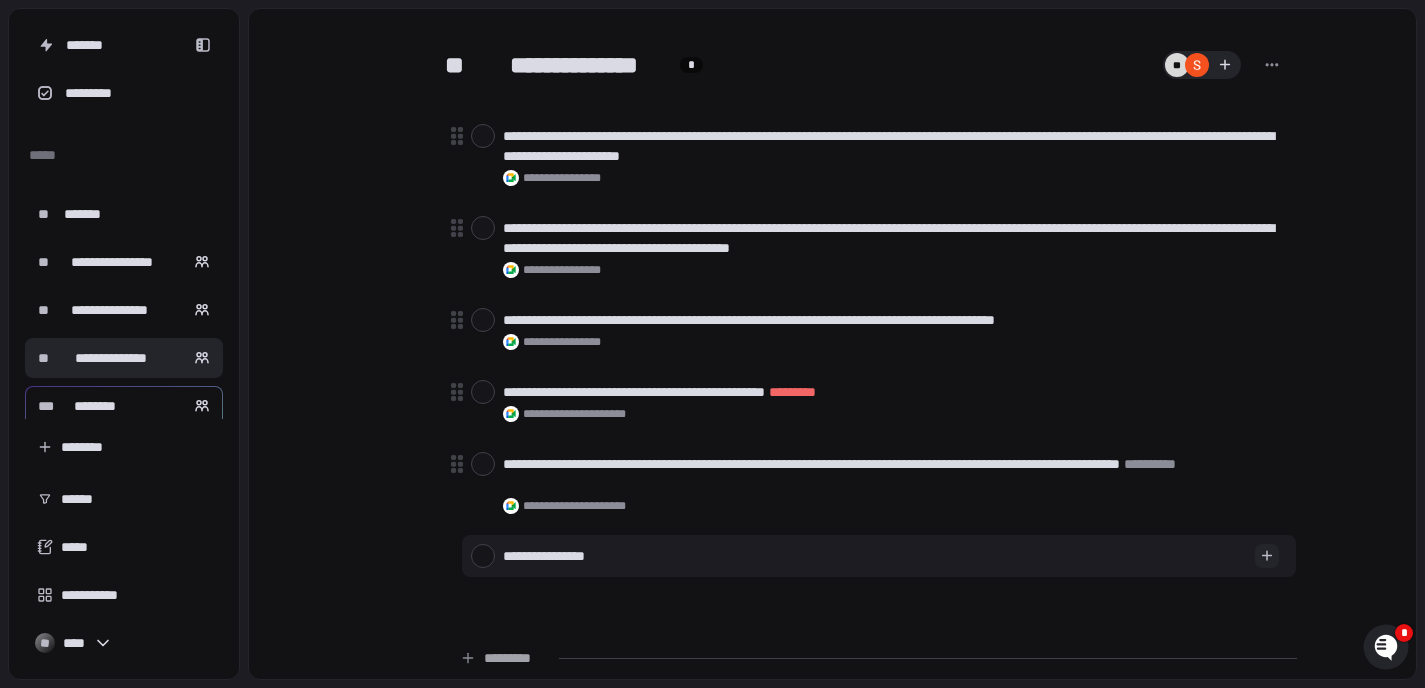 type on "*" 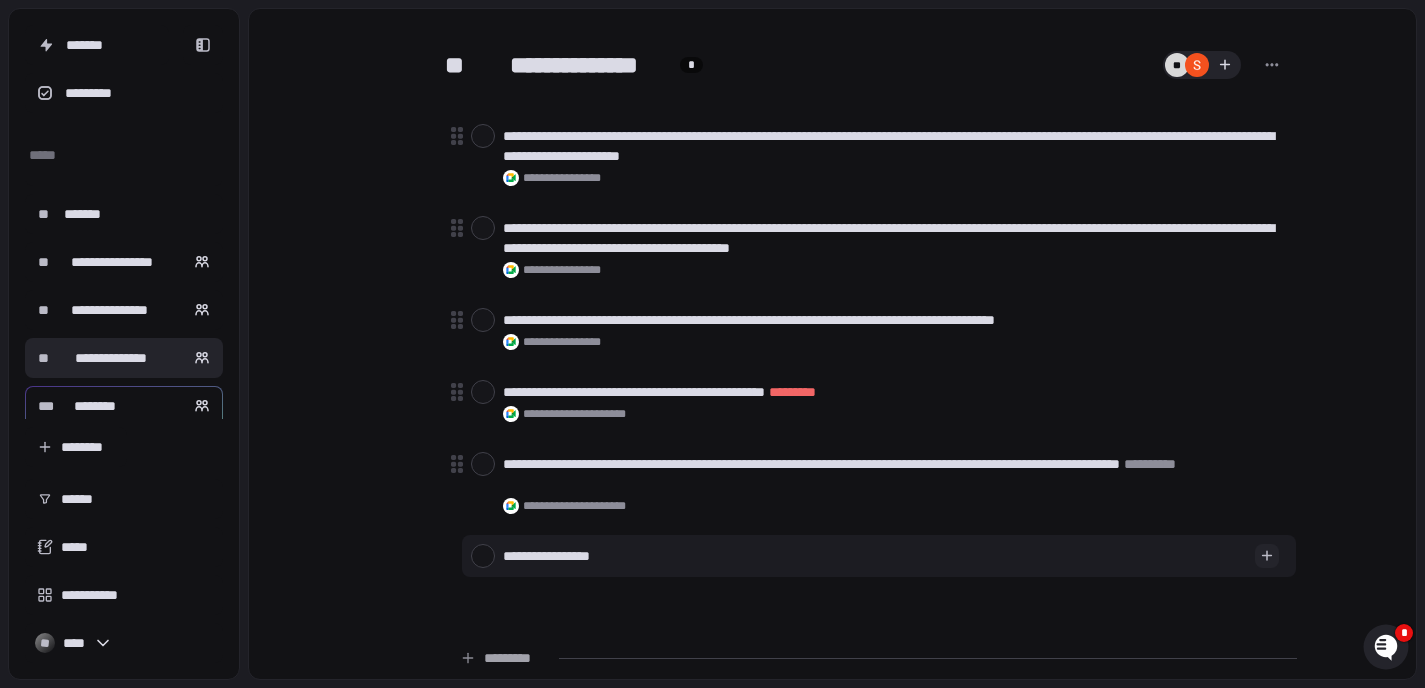 type on "*" 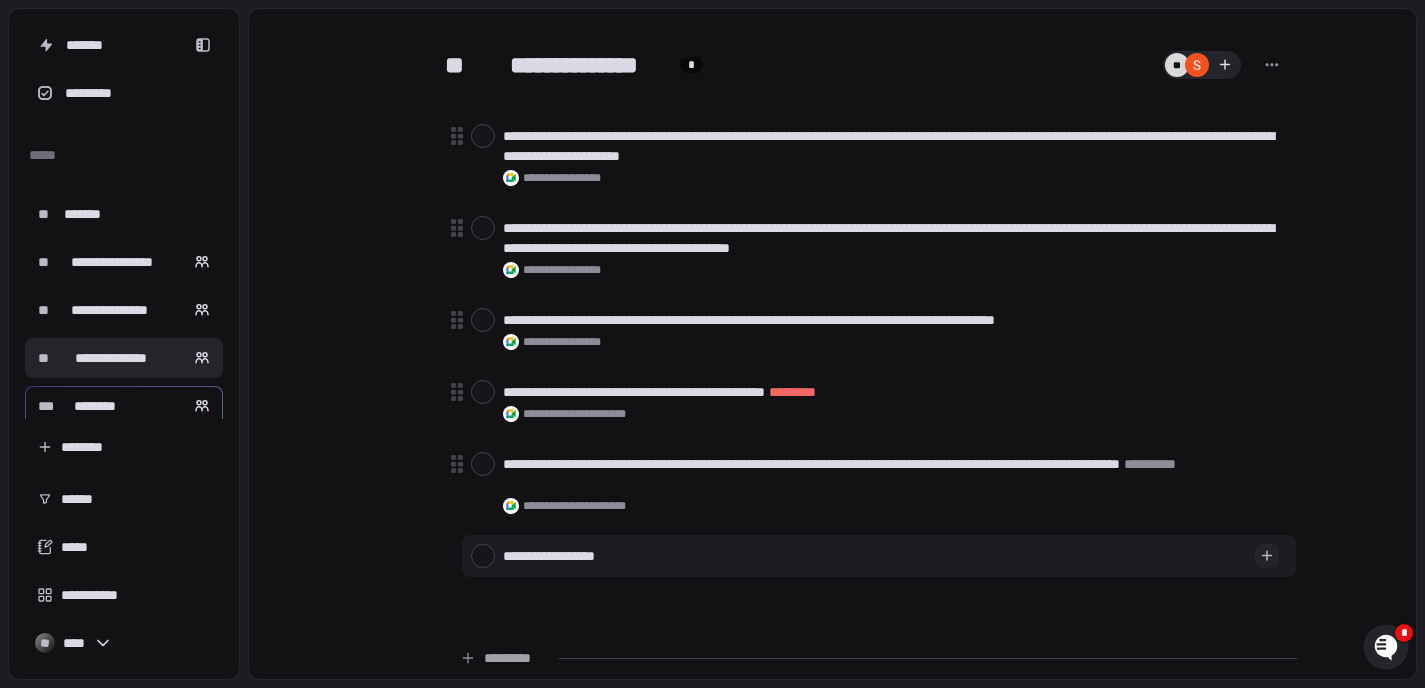 type on "*" 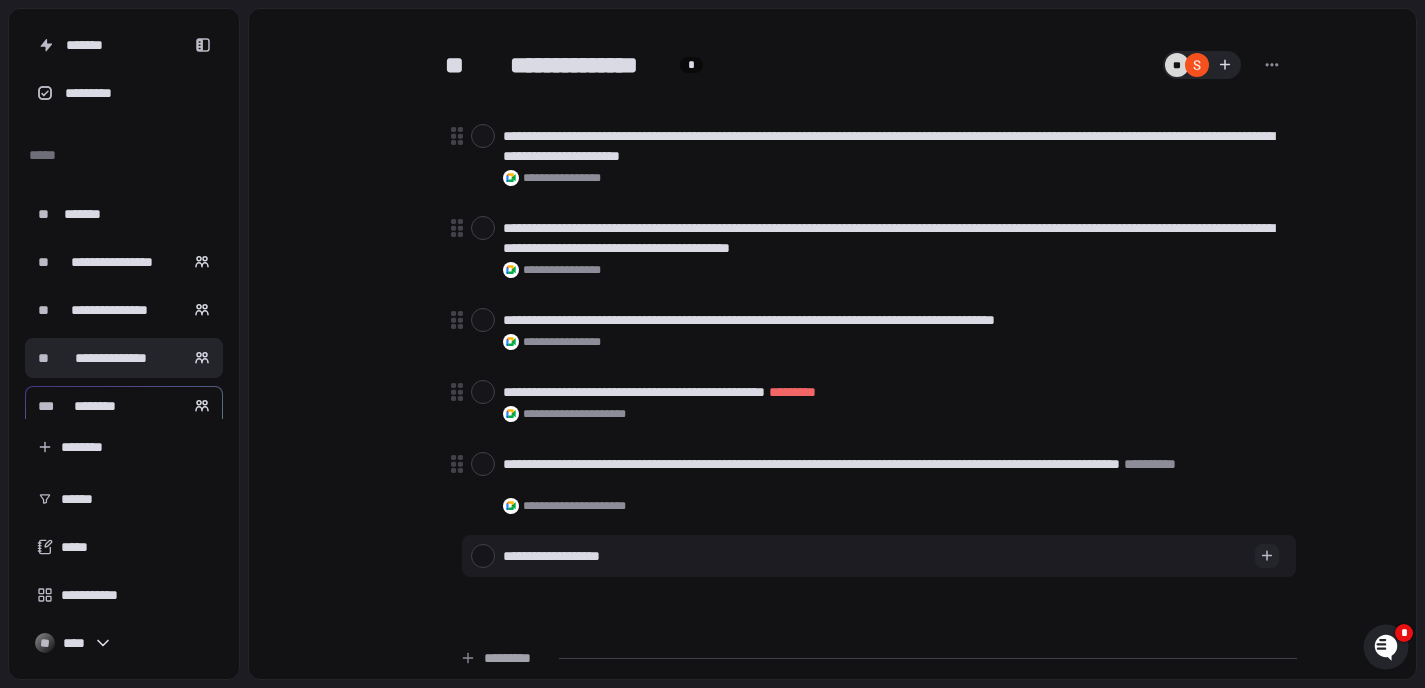 type on "*" 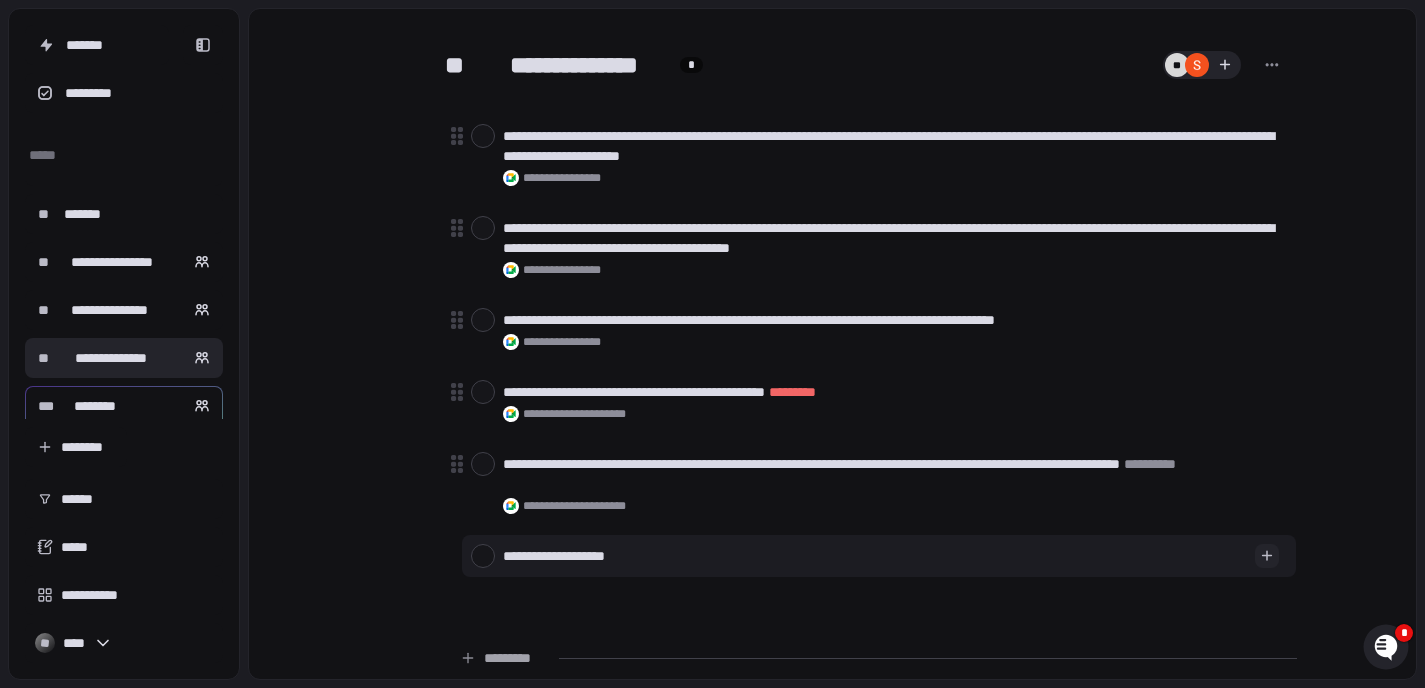 type on "*" 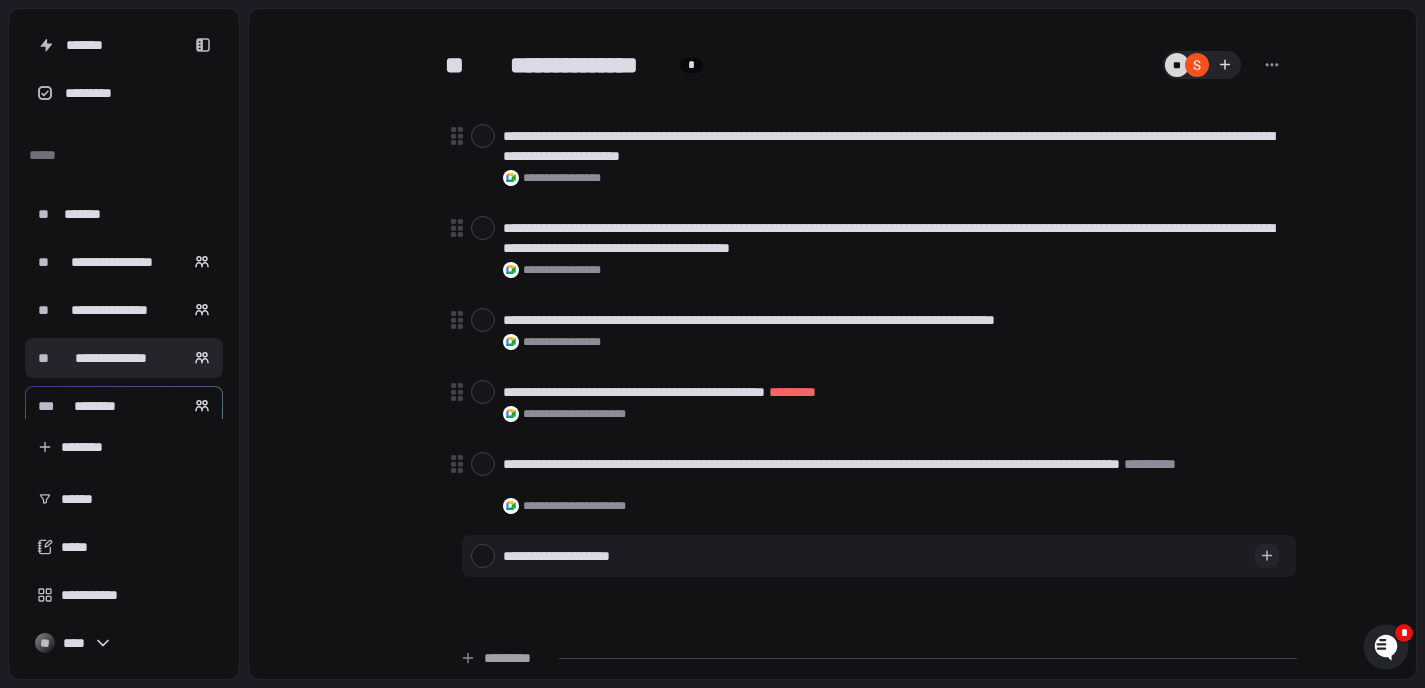 type on "*" 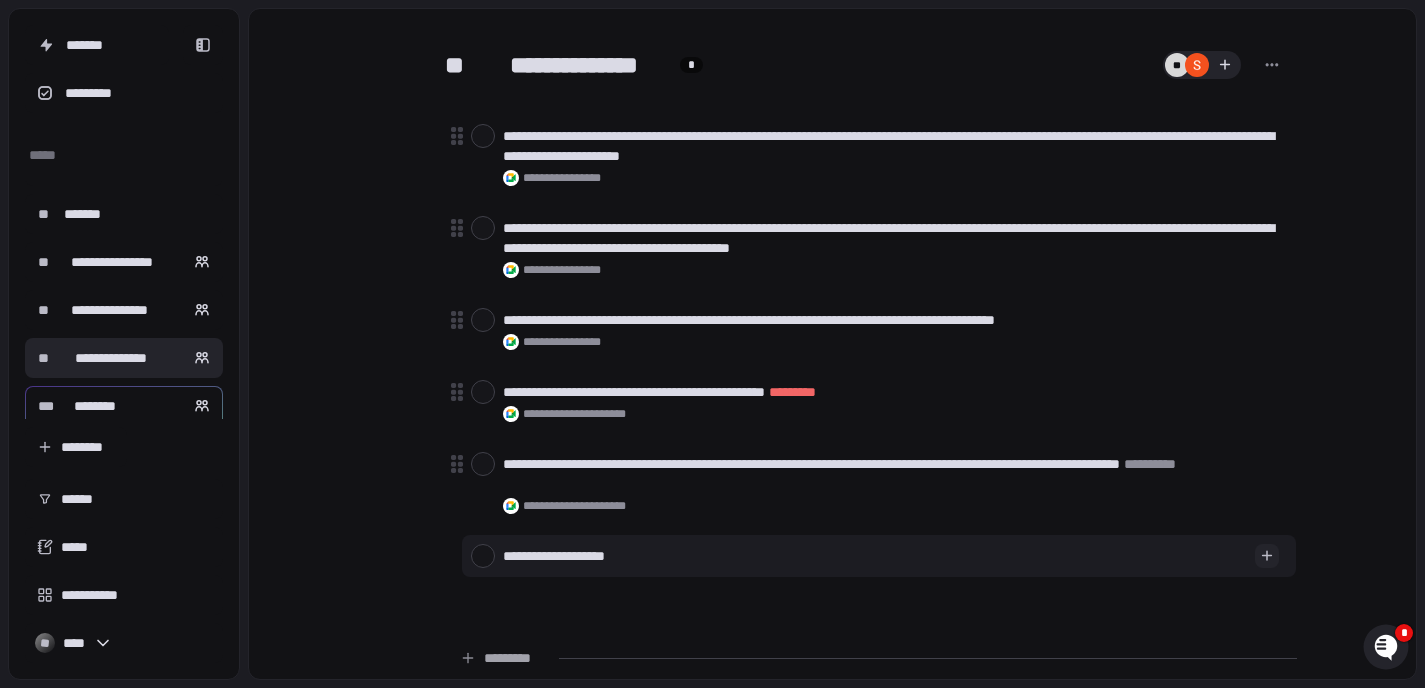 type on "*" 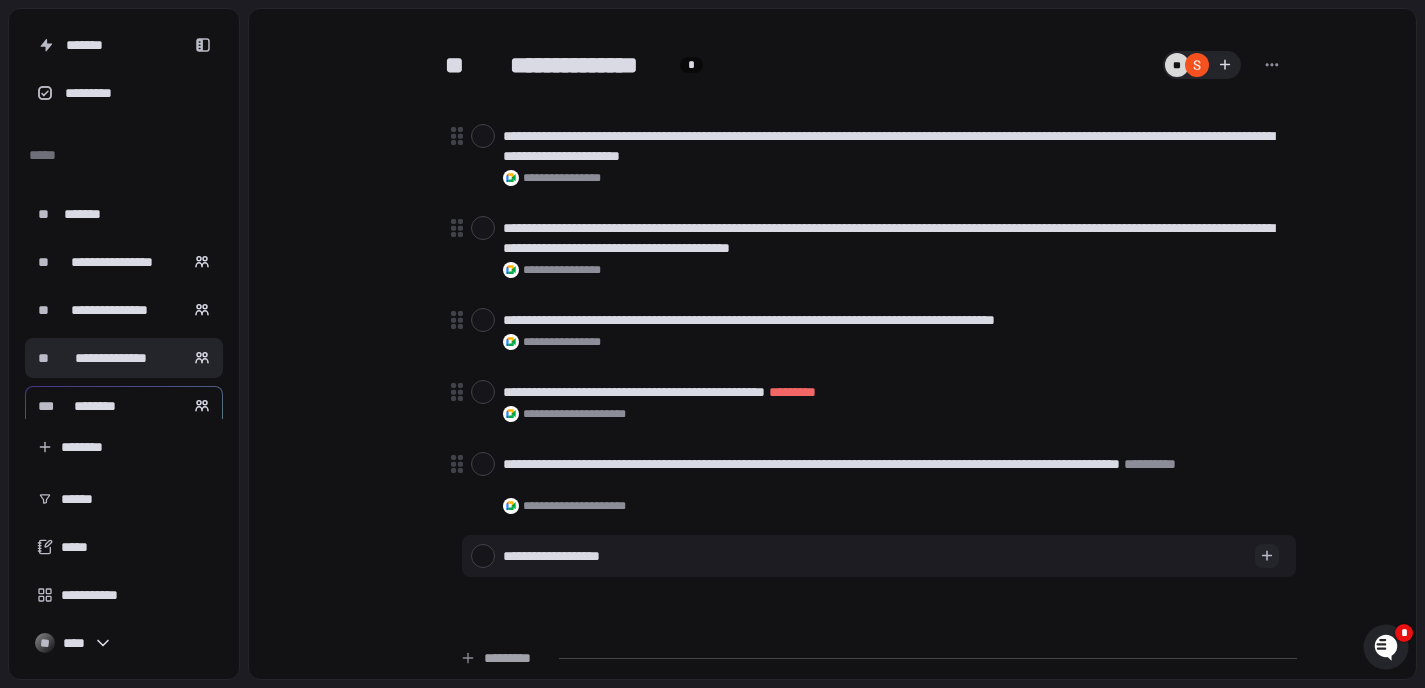 type on "*" 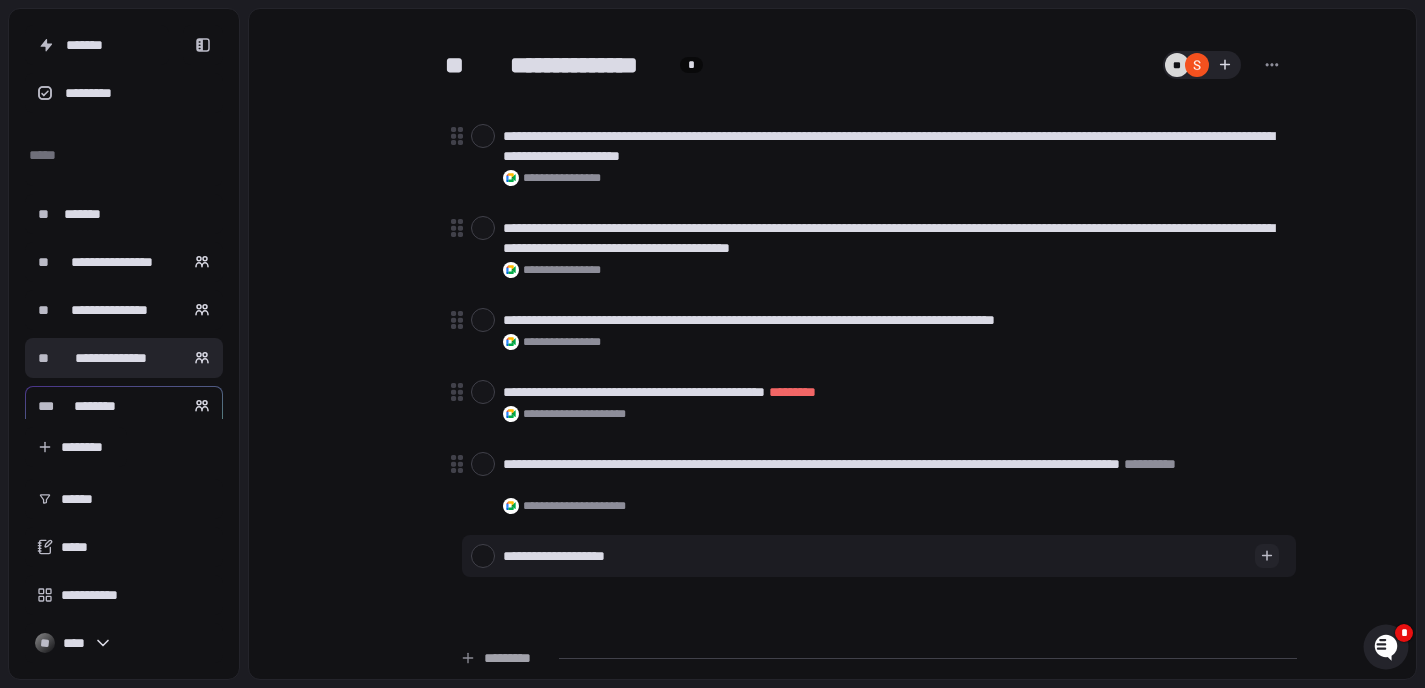 type on "*" 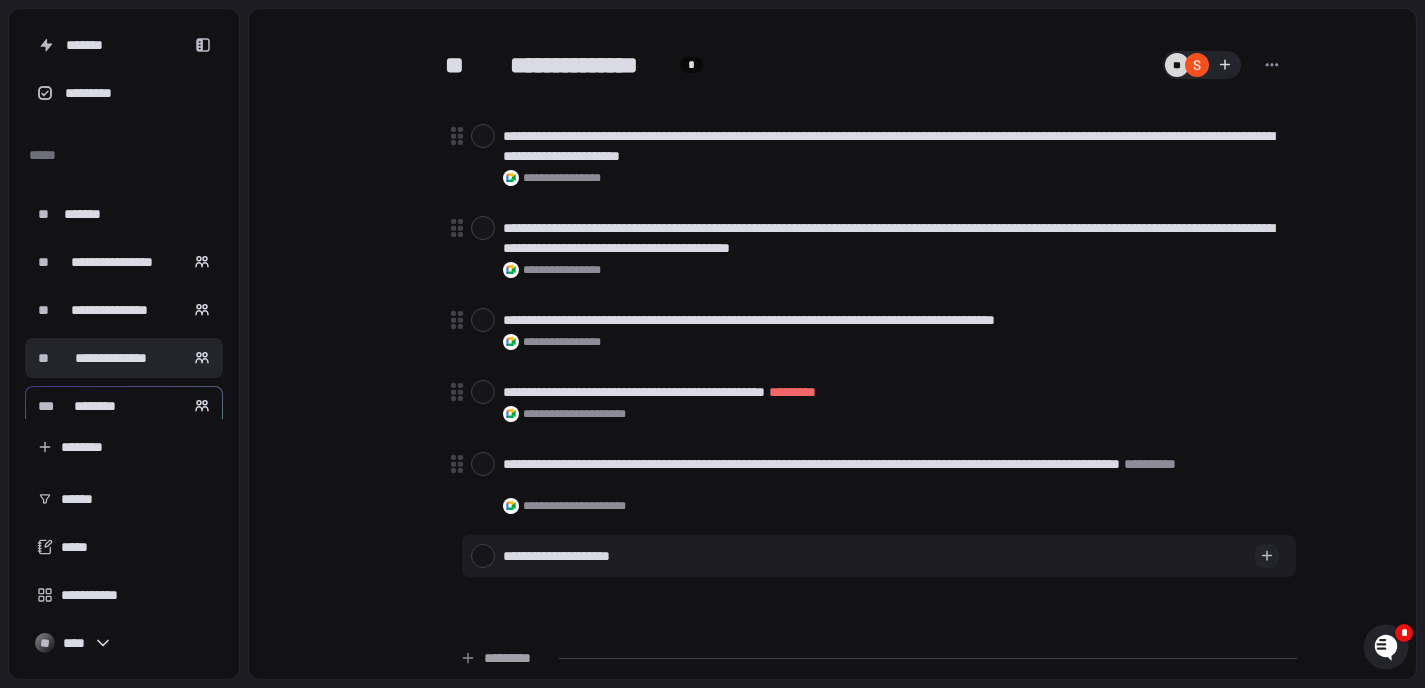 type on "*" 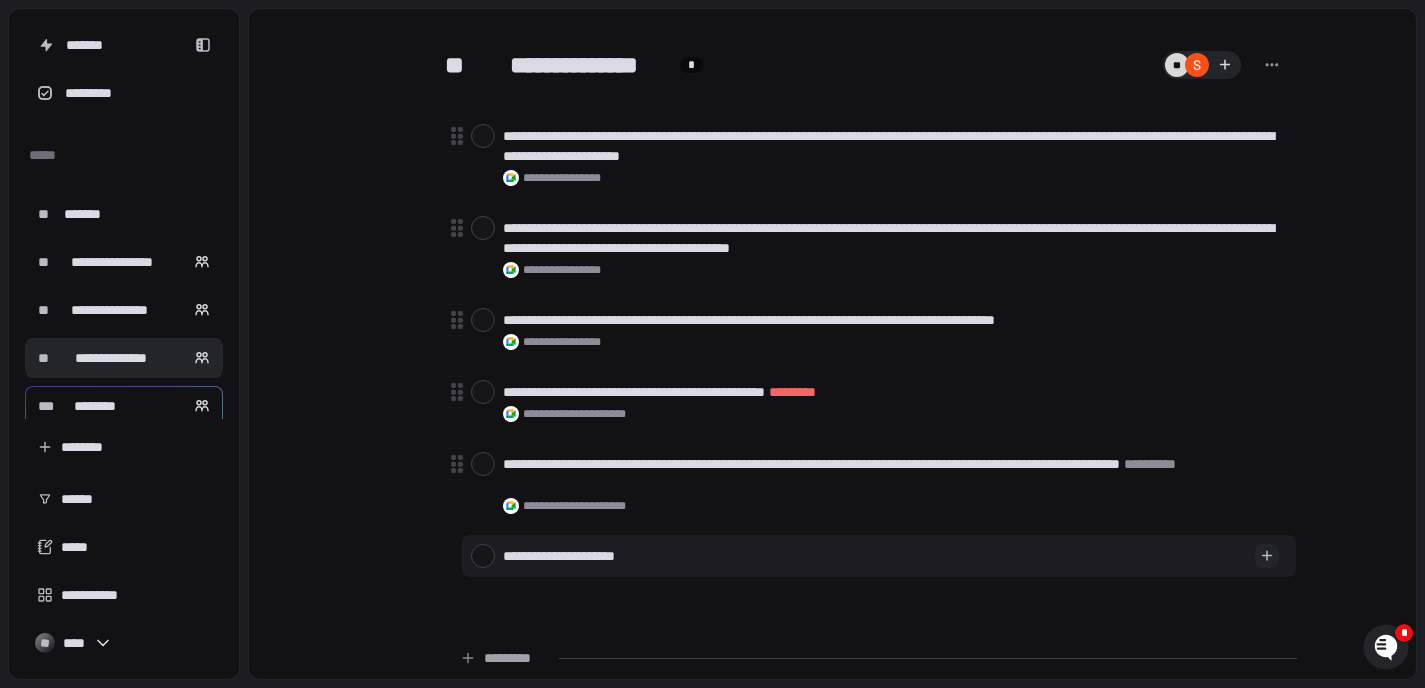 type on "*" 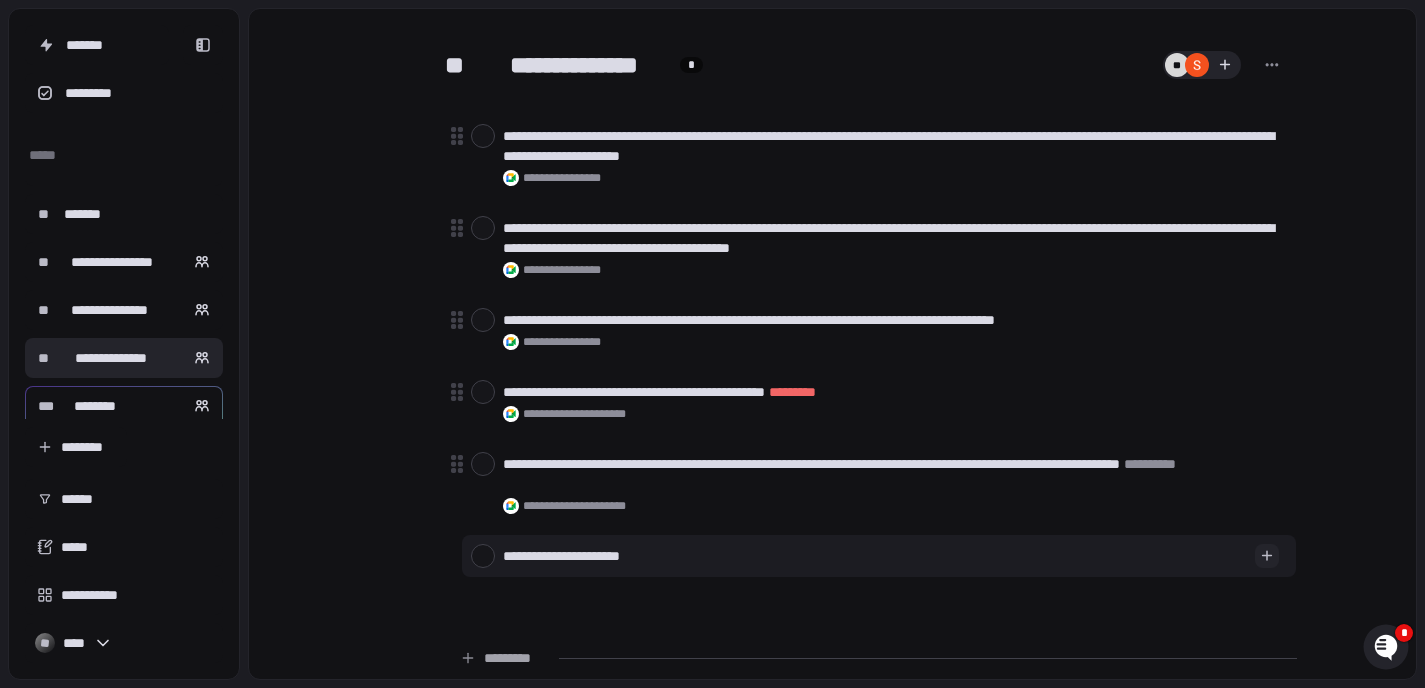 type on "*" 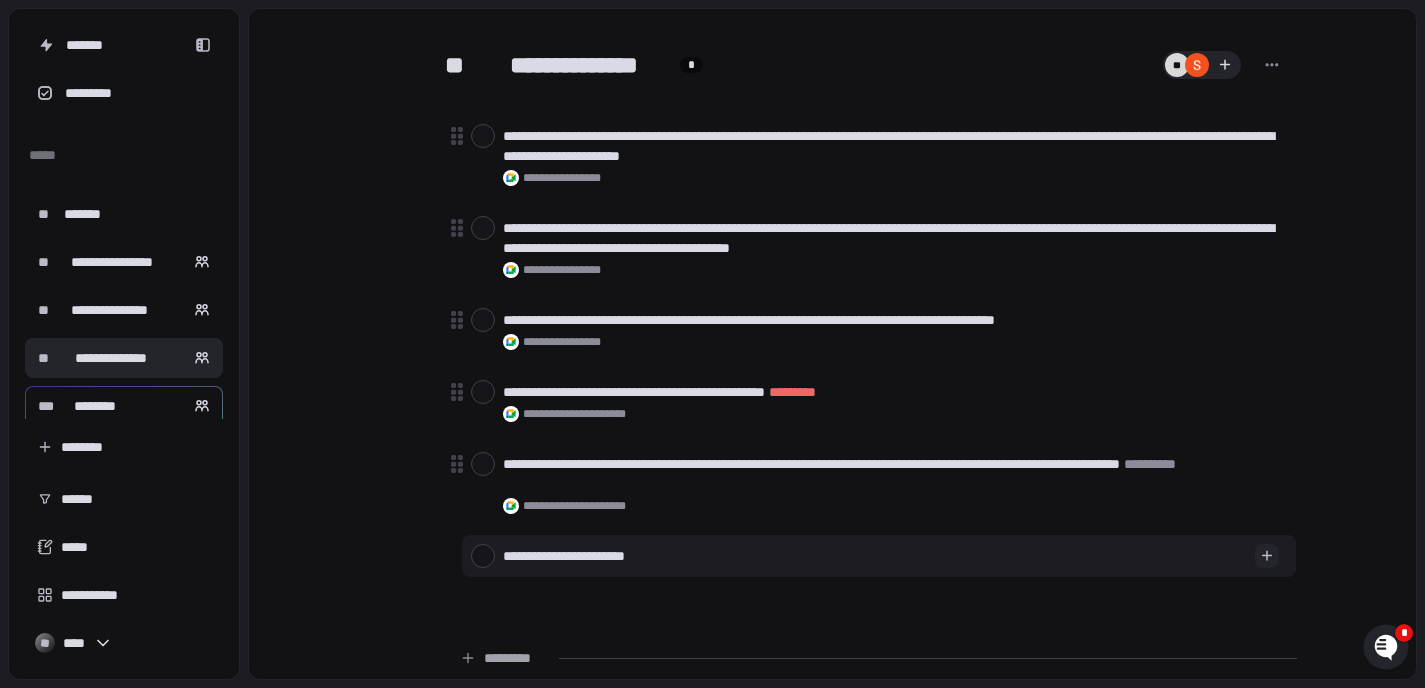 type on "*" 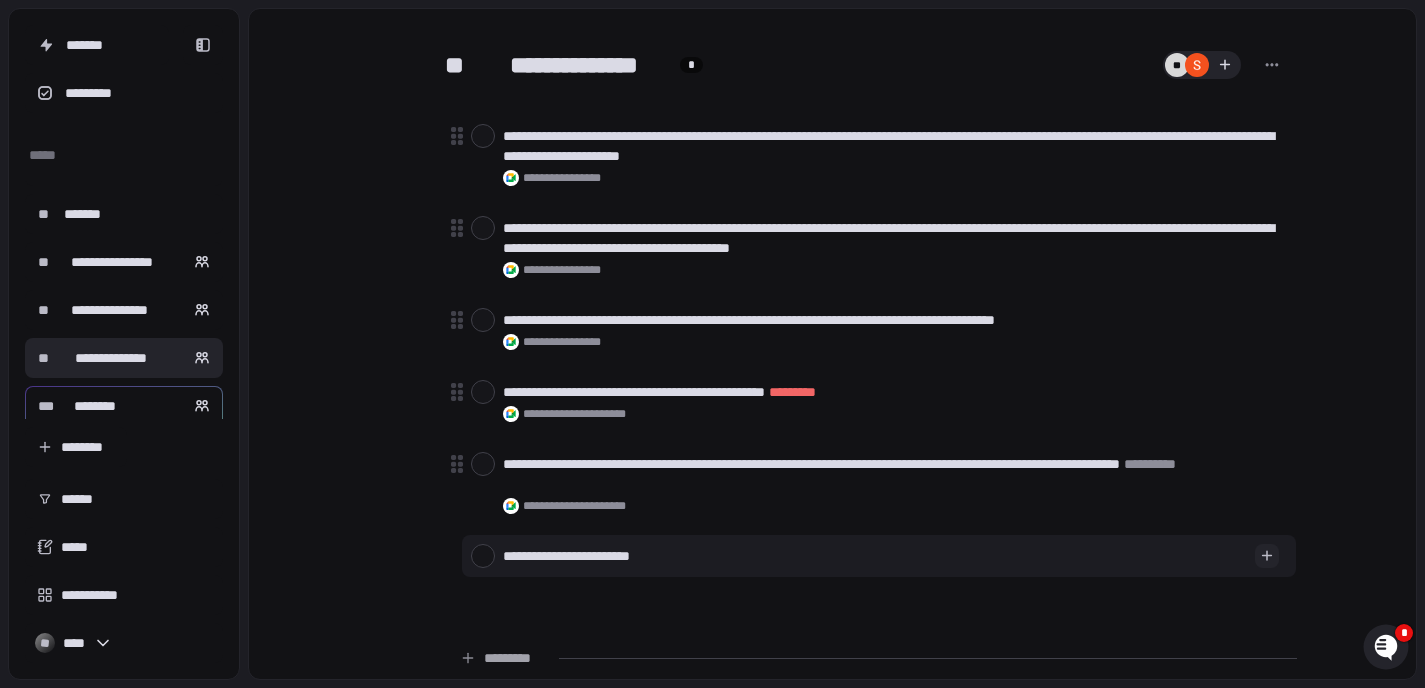 type on "*" 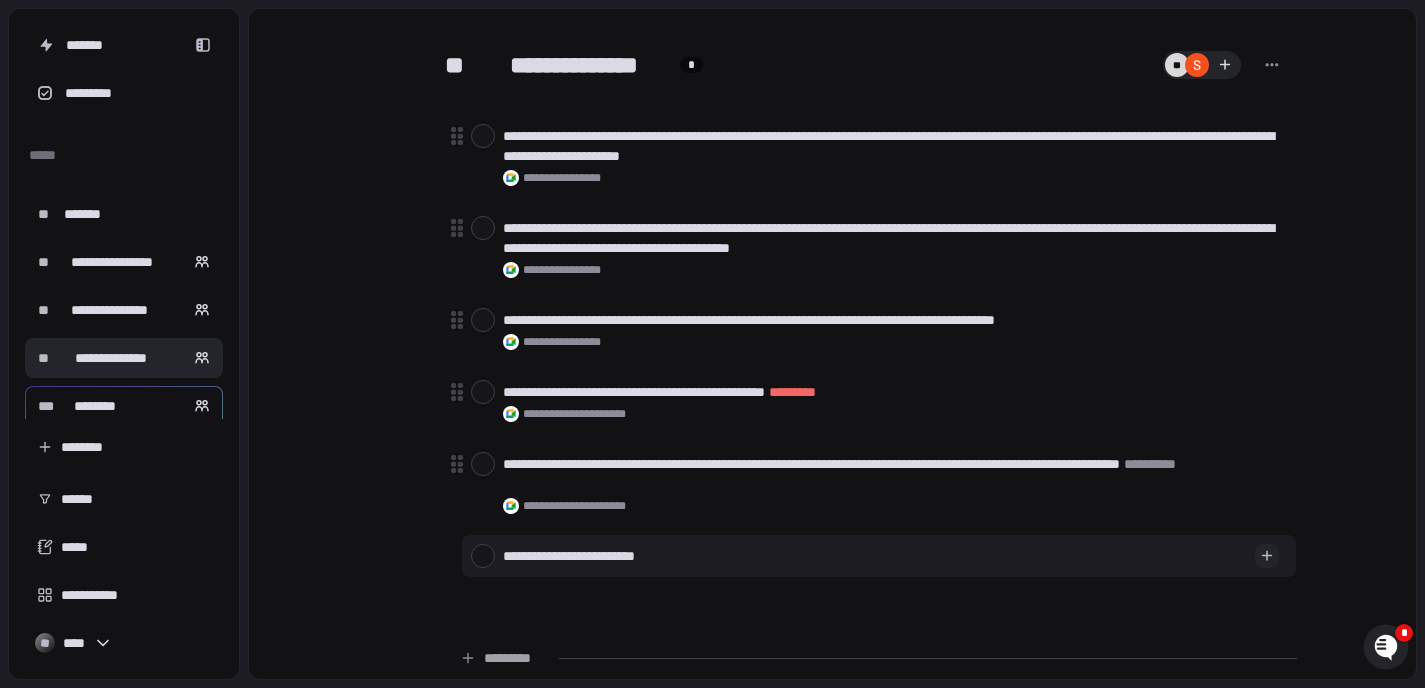 type on "*" 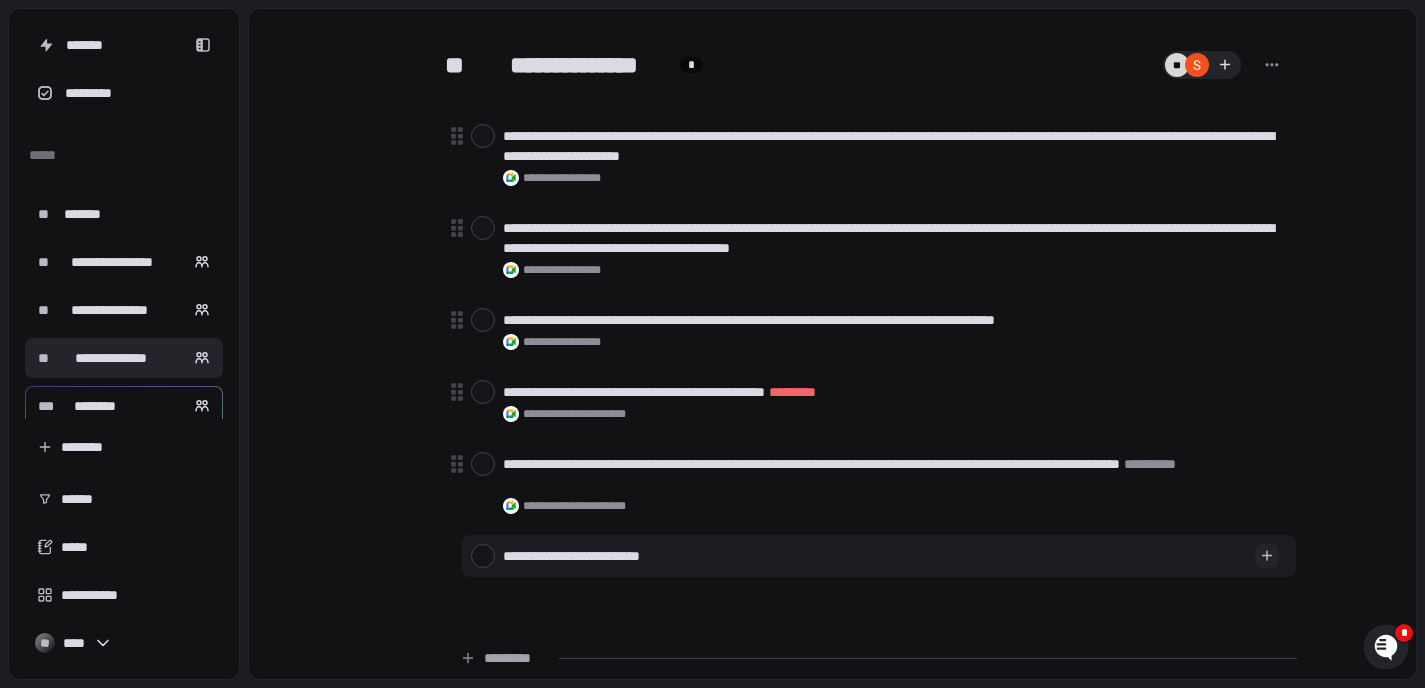 type on "*" 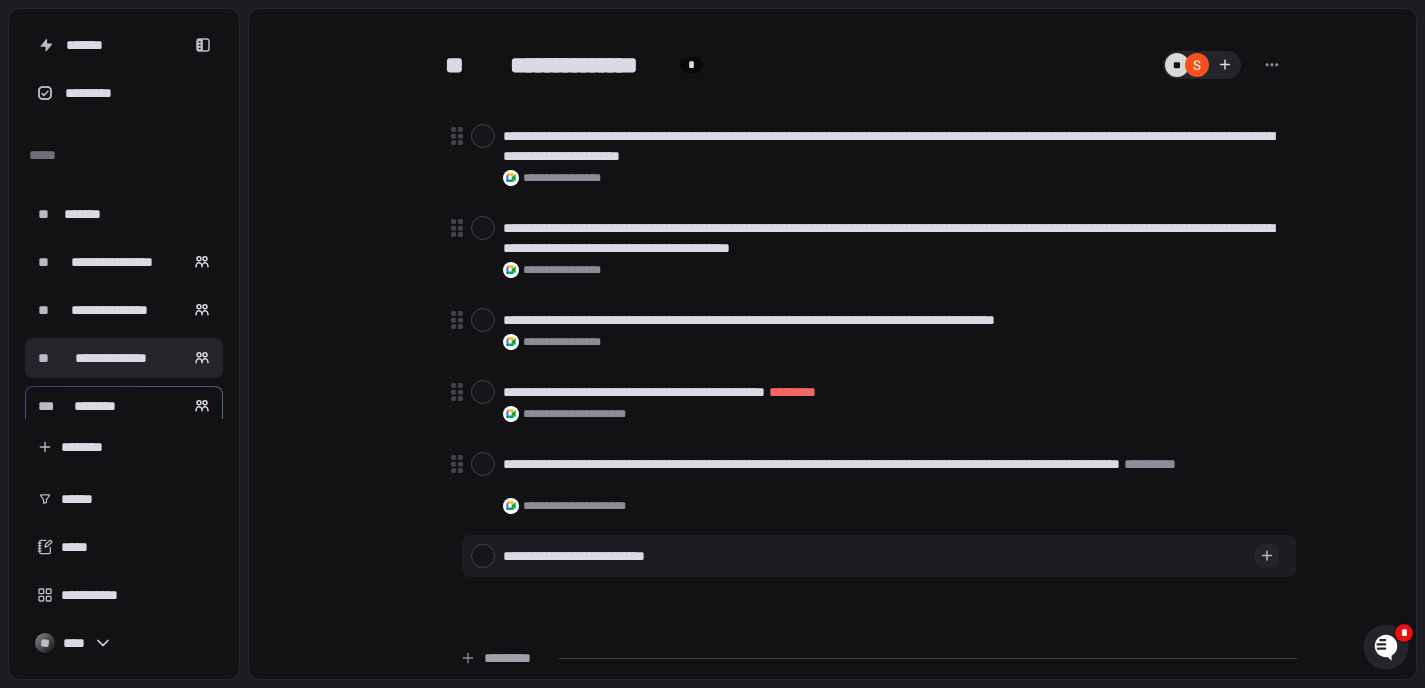 type on "*" 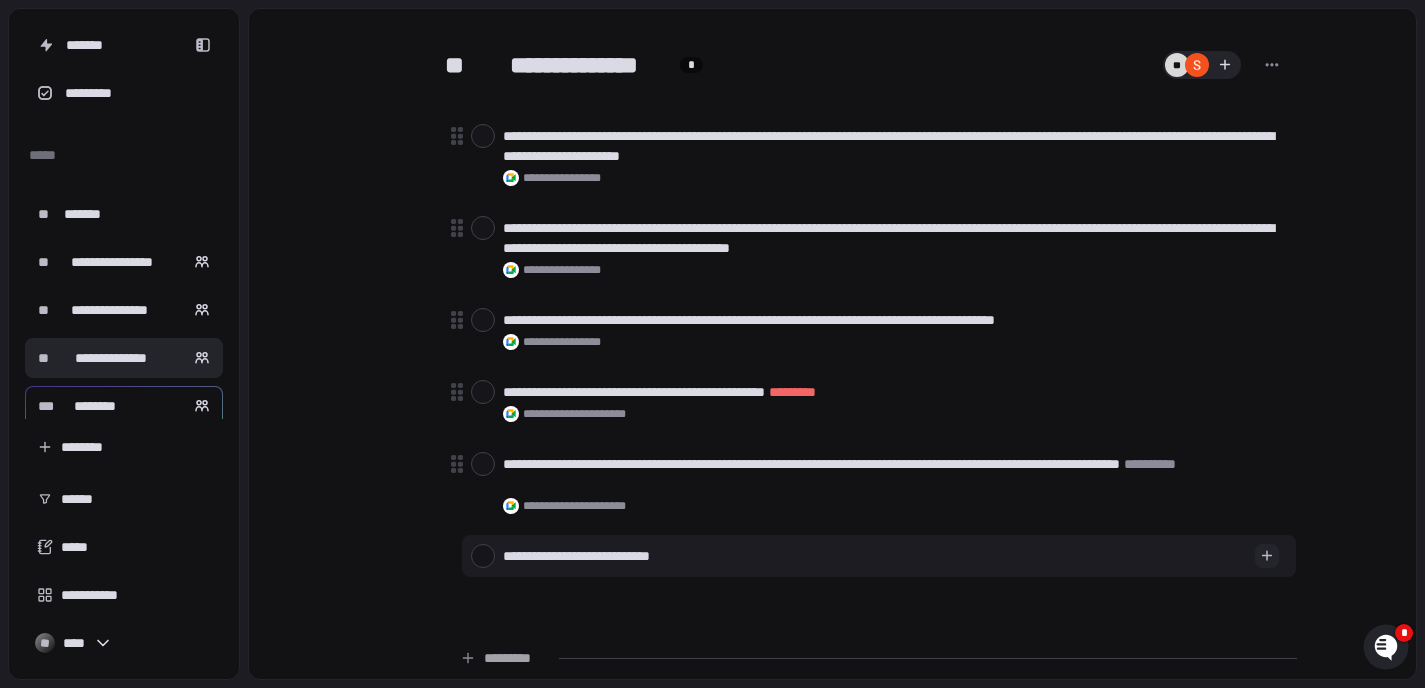 type on "*" 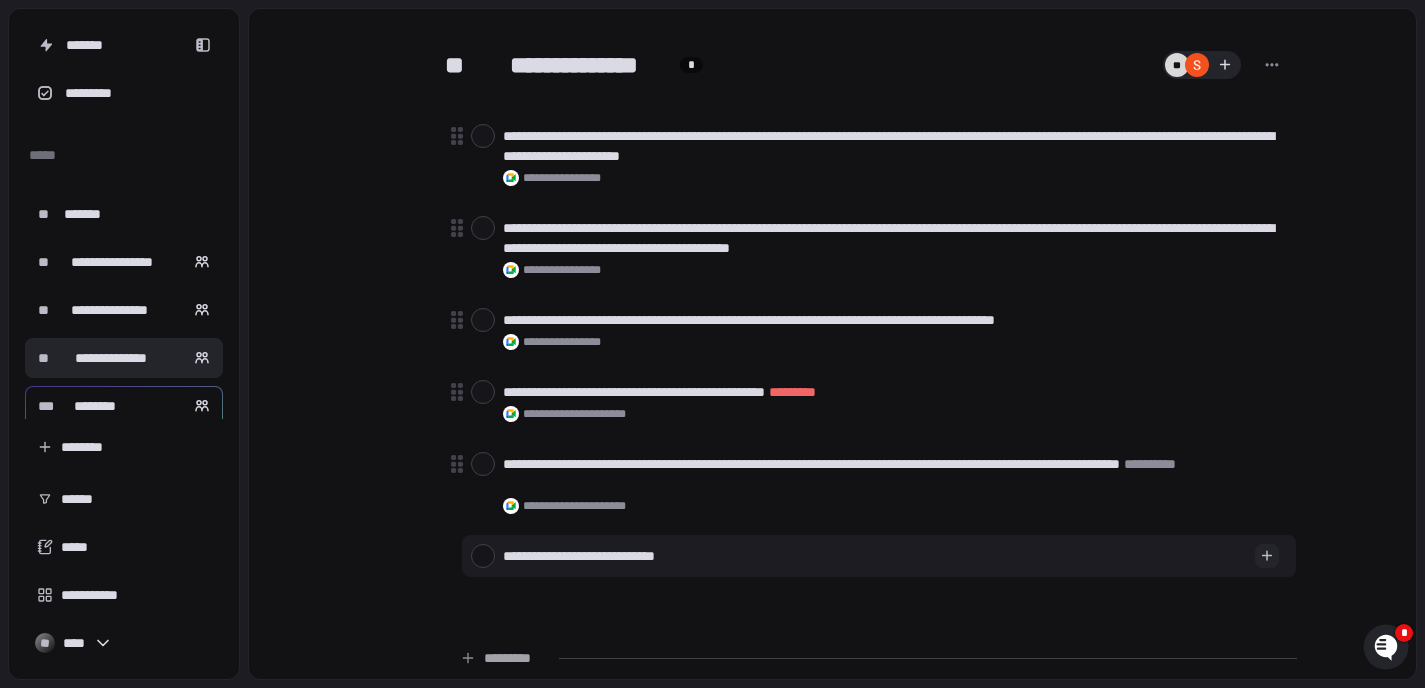 type on "*" 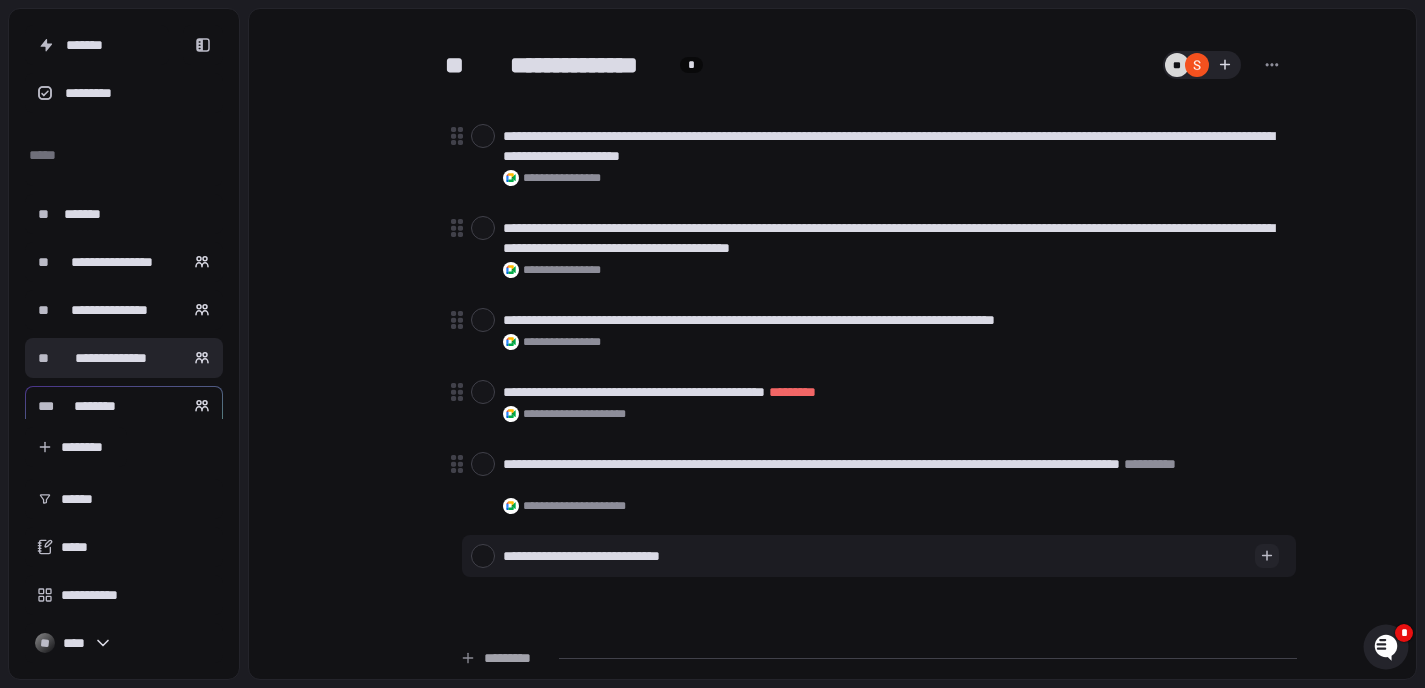 type on "*" 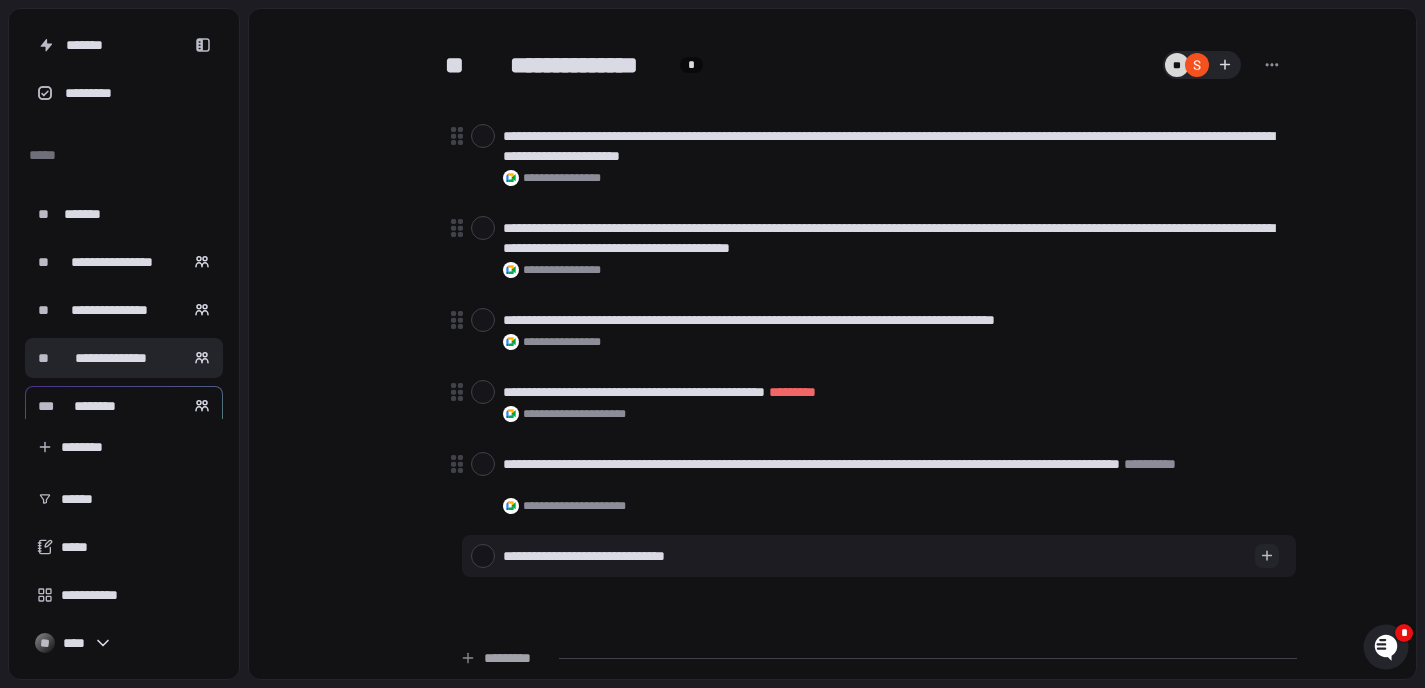 type on "*" 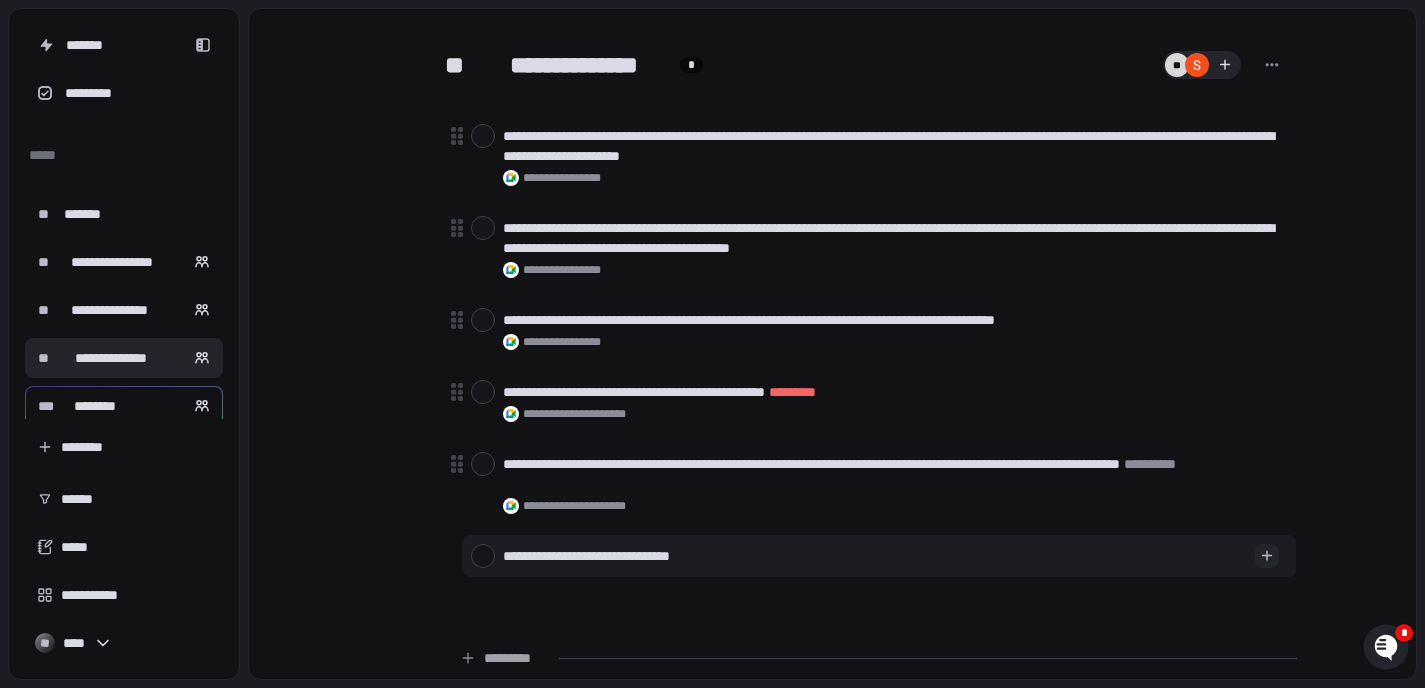 type on "**********" 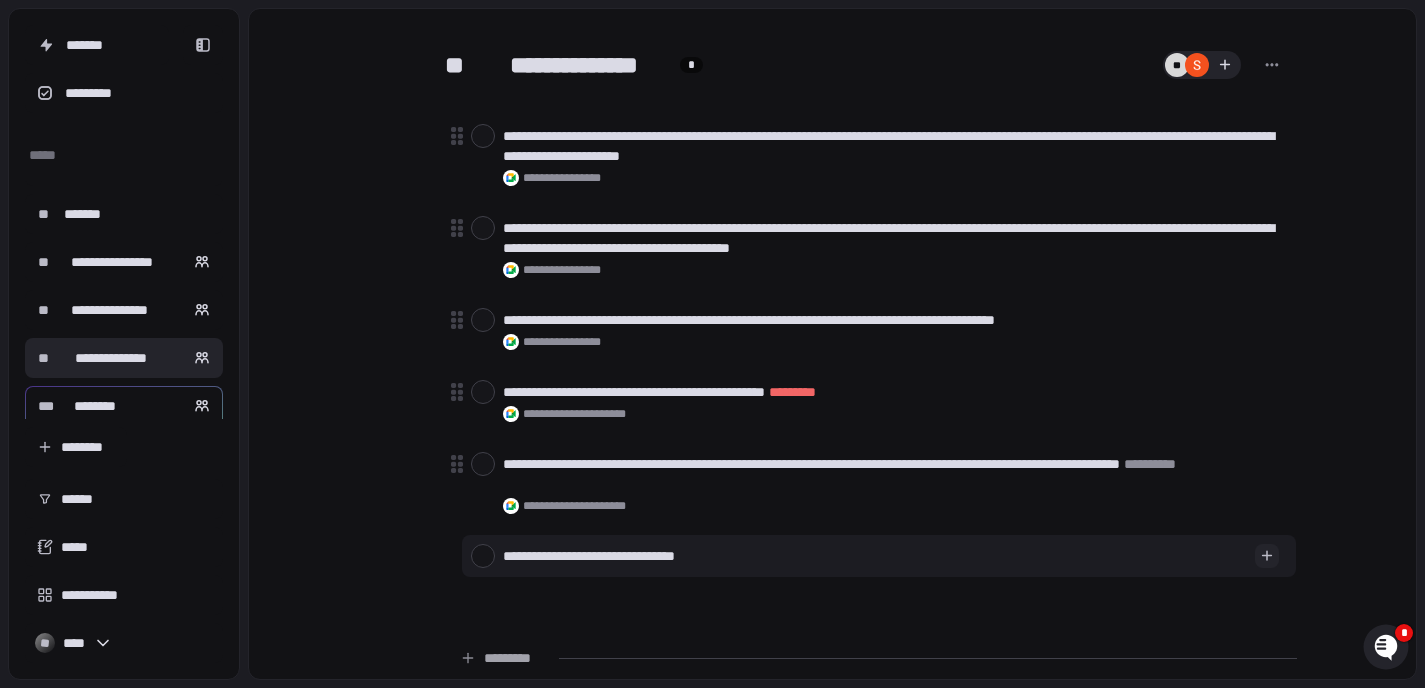 type on "*" 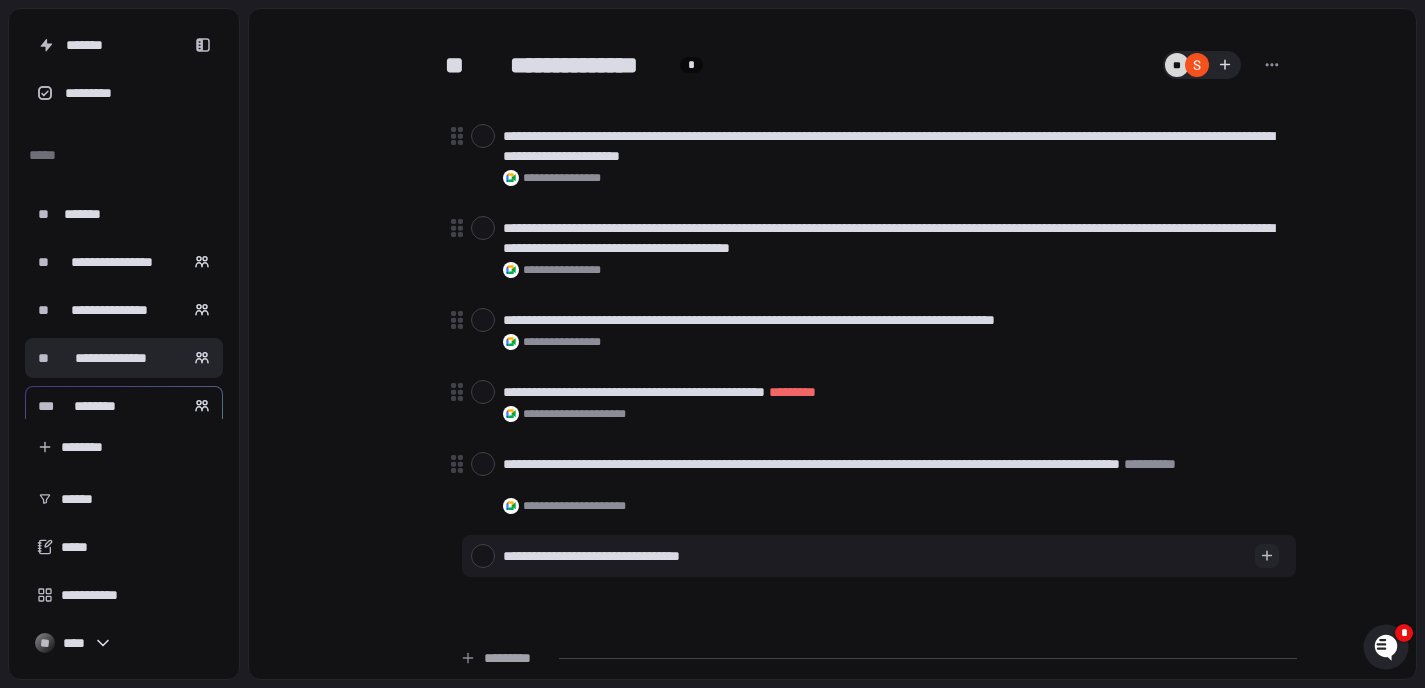 type on "*" 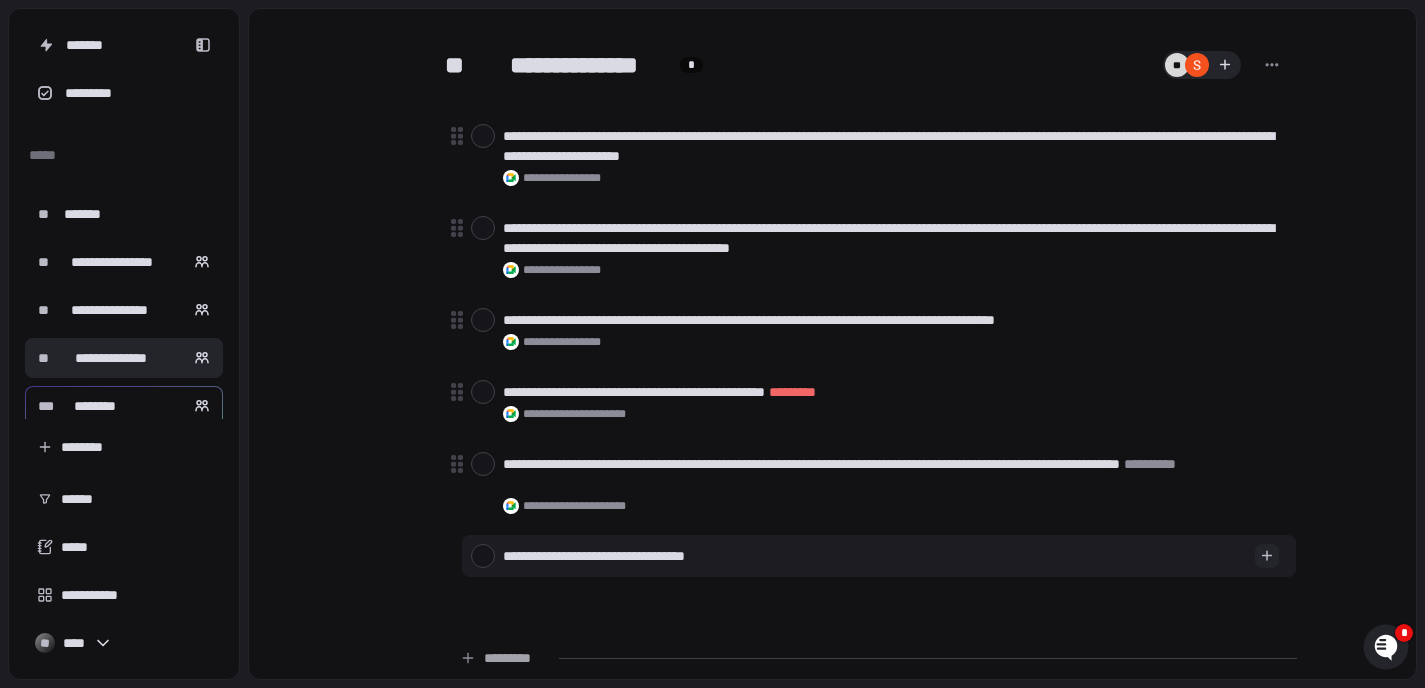 type on "*" 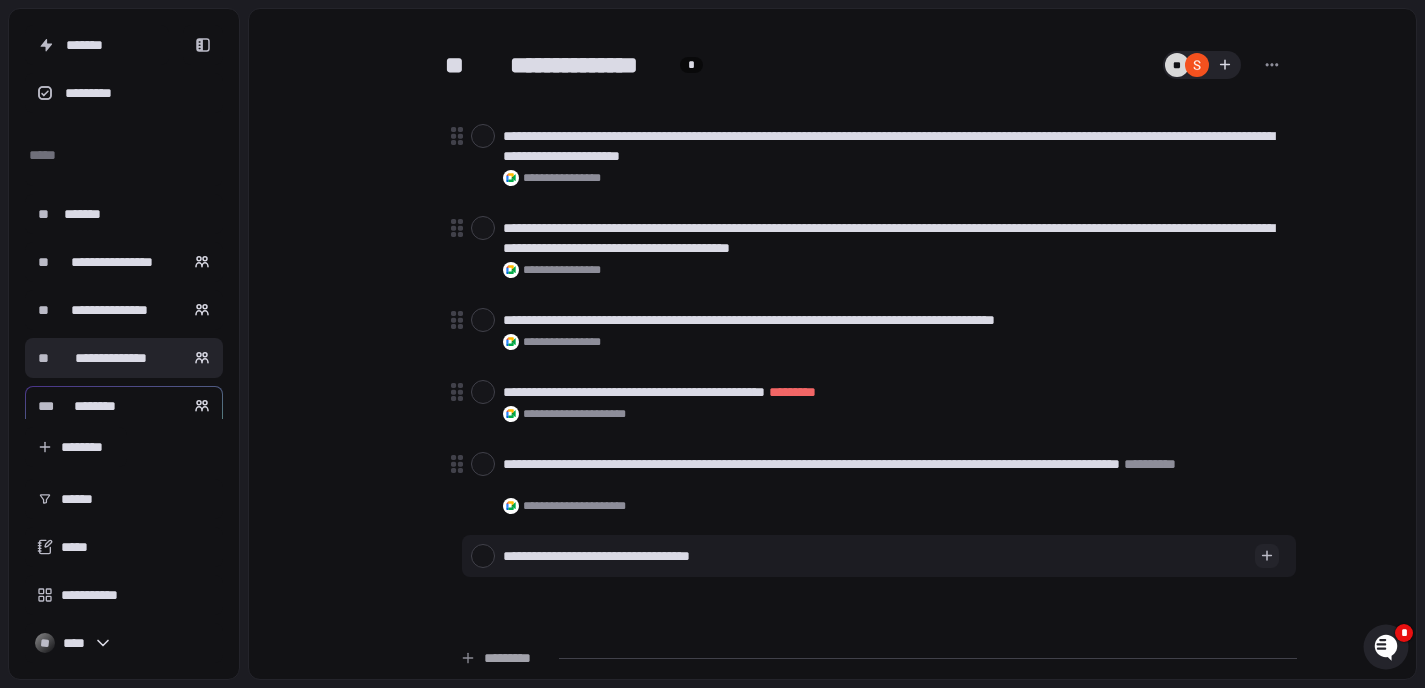 type on "*" 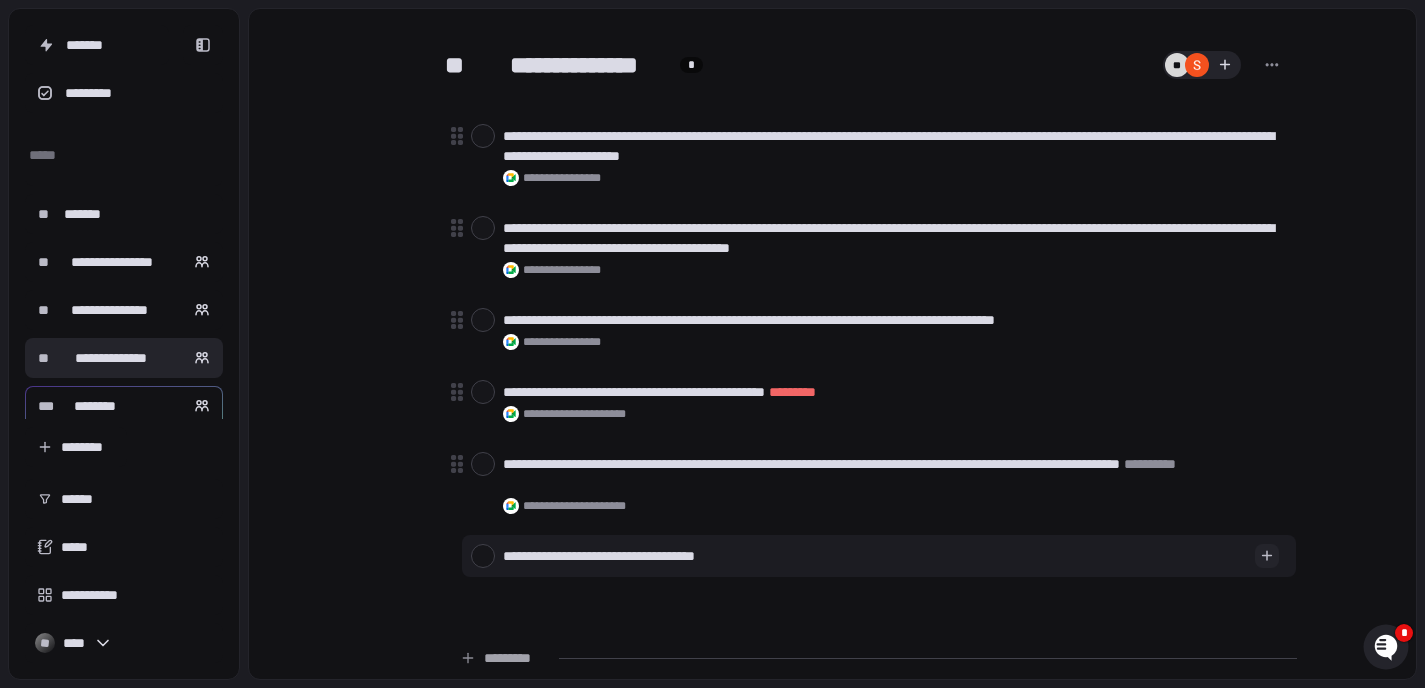 type on "*" 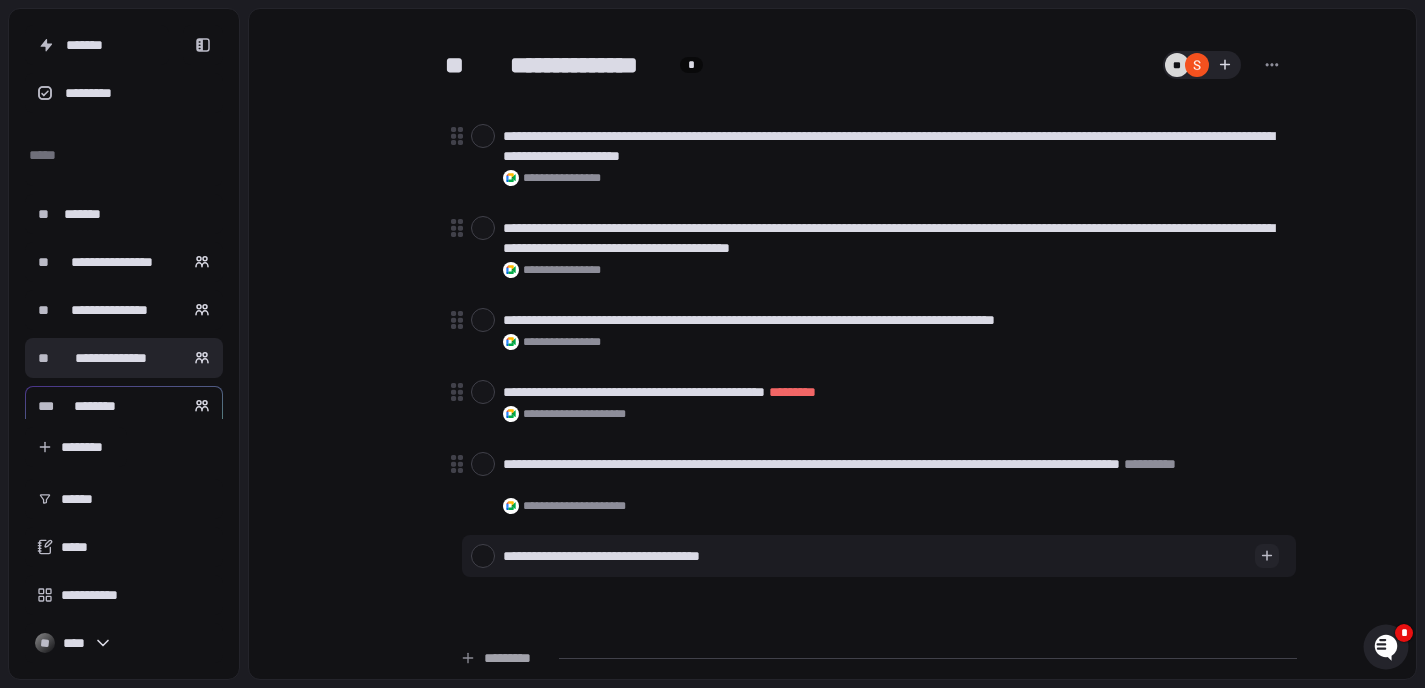 type on "*" 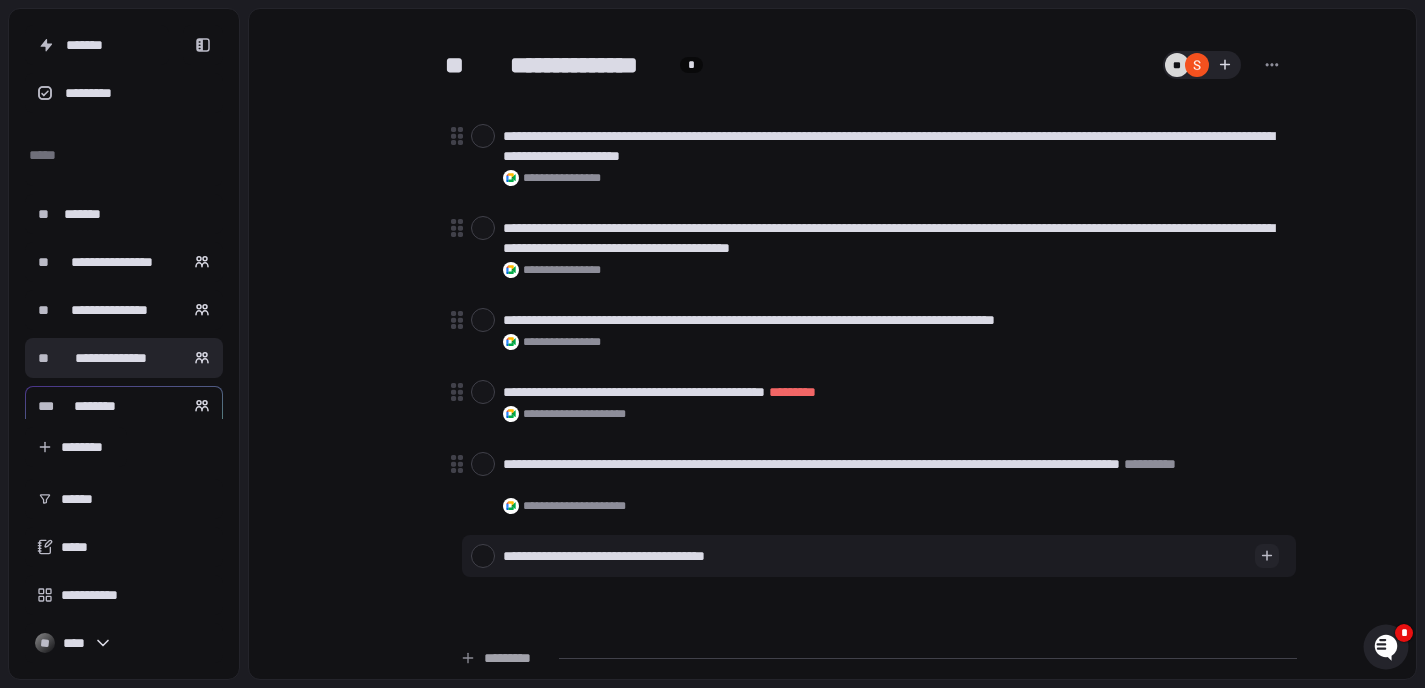 type on "*" 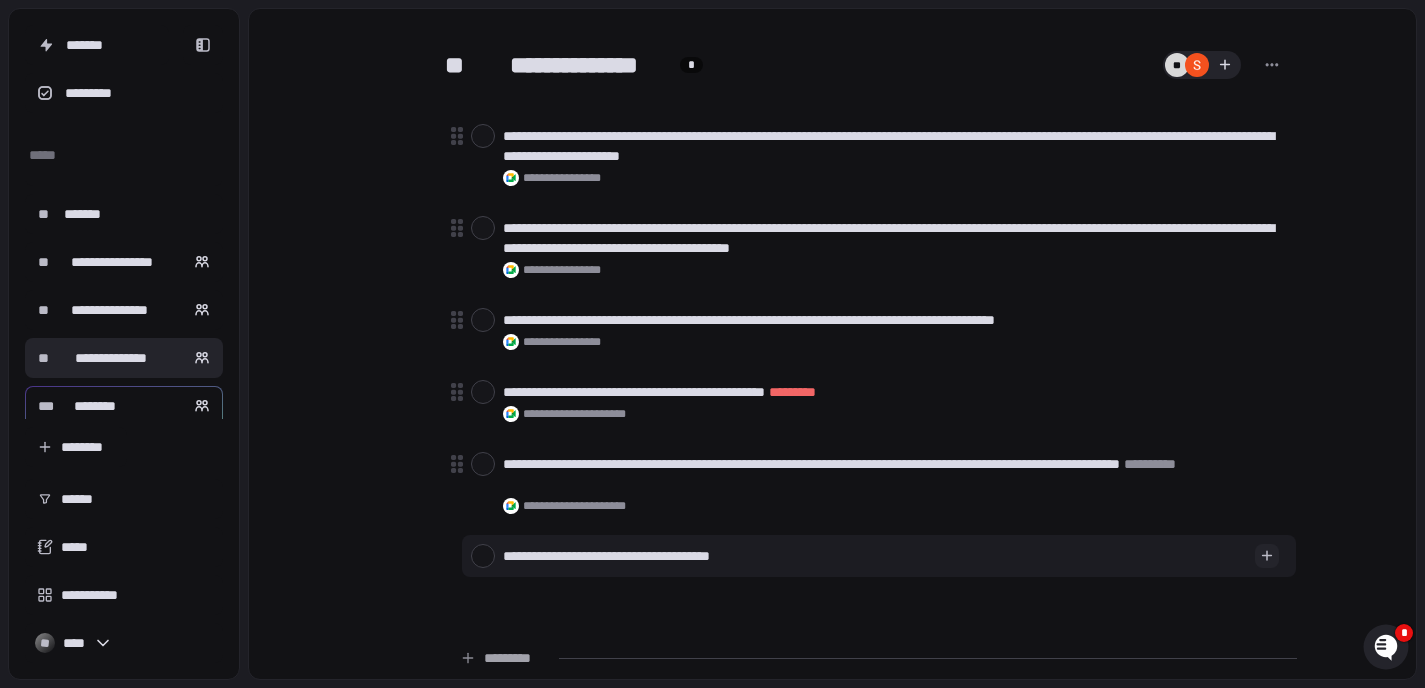 type on "*" 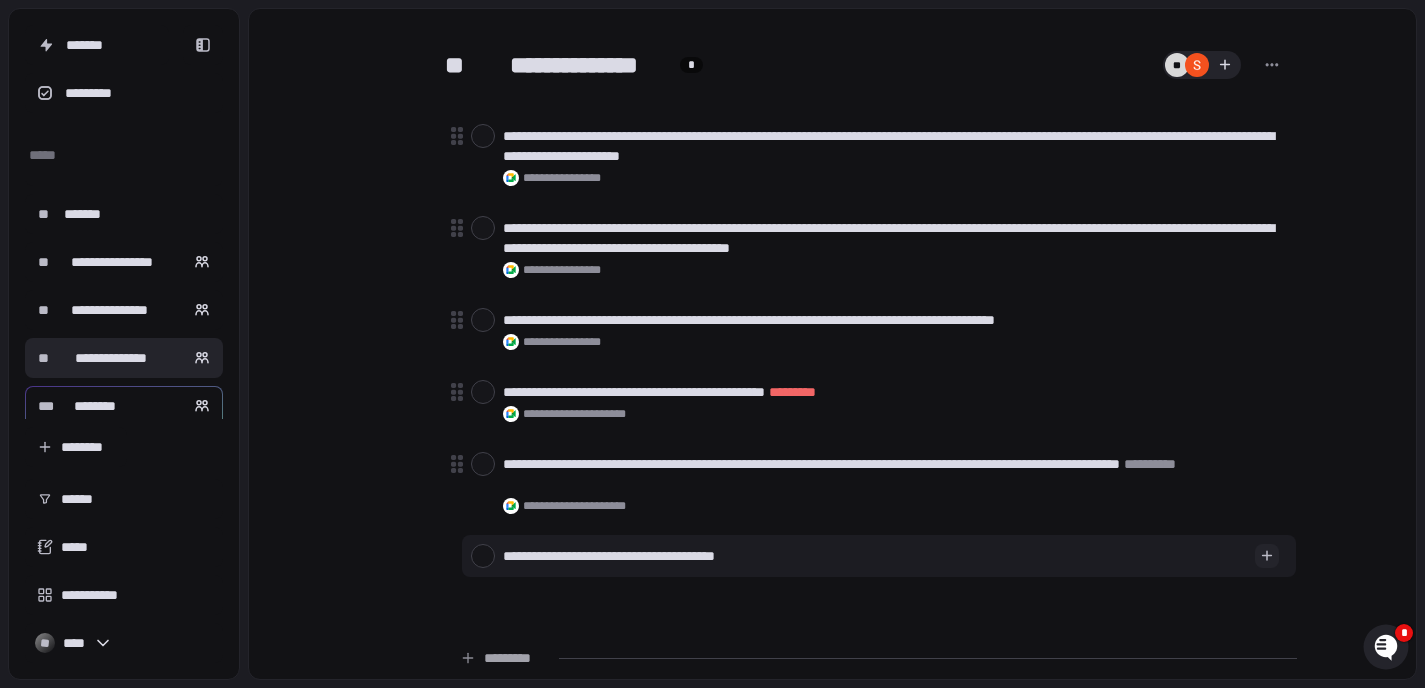 type on "*" 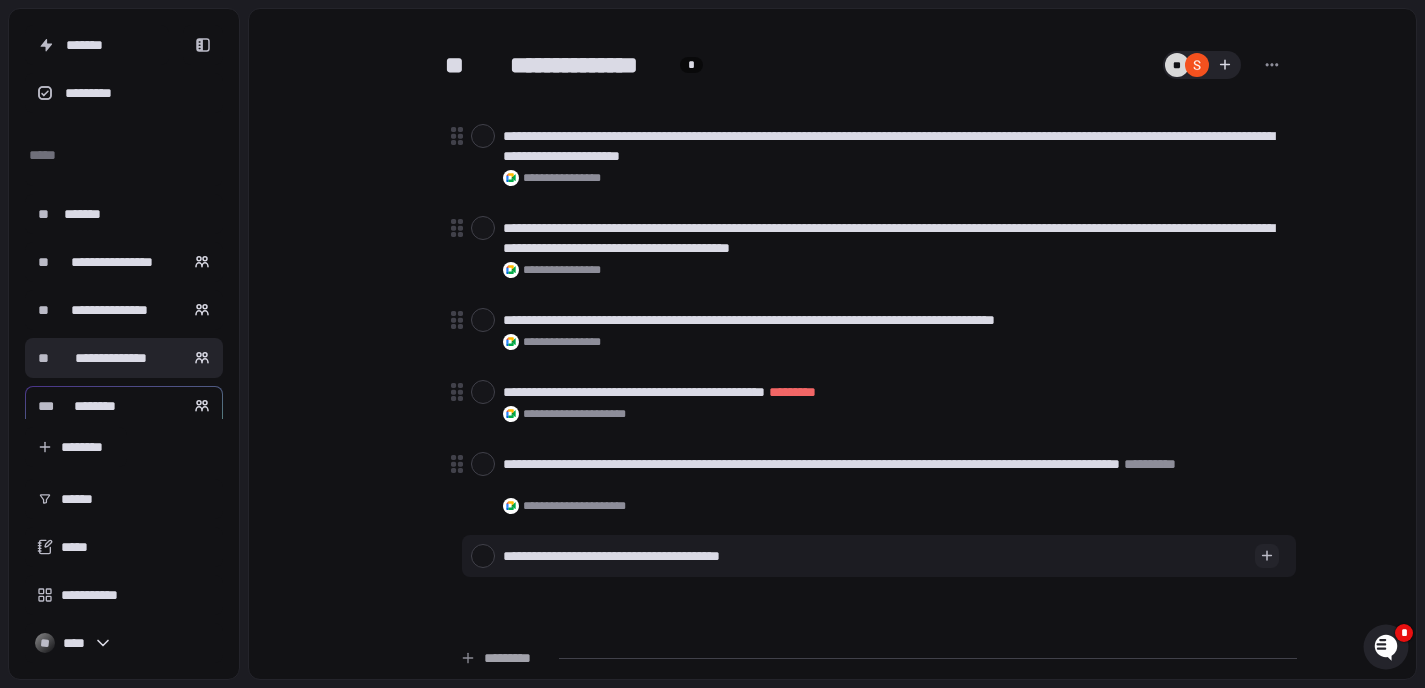 type on "*" 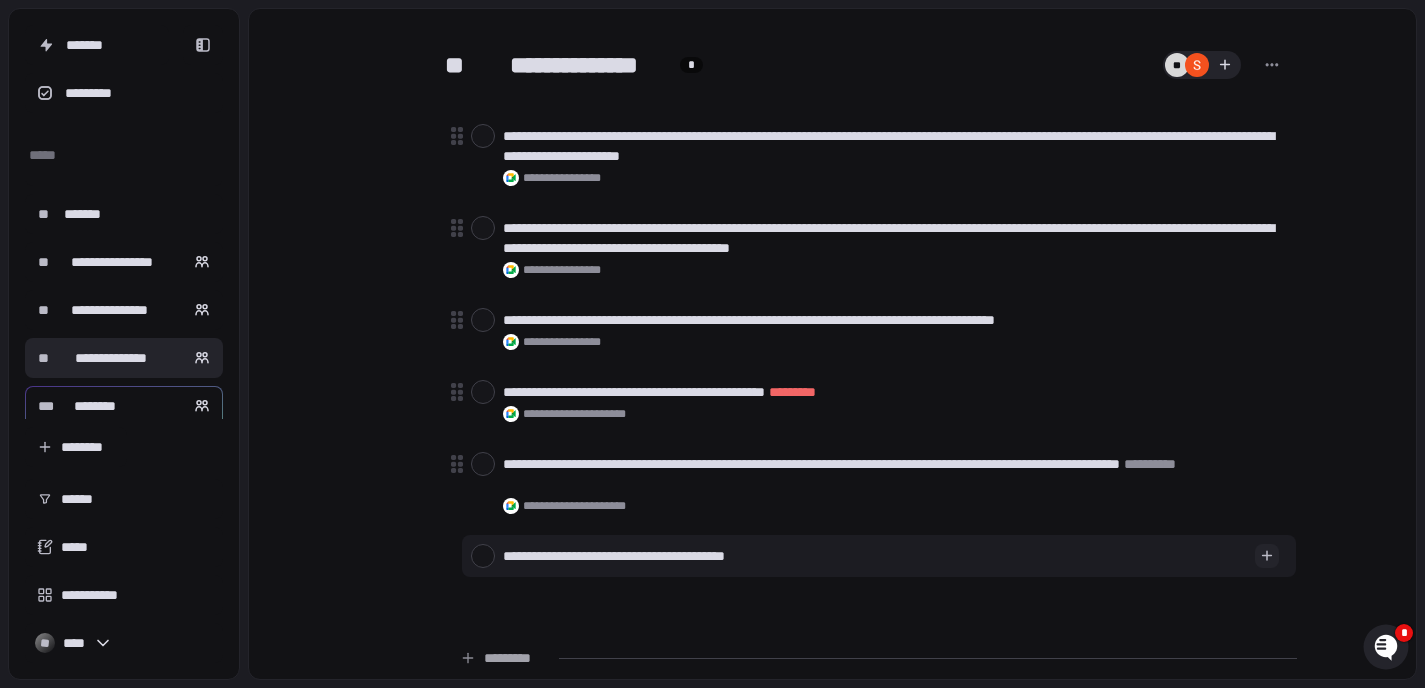 type on "*" 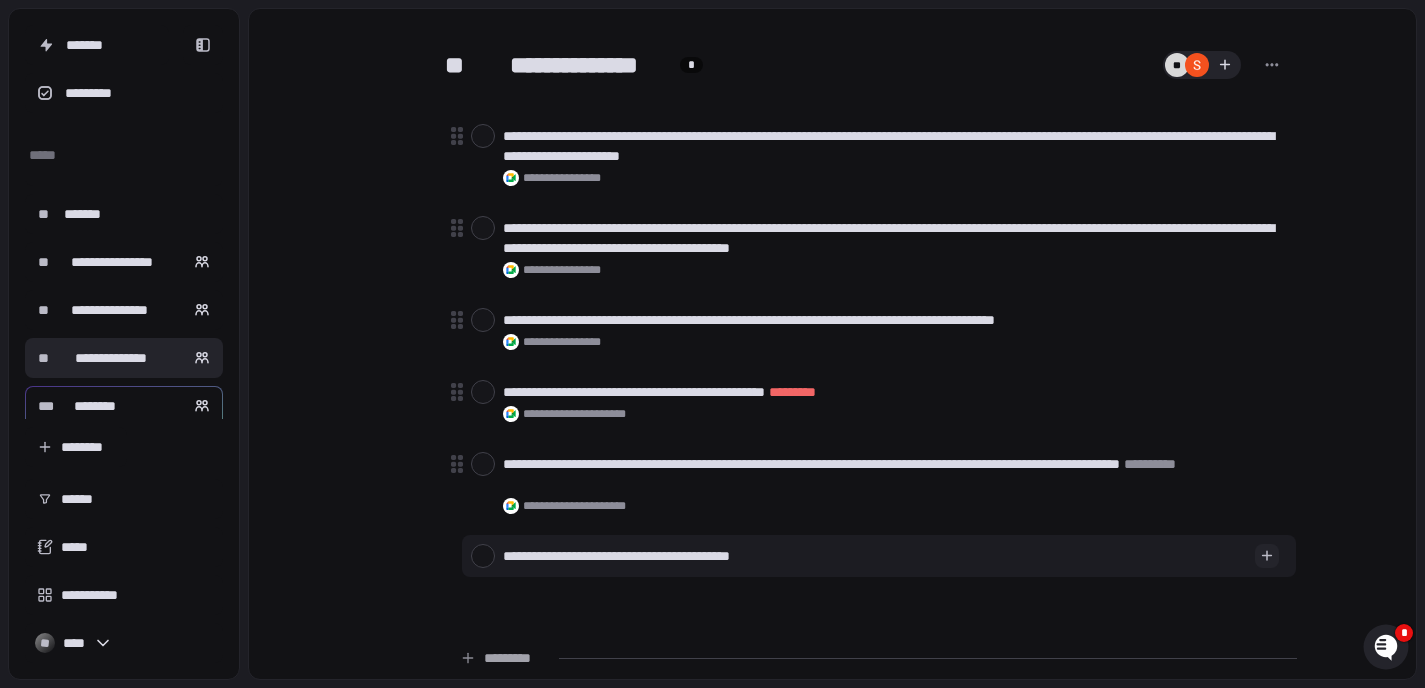 type on "*" 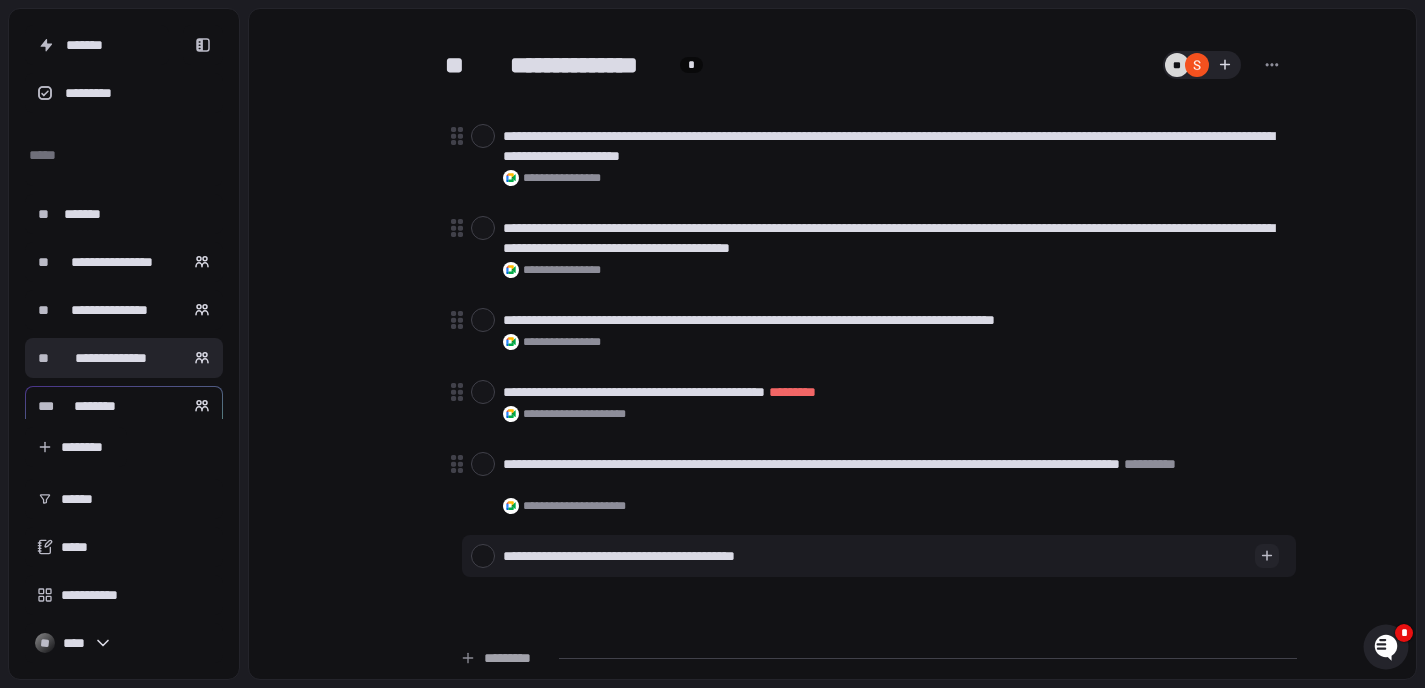 type on "*" 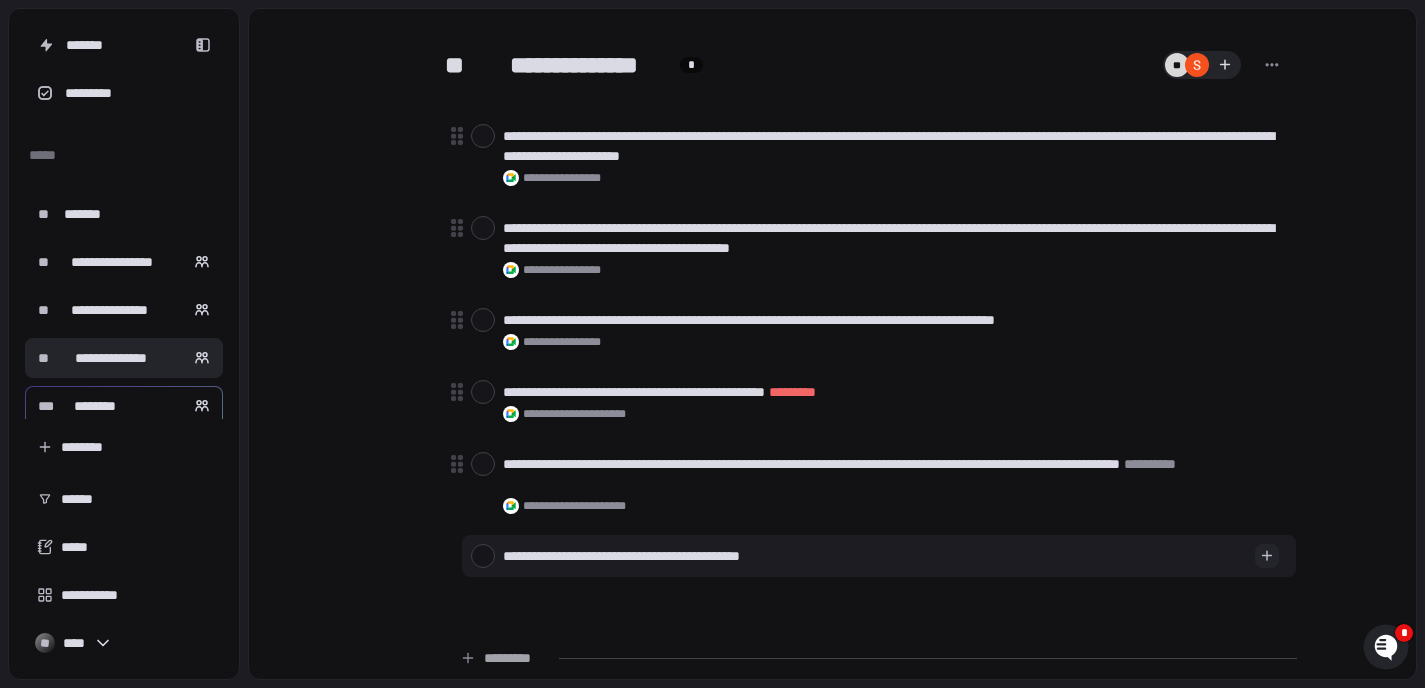 type on "*" 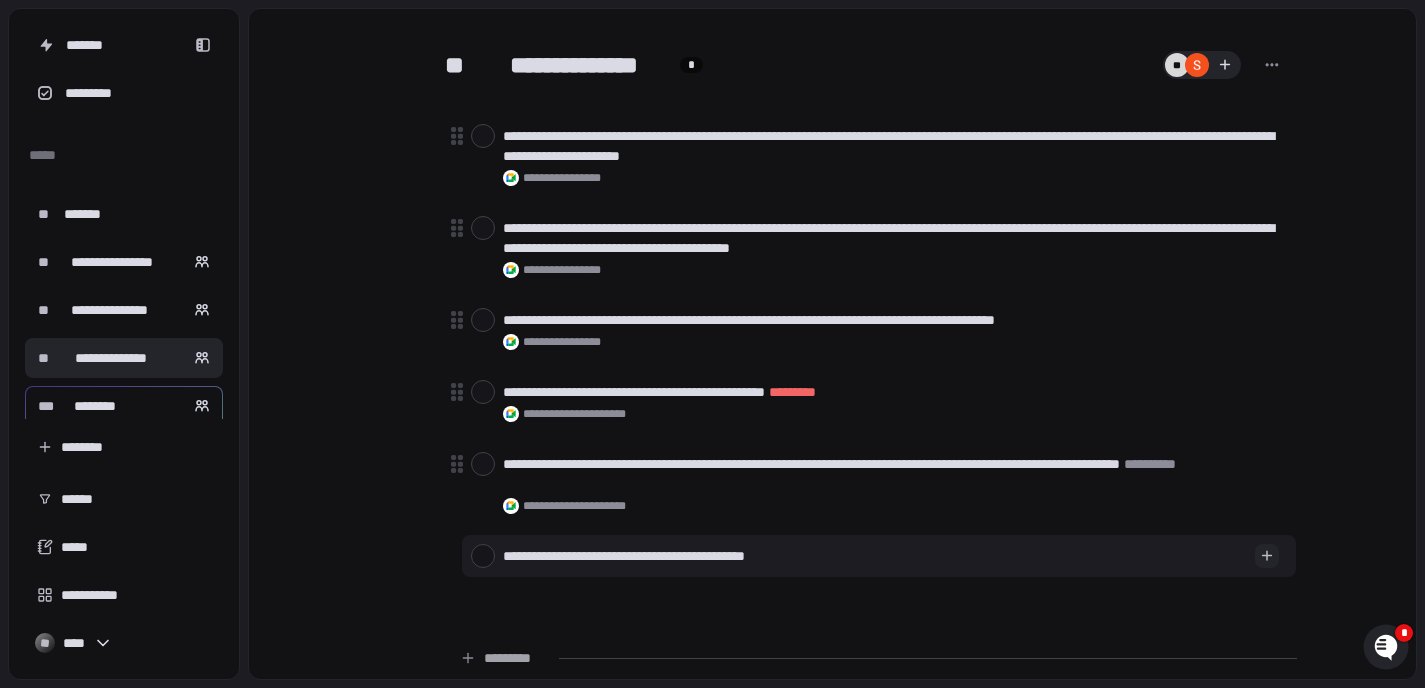 type on "*" 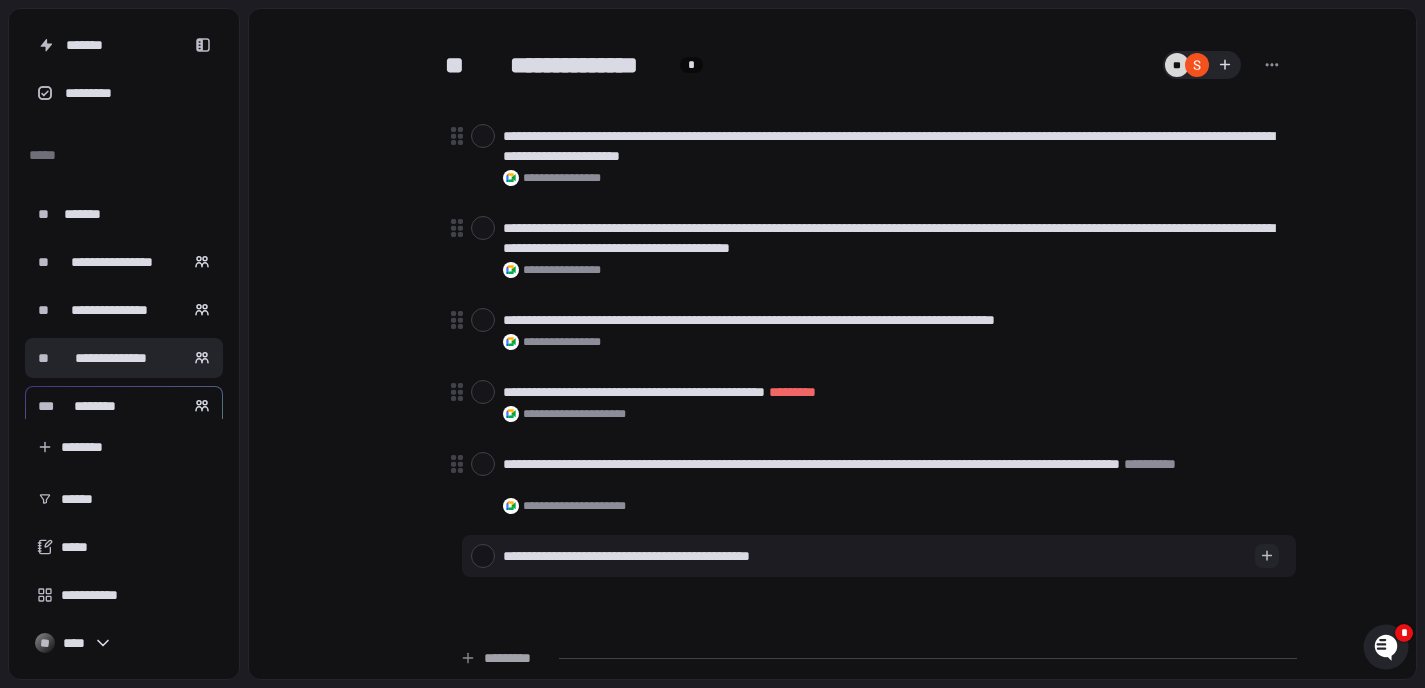 click on "**********" at bounding box center (875, 555) 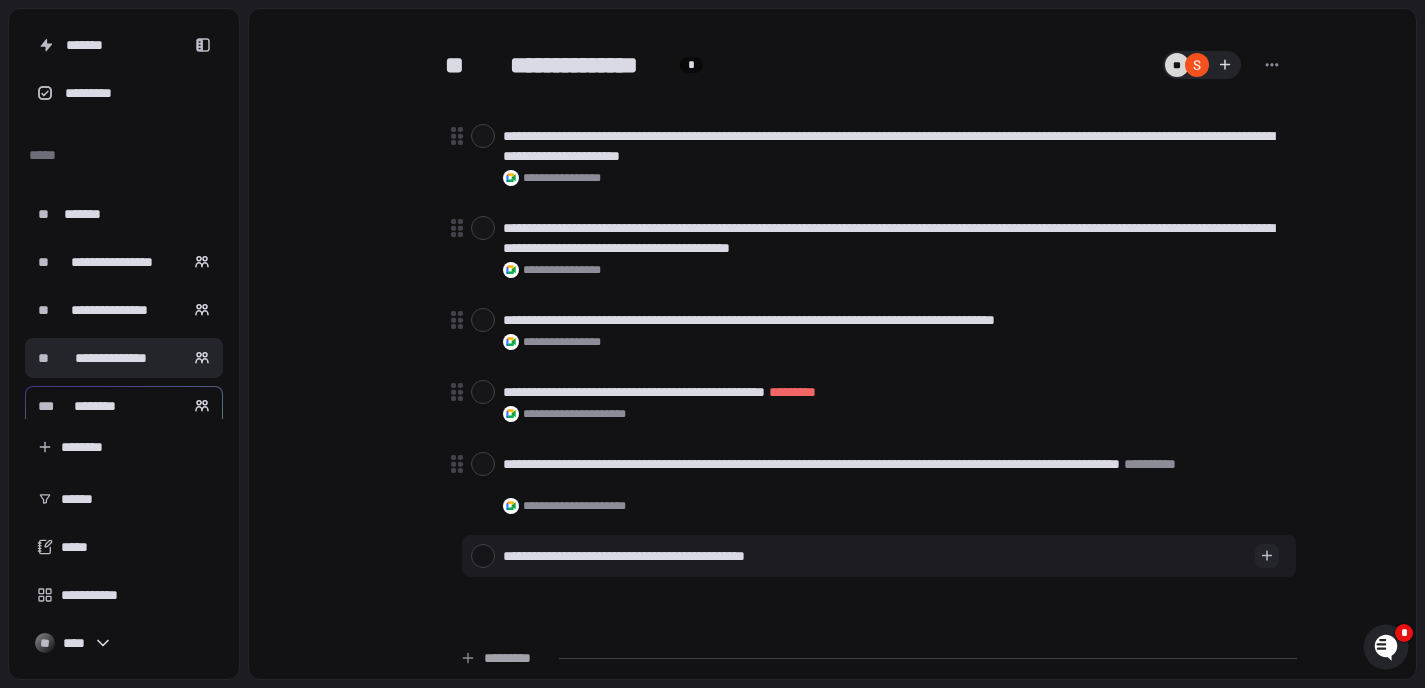 type on "*" 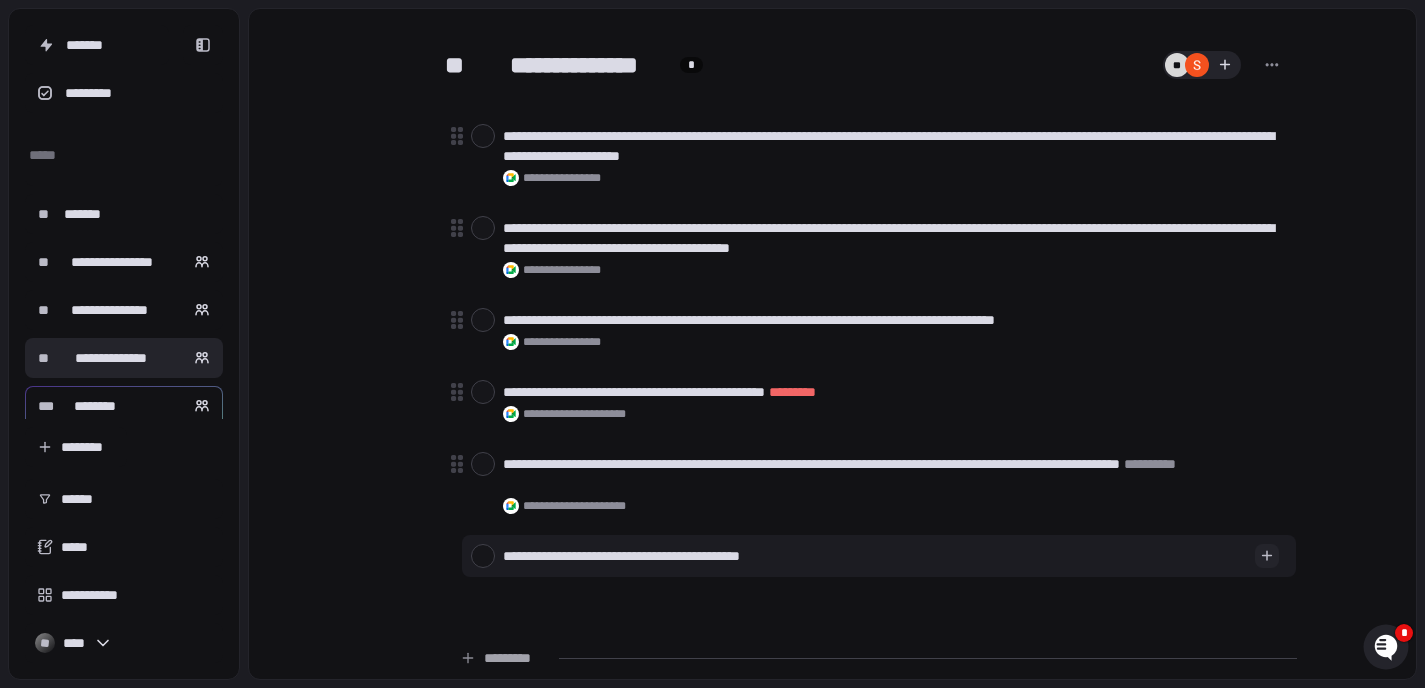 type on "*" 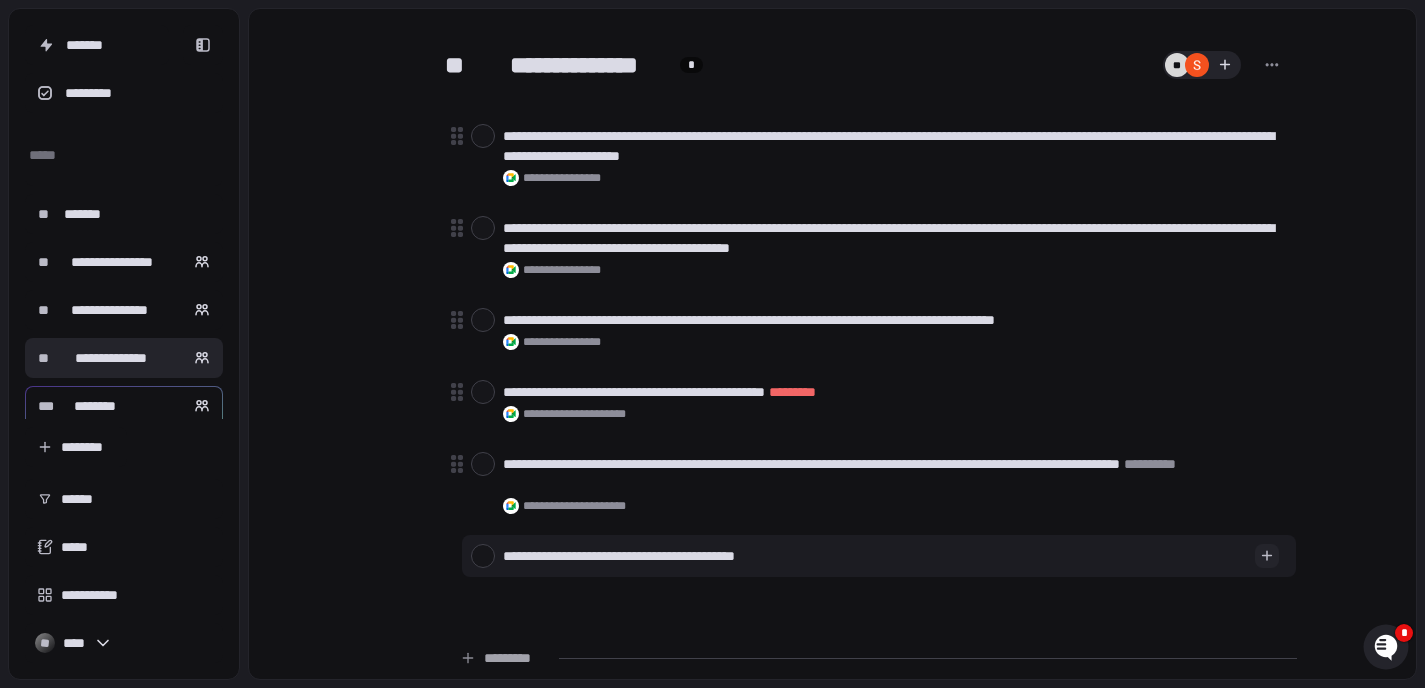 type on "*" 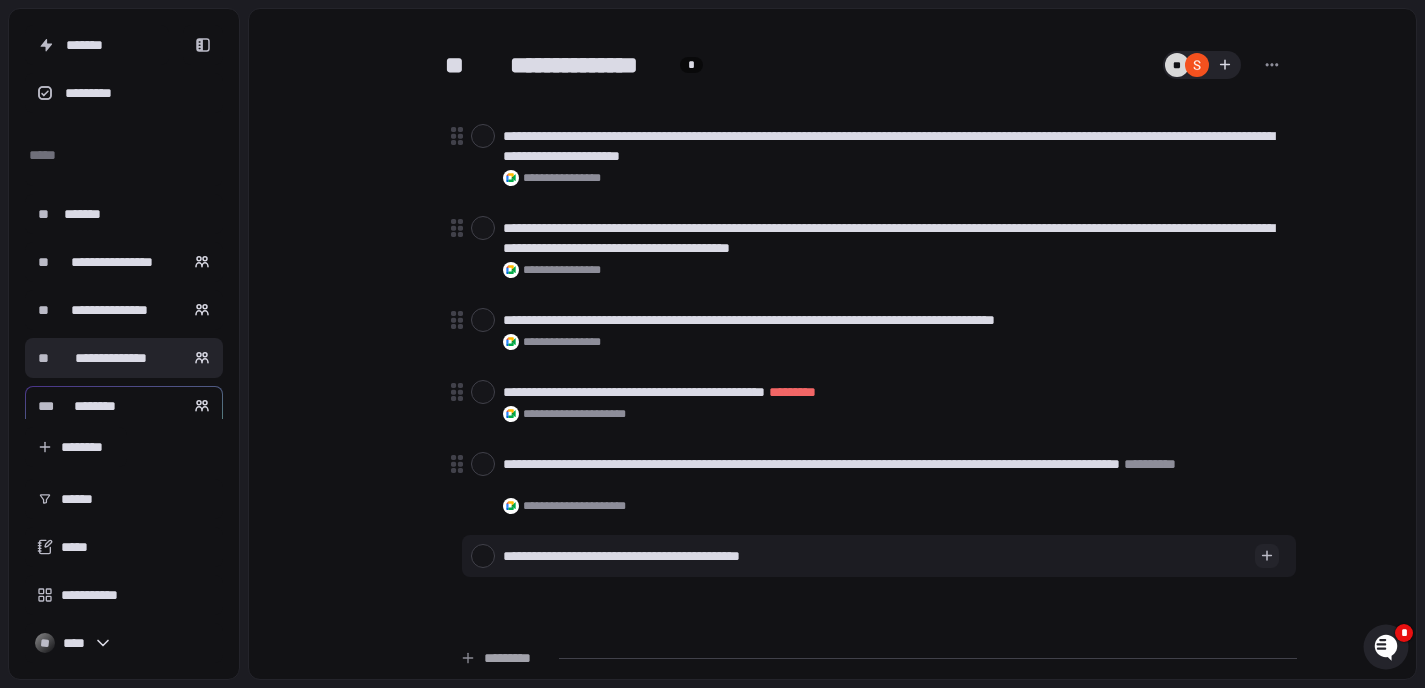 type on "*" 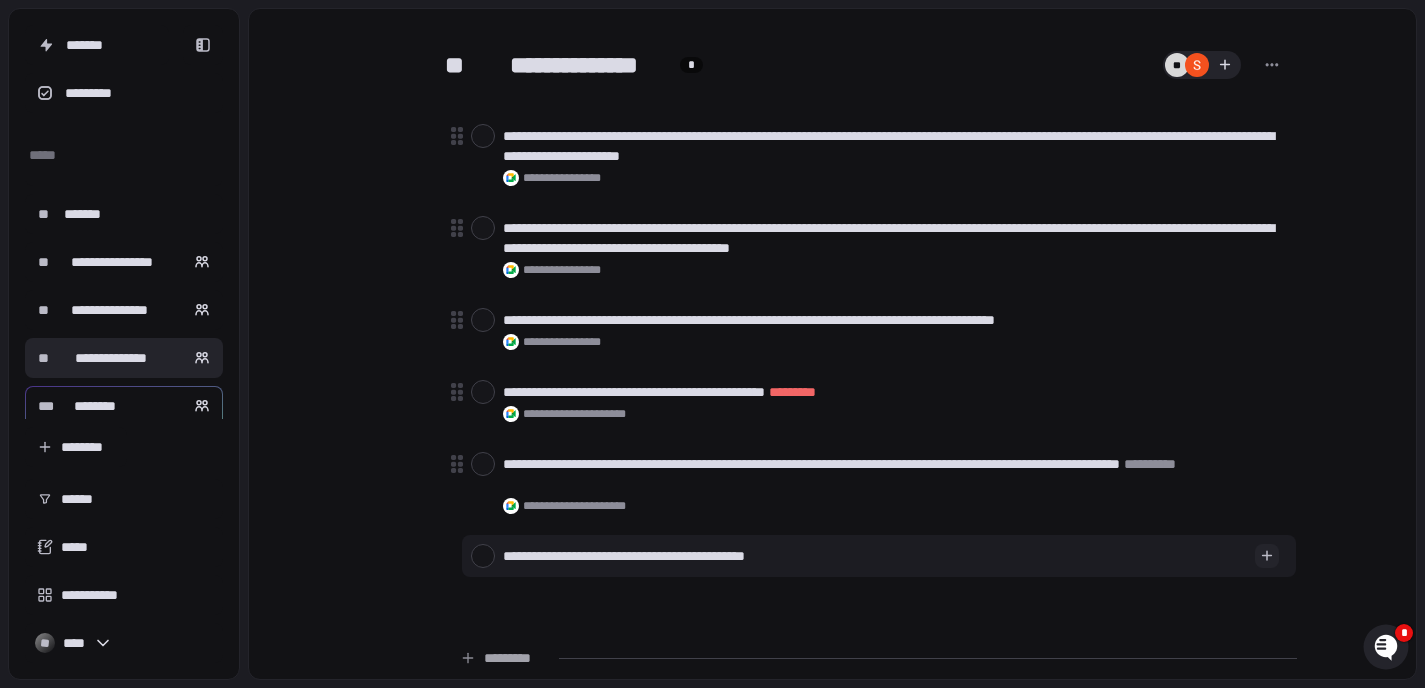 type on "*" 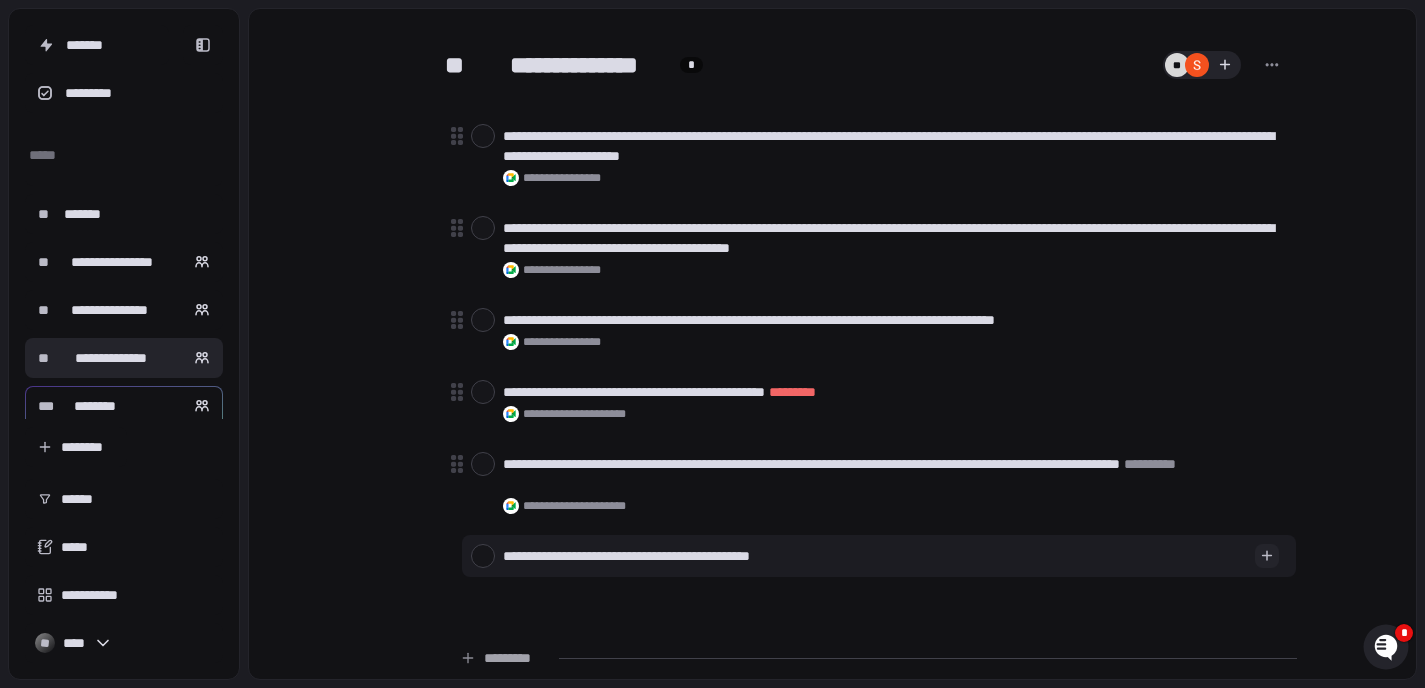 click on "**********" at bounding box center (875, 555) 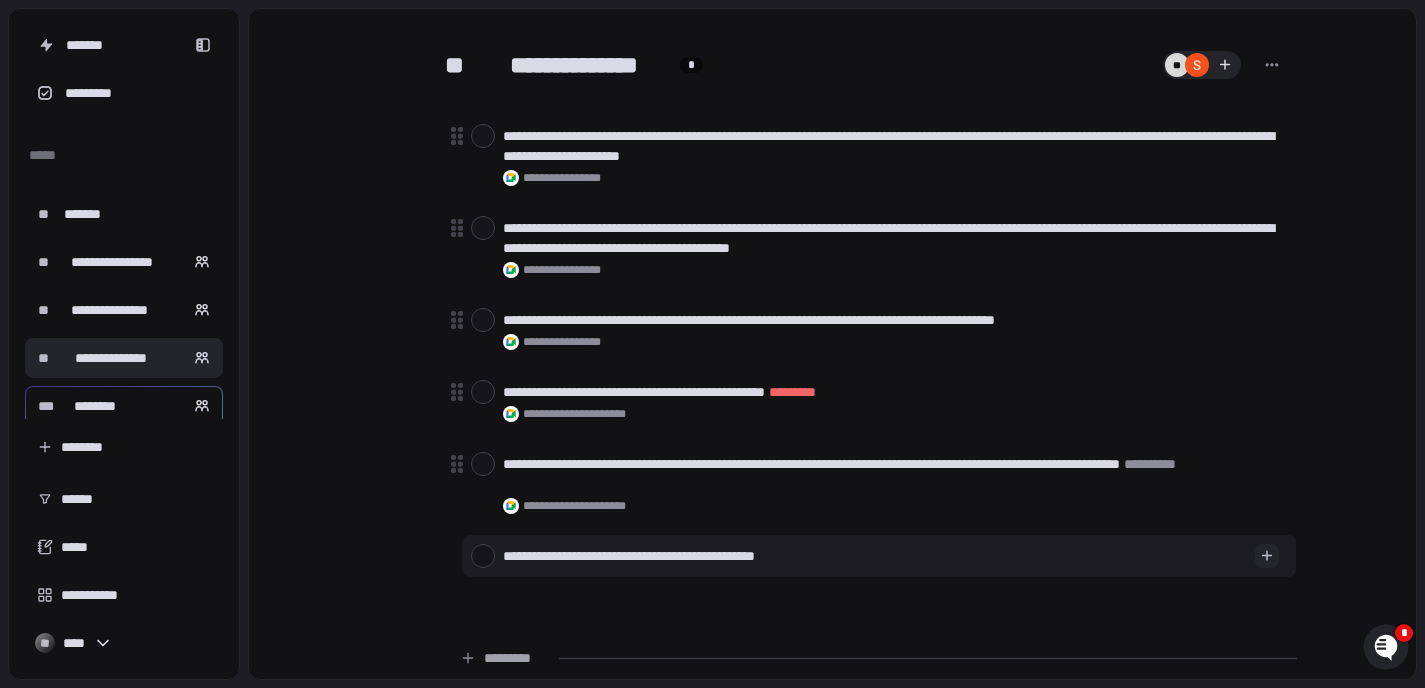 type on "*" 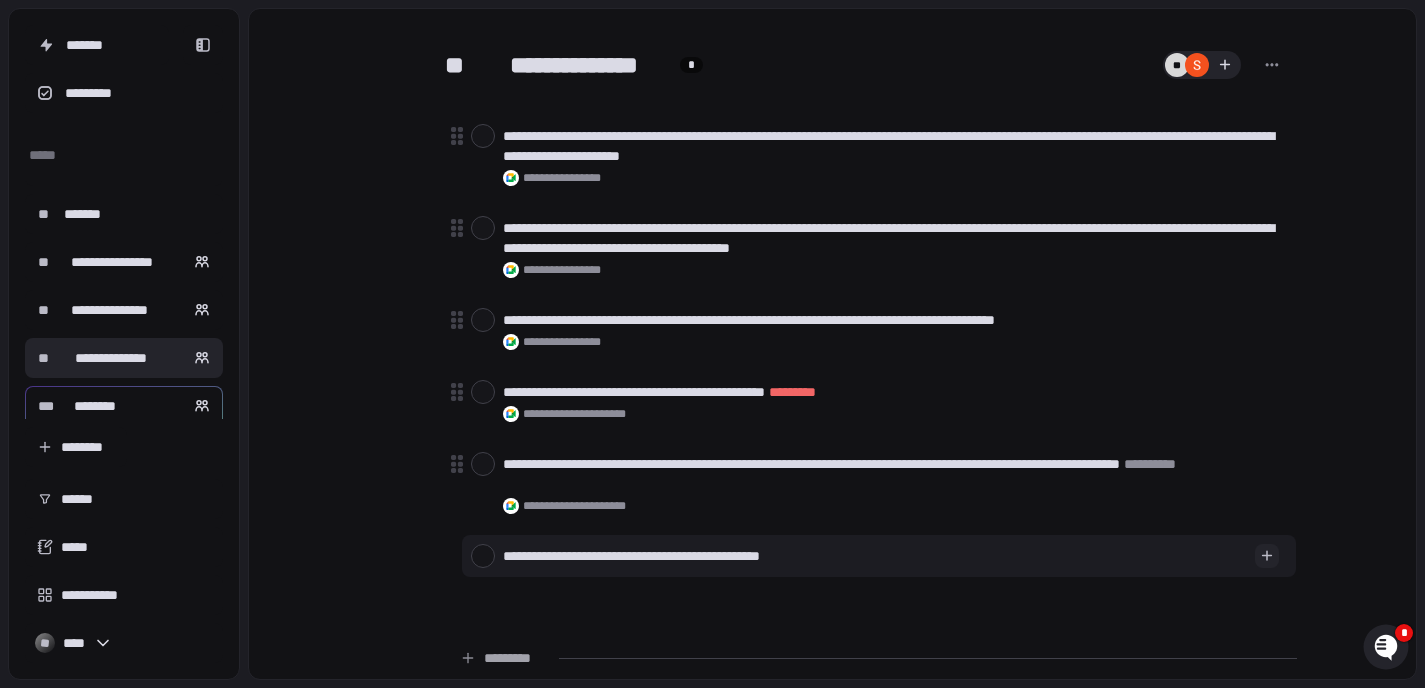 type on "**********" 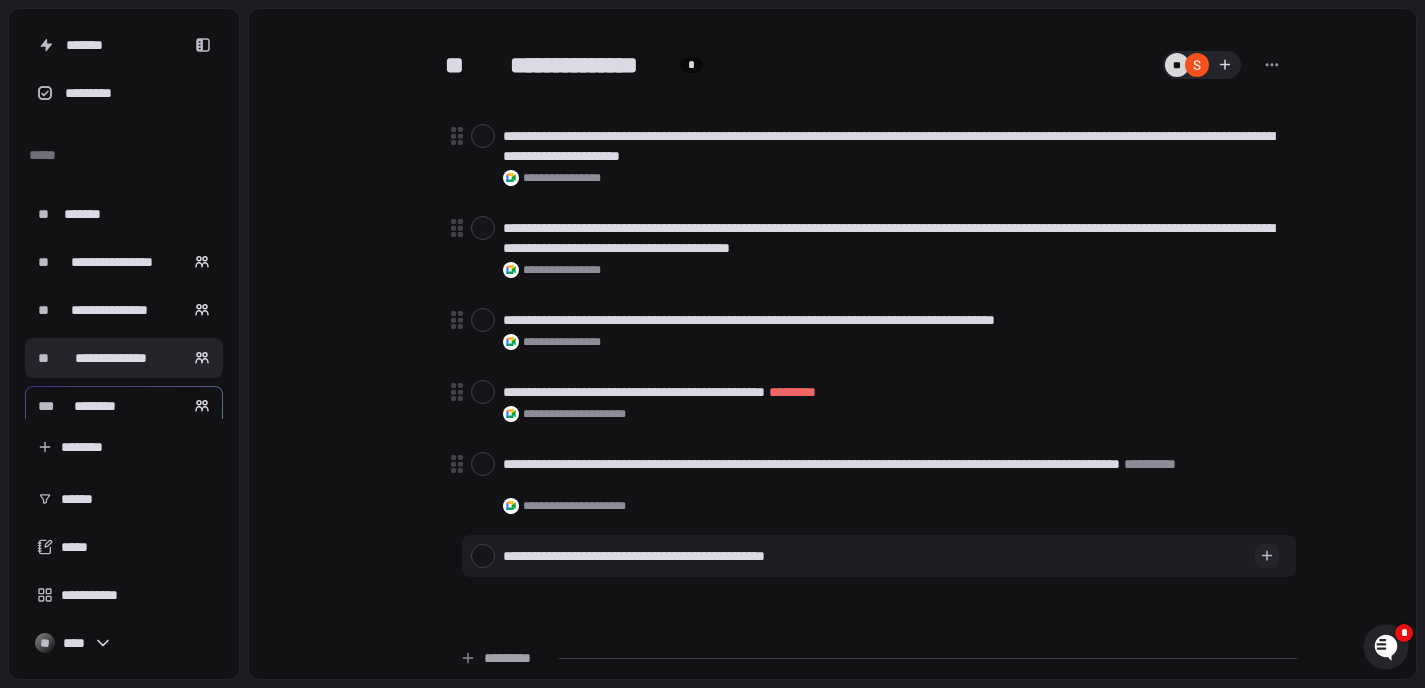 type on "*" 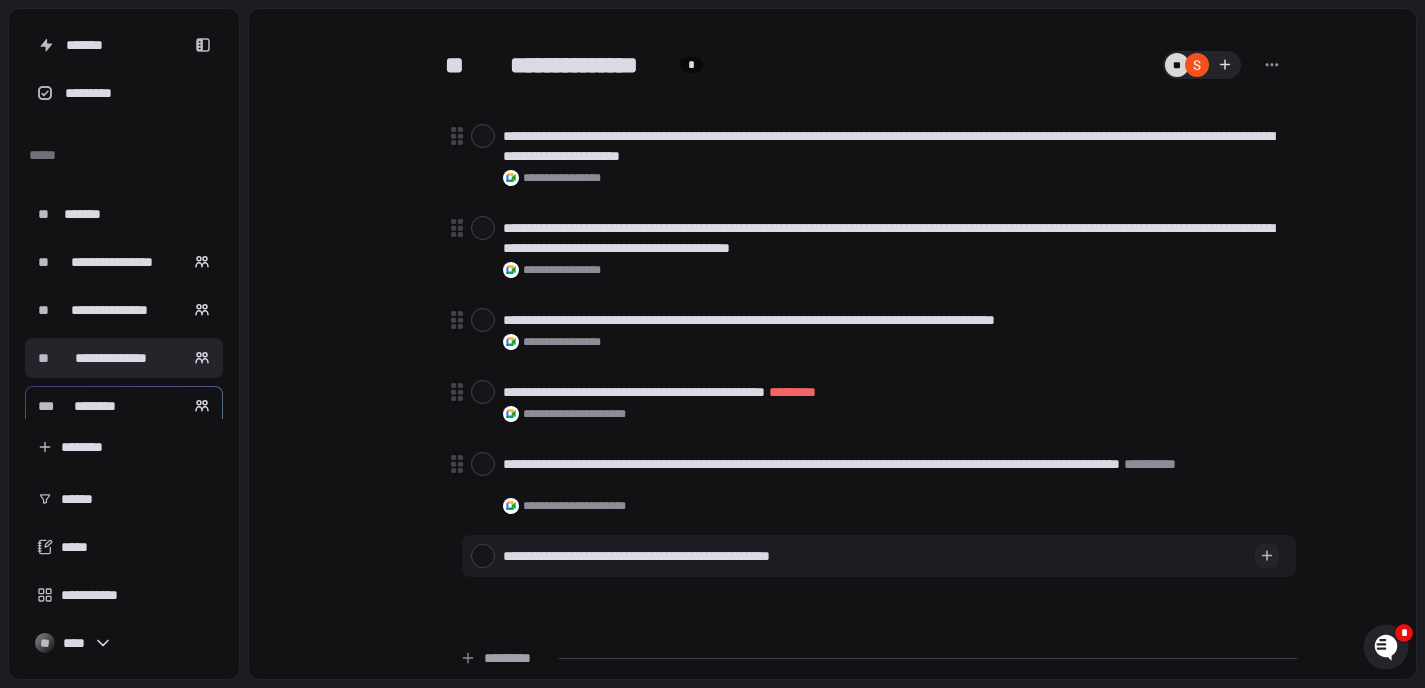 type on "*" 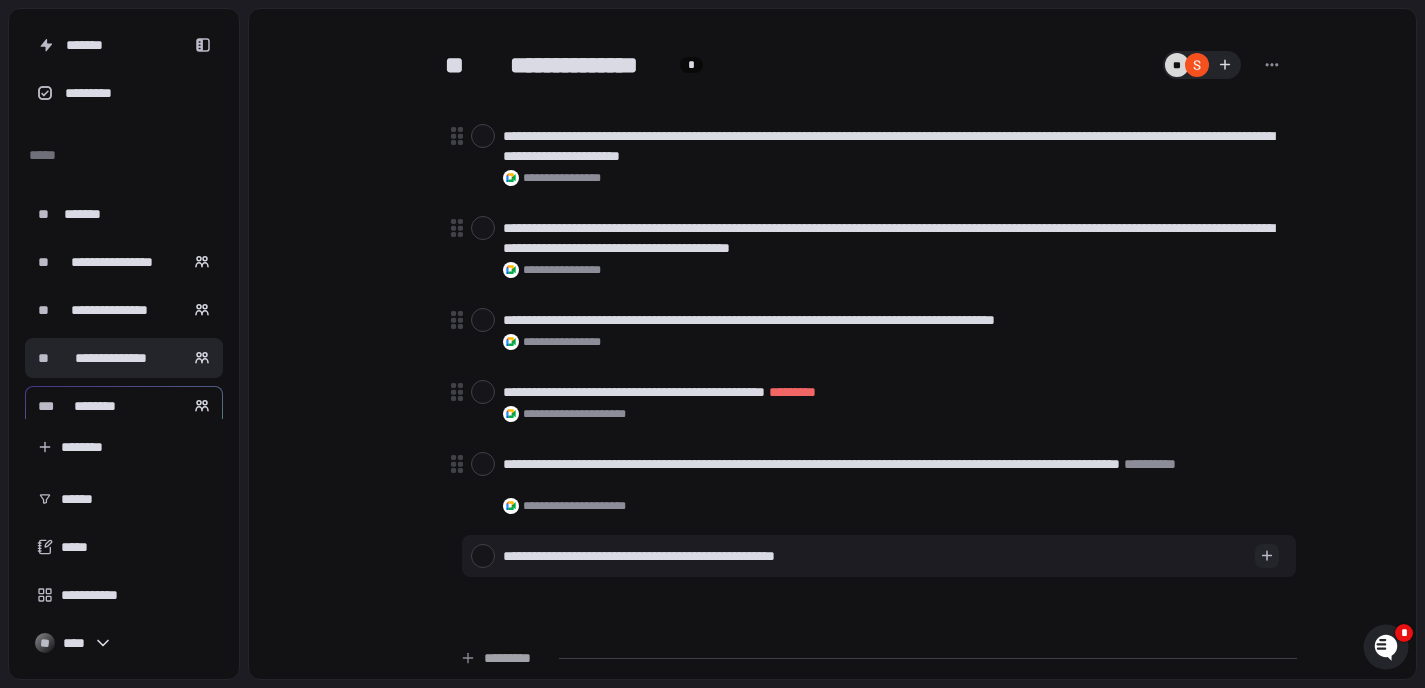 type on "*" 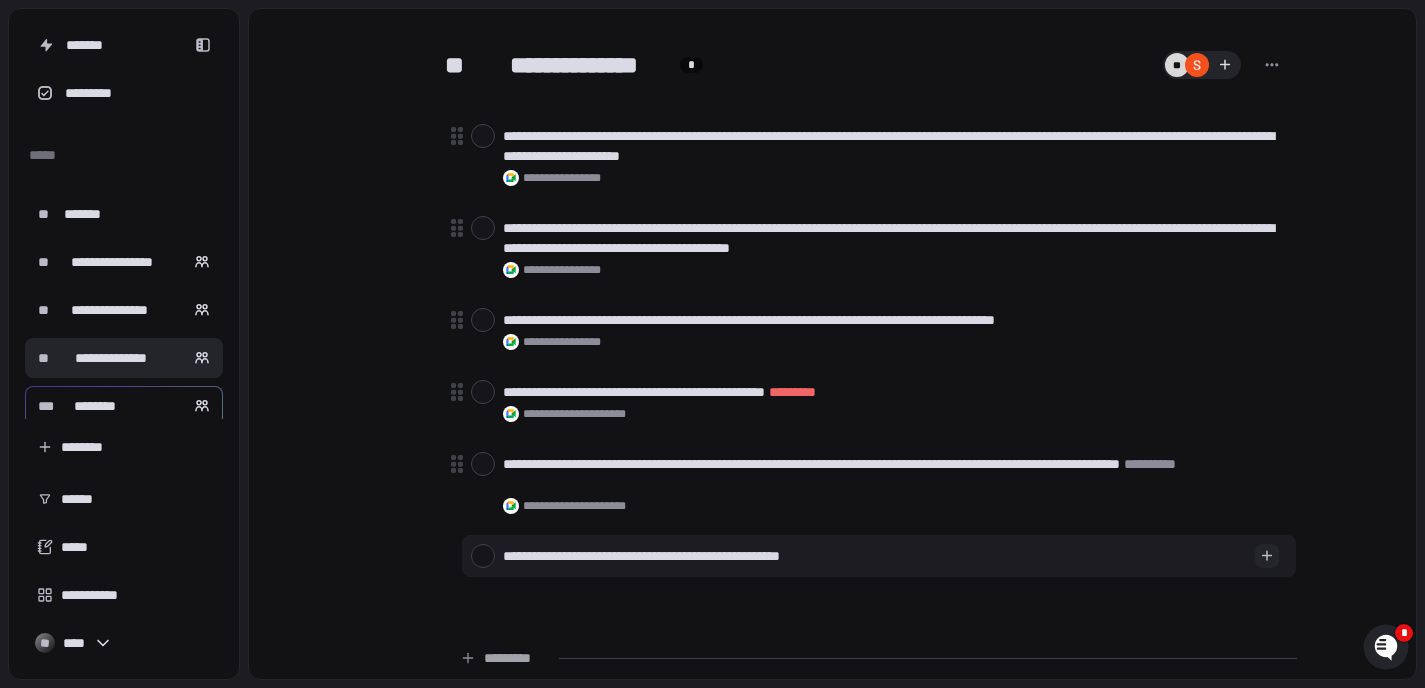 type on "*" 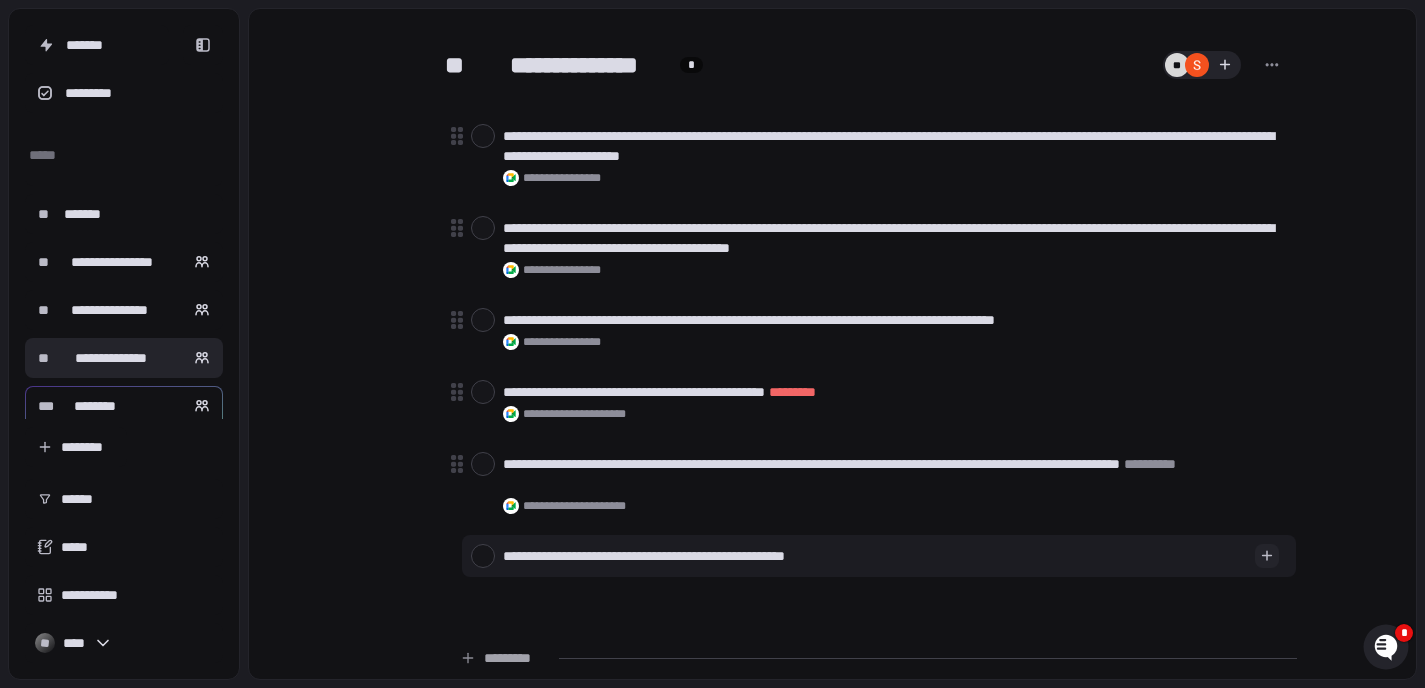 type on "**********" 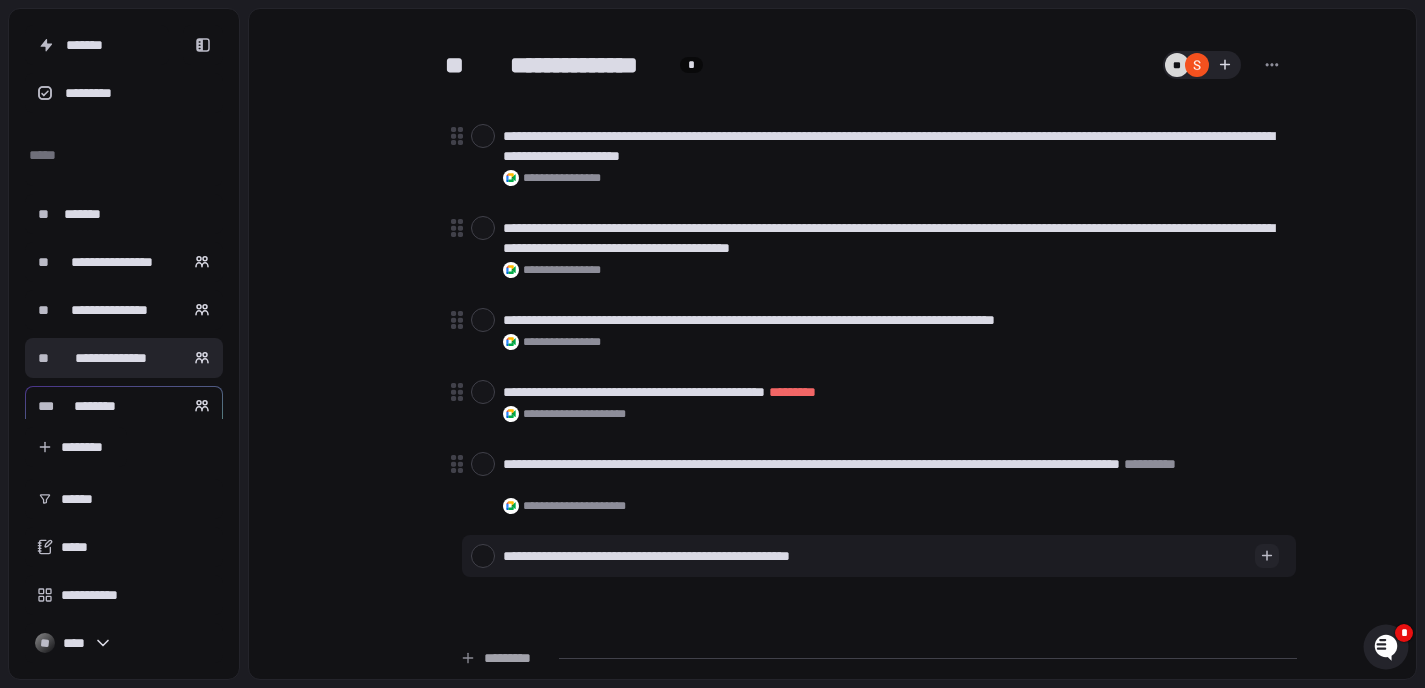 type on "*" 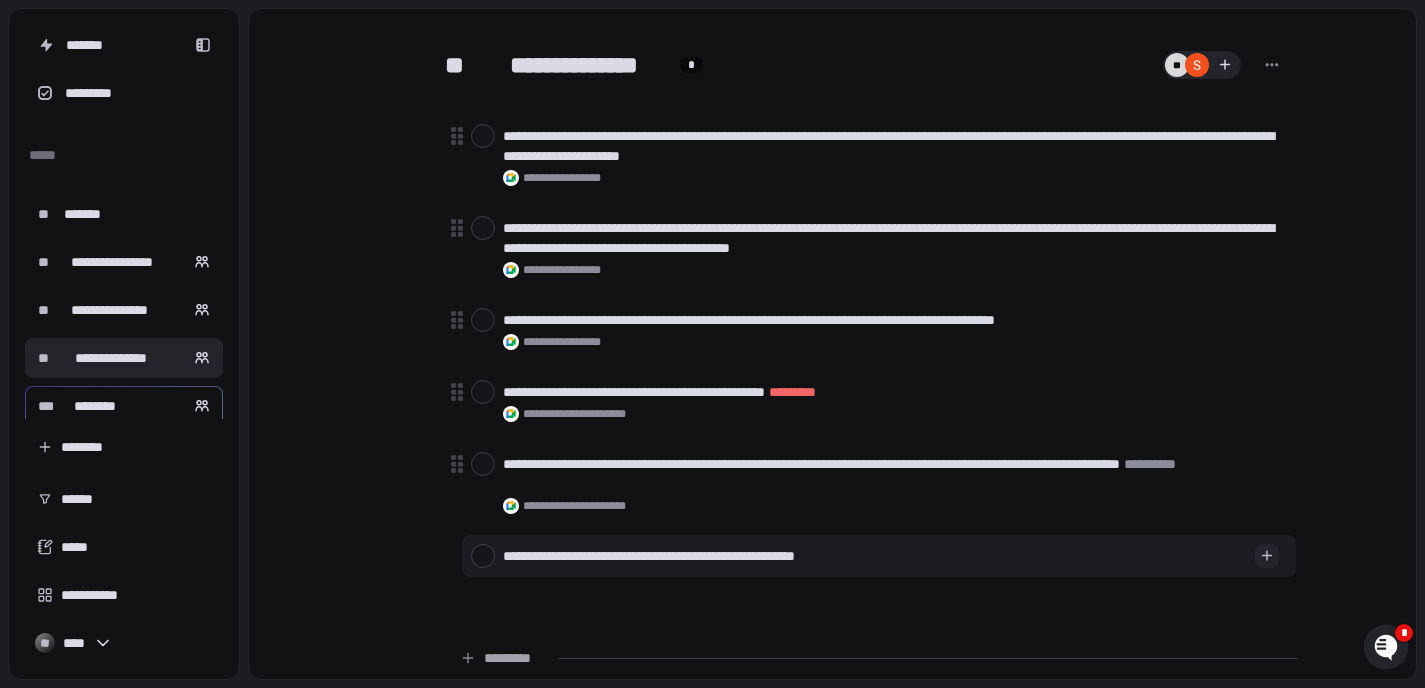type on "*" 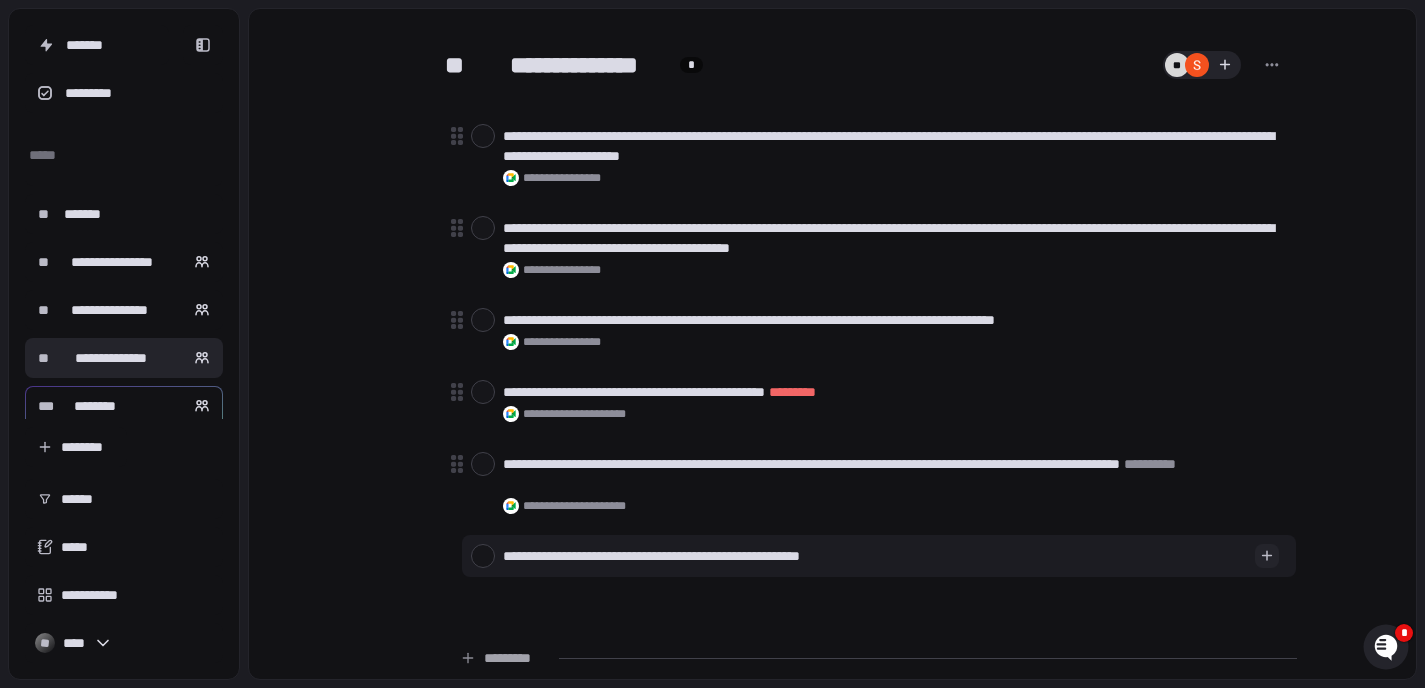 type on "*" 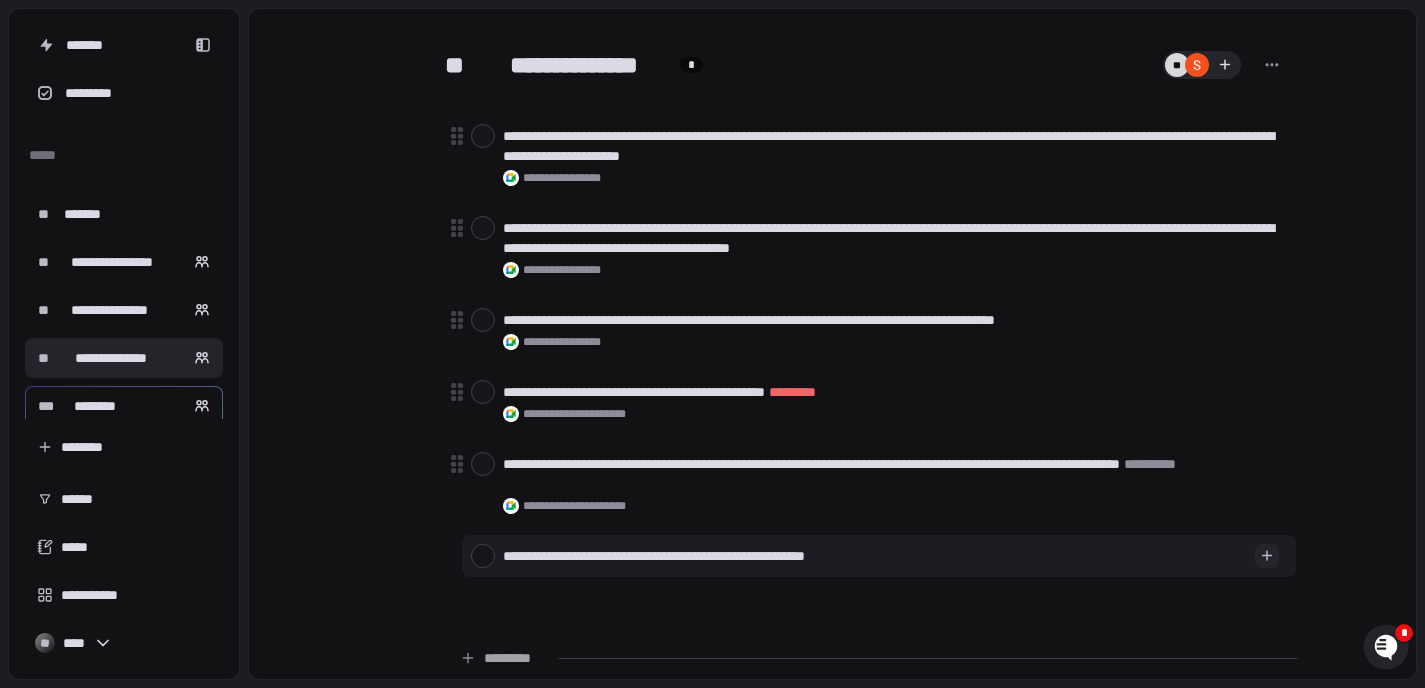 type on "*" 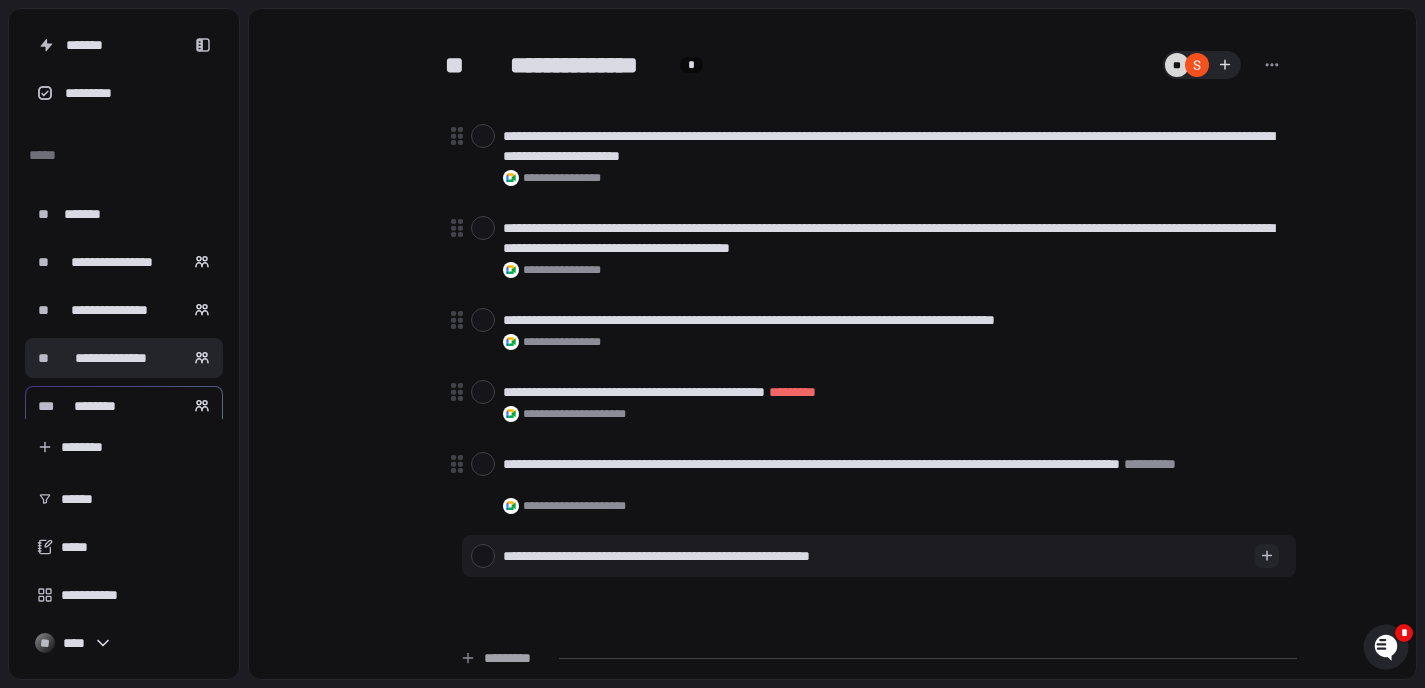 type on "*" 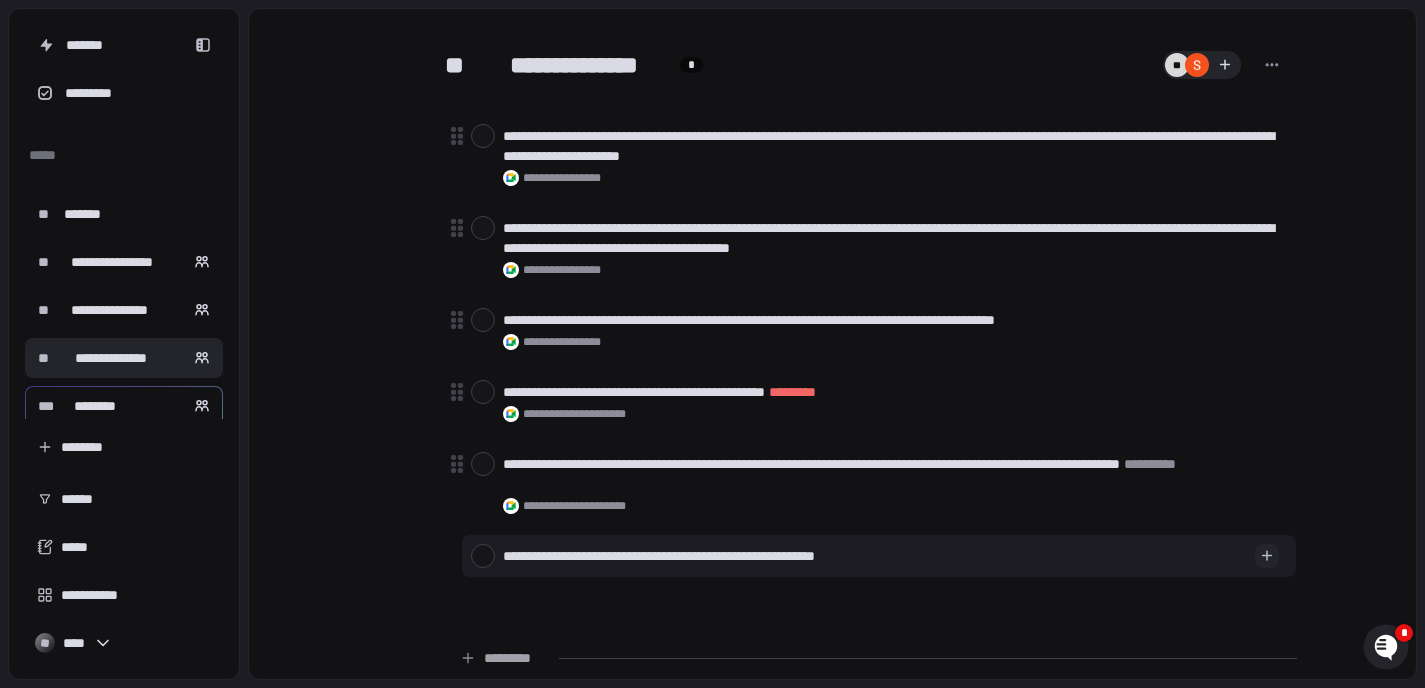 type on "*" 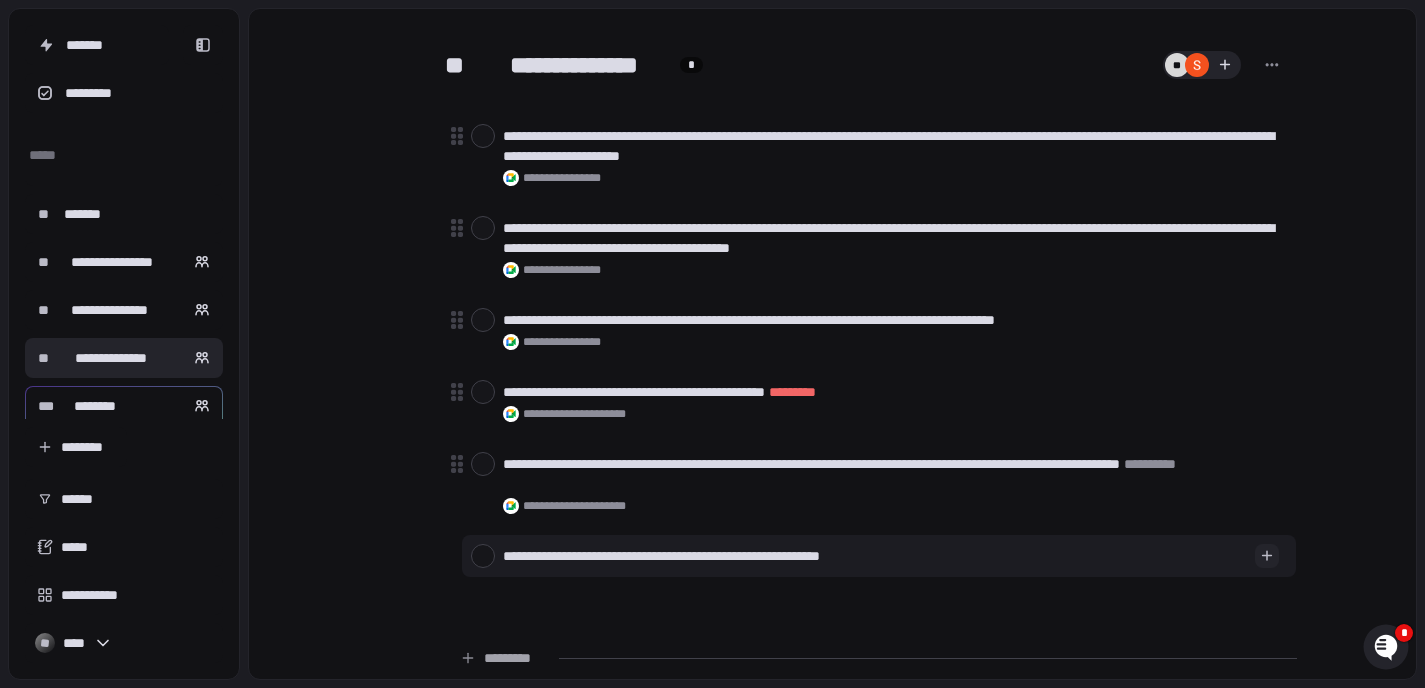 type on "*" 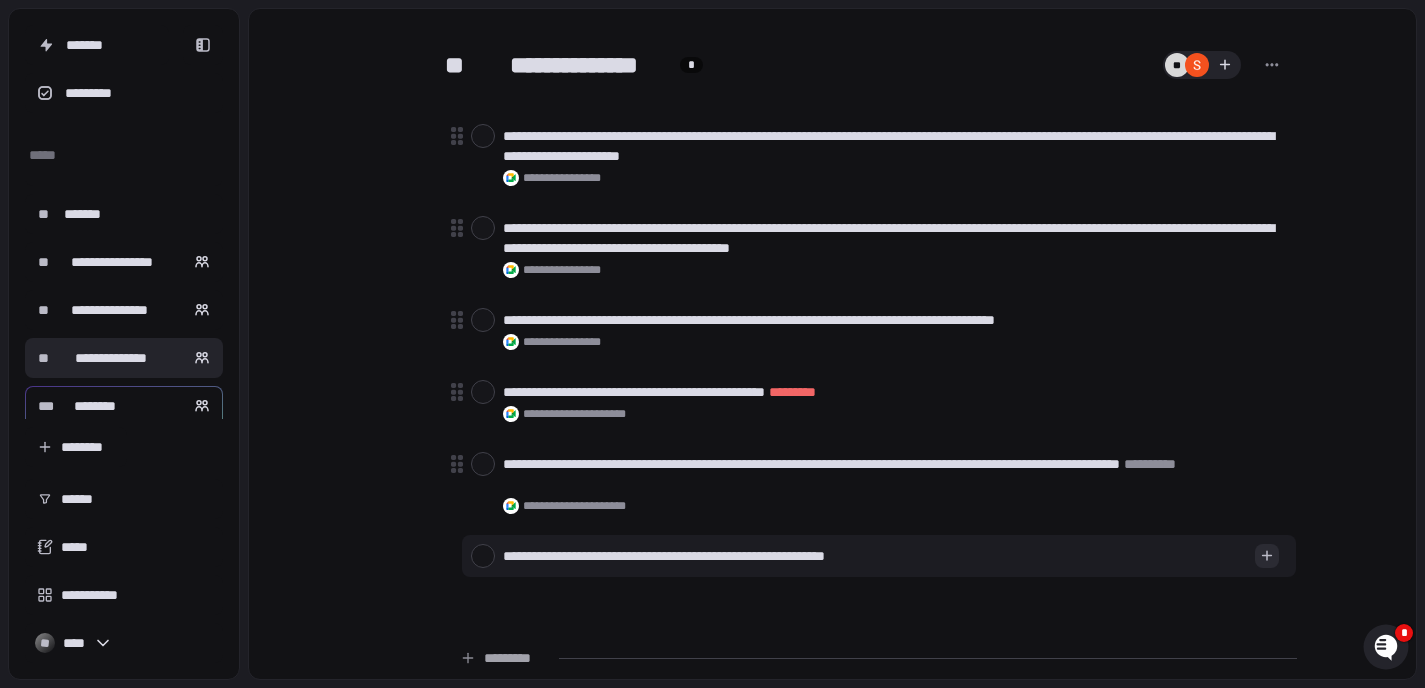 type on "**********" 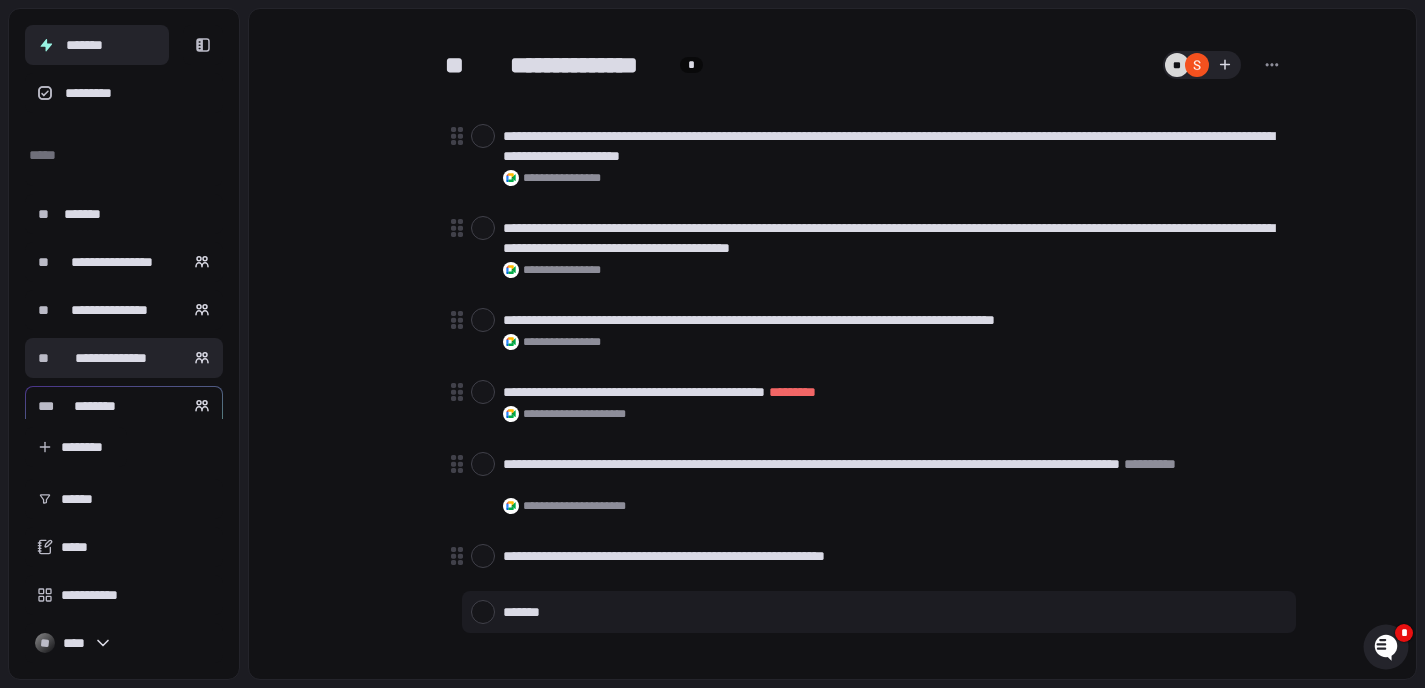 click on "*******" at bounding box center [97, 45] 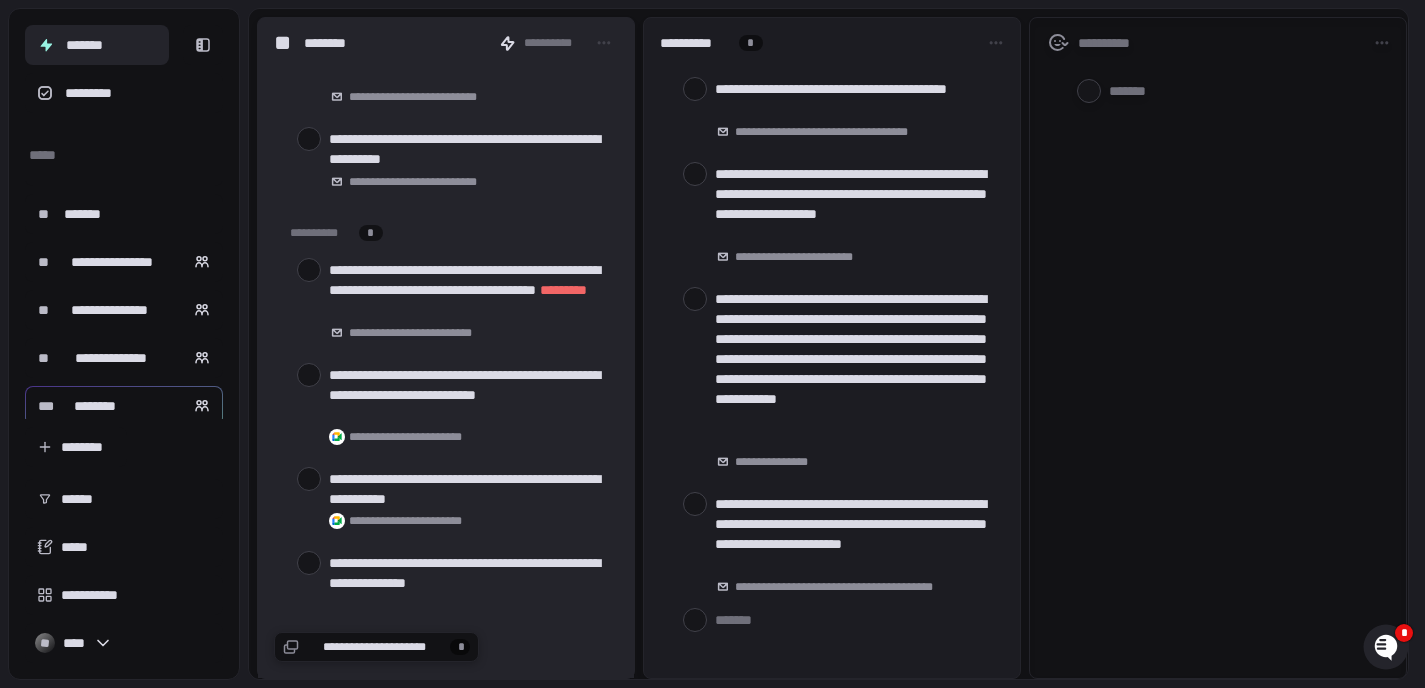 scroll, scrollTop: 370, scrollLeft: 0, axis: vertical 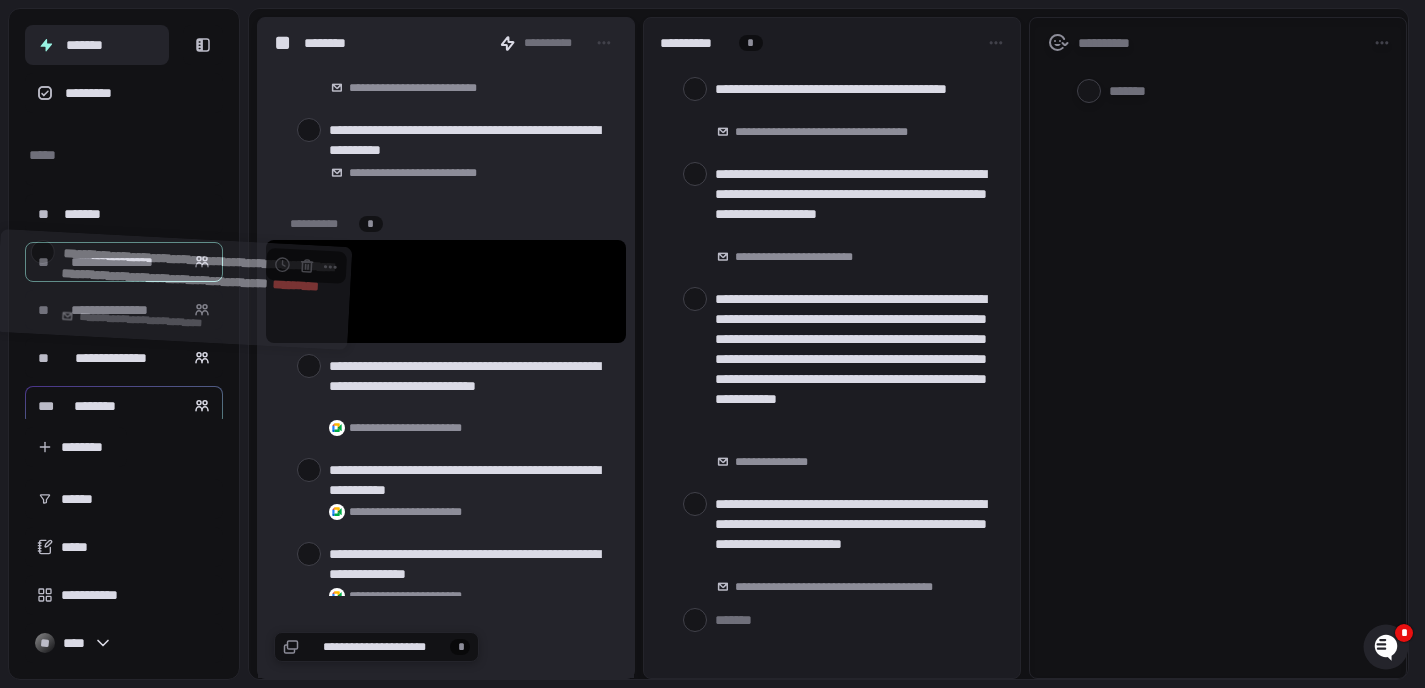 drag, startPoint x: 359, startPoint y: 263, endPoint x: 91, endPoint y: 261, distance: 268.00748 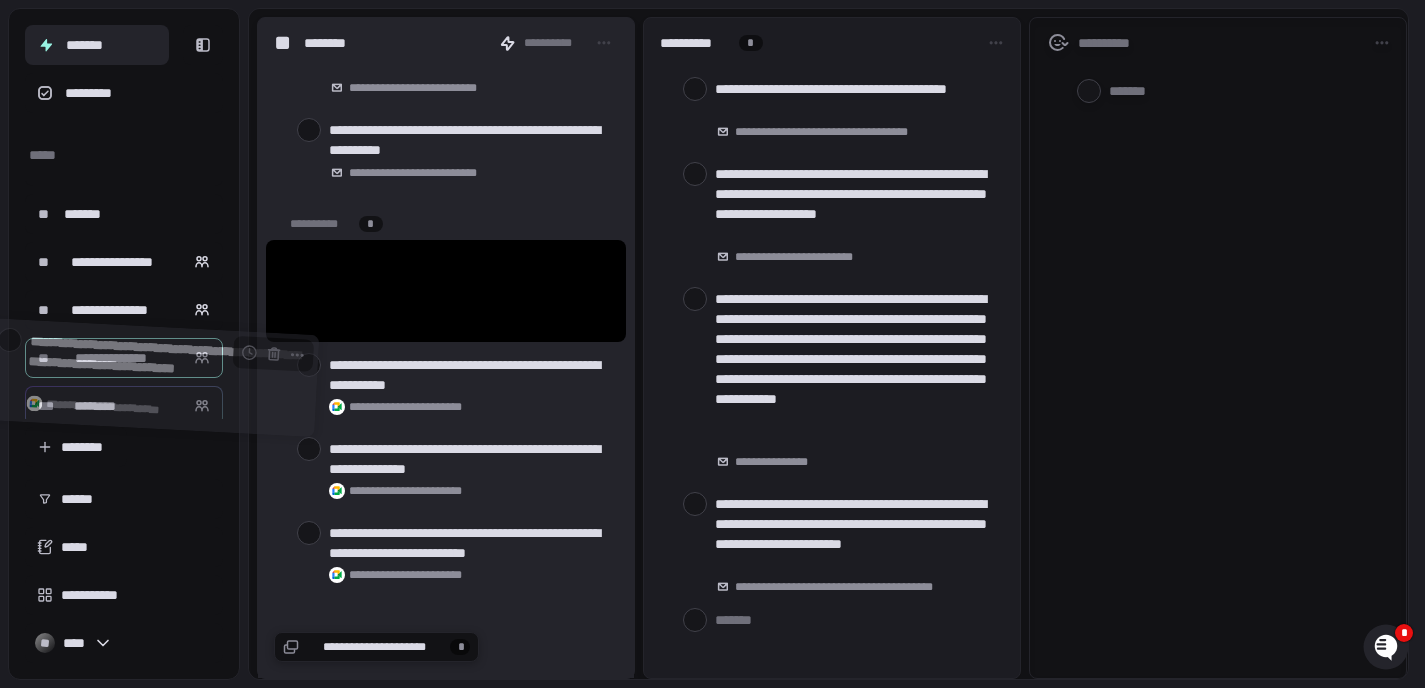 drag, startPoint x: 400, startPoint y: 271, endPoint x: 99, endPoint y: 357, distance: 313.04474 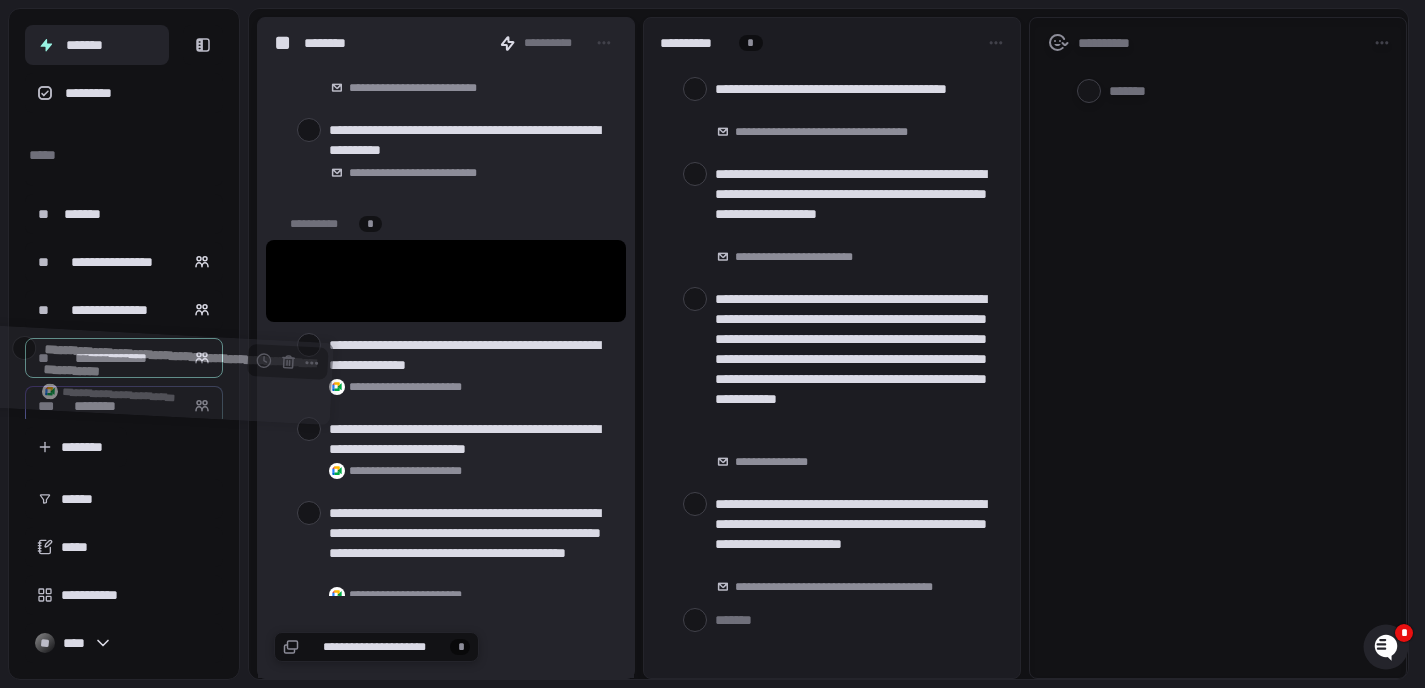 drag, startPoint x: 392, startPoint y: 266, endPoint x: 106, endPoint y: 360, distance: 301.05148 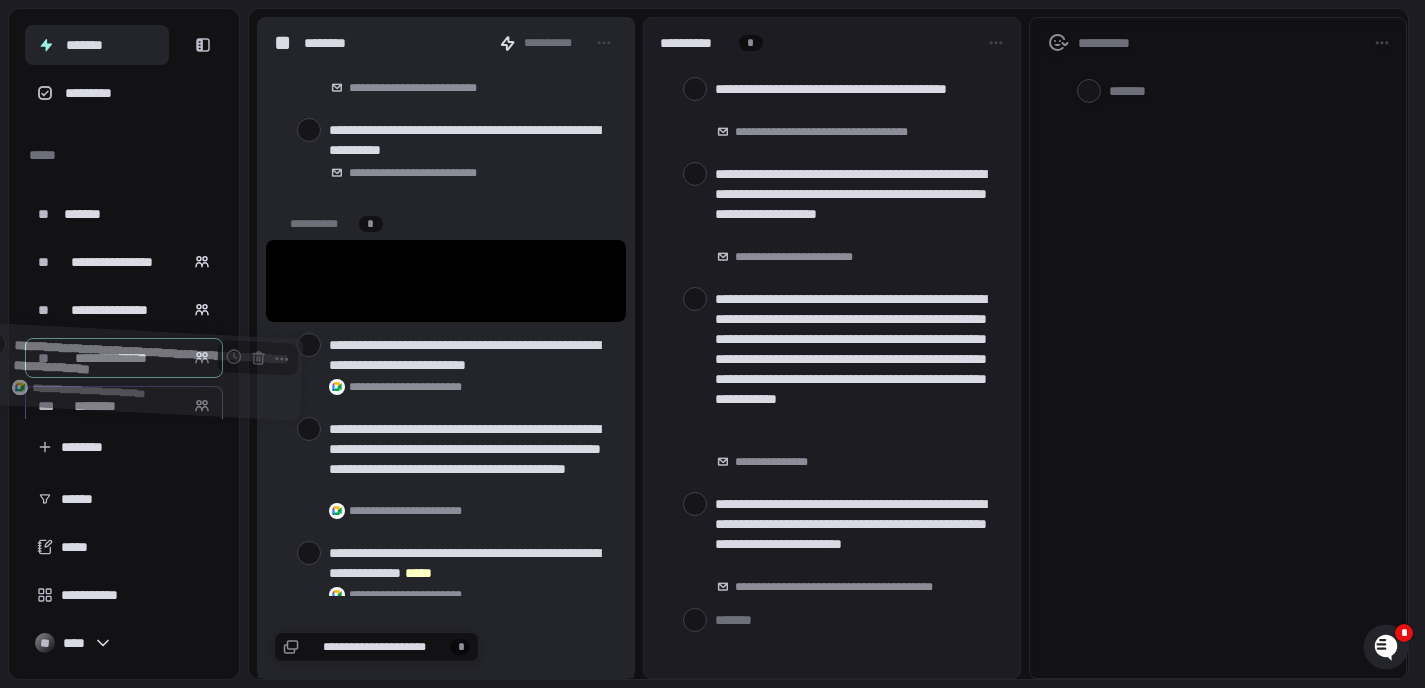 drag, startPoint x: 406, startPoint y: 271, endPoint x: 88, endPoint y: 362, distance: 330.76425 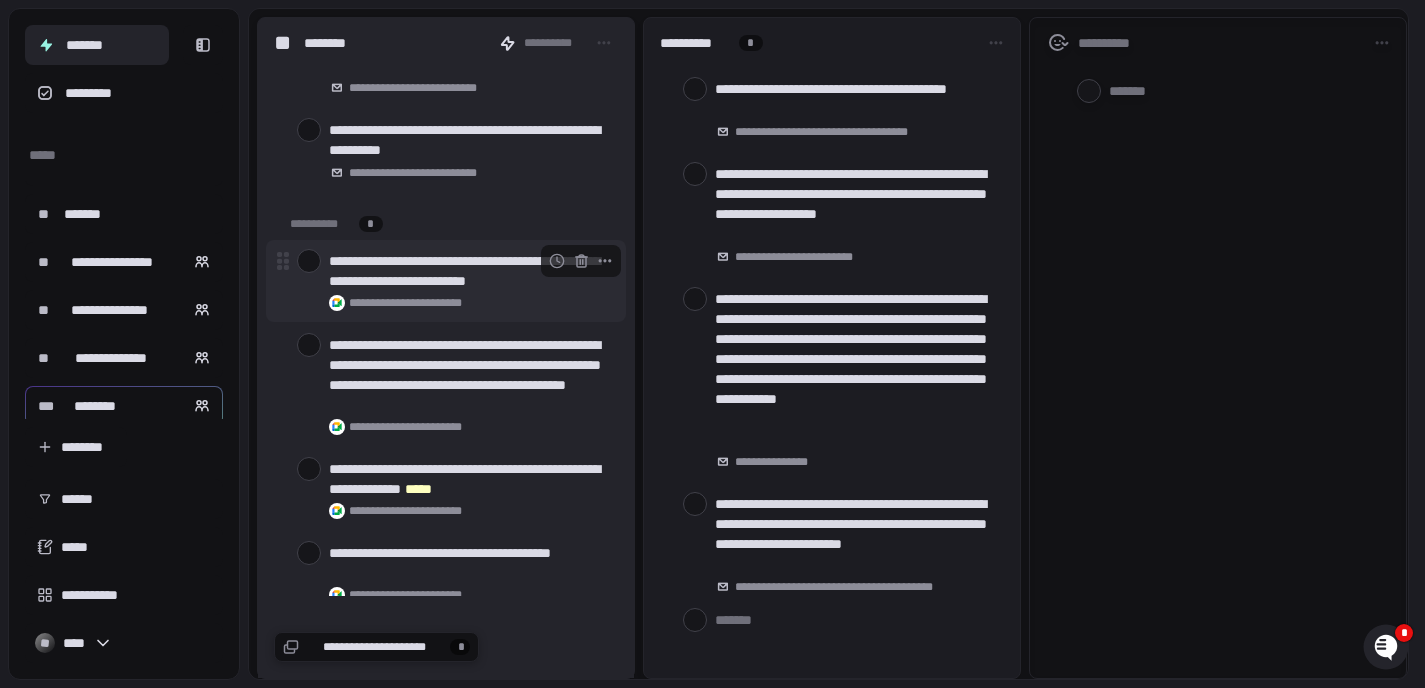 click at bounding box center (309, 261) 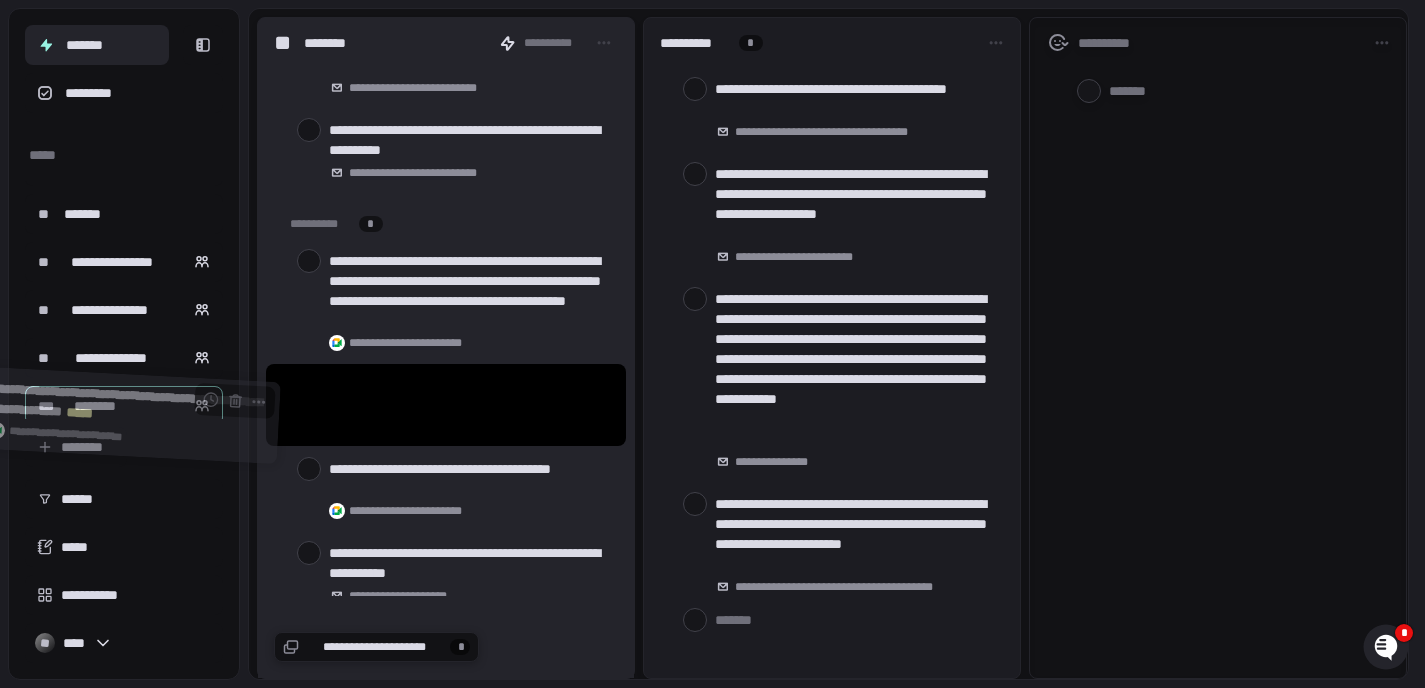 drag, startPoint x: 459, startPoint y: 393, endPoint x: 114, endPoint y: 402, distance: 345.11737 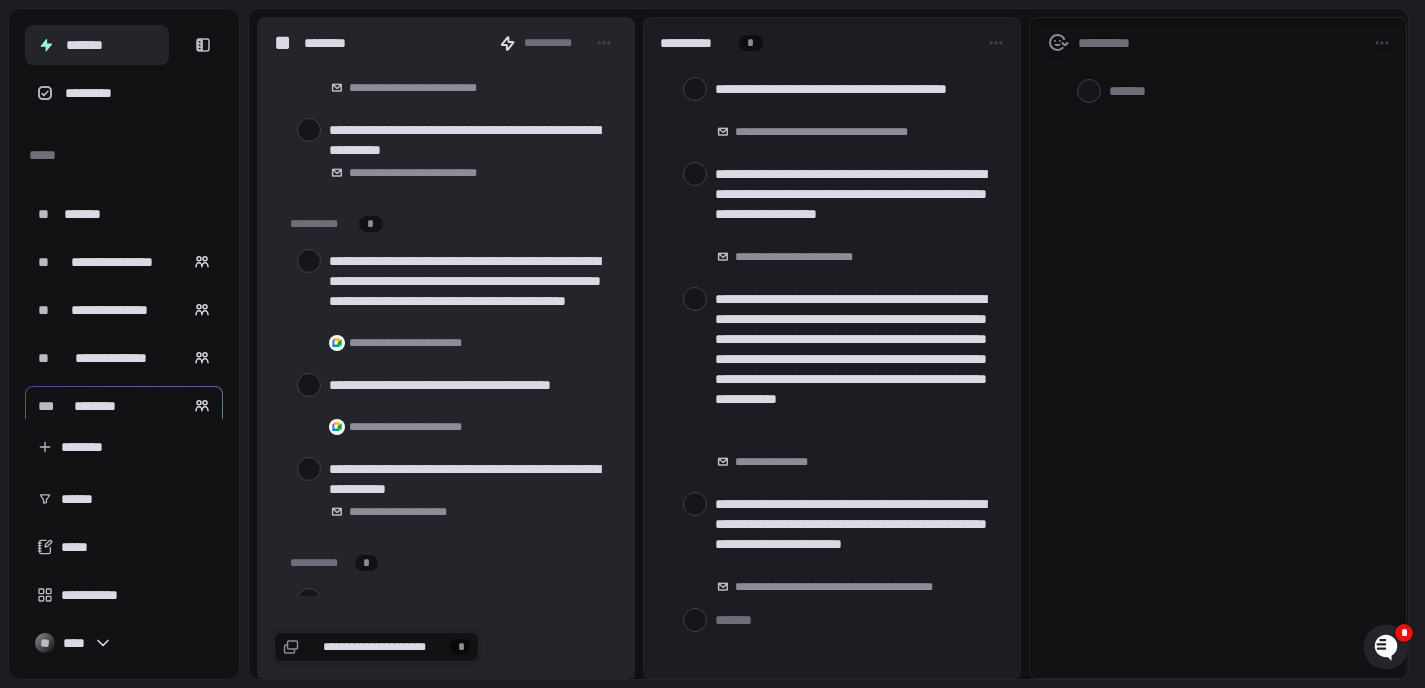click on "********" at bounding box center [95, 406] 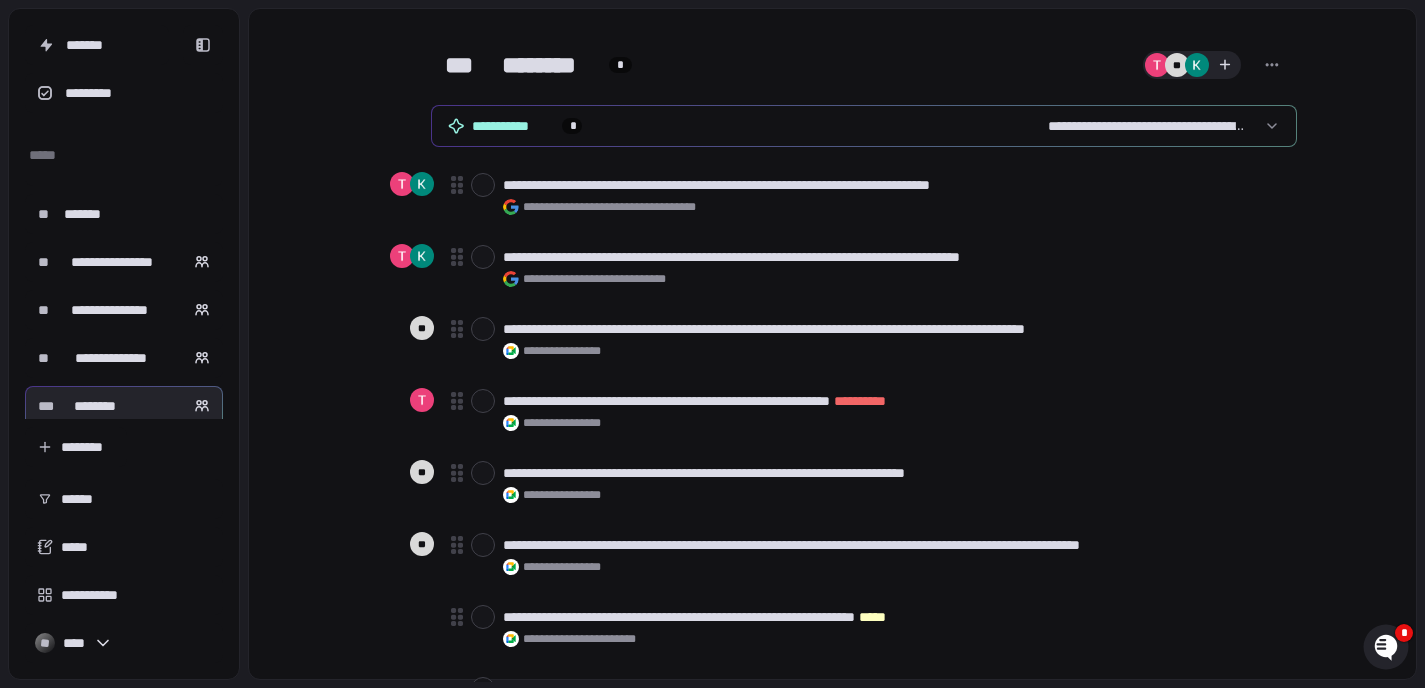 type on "*" 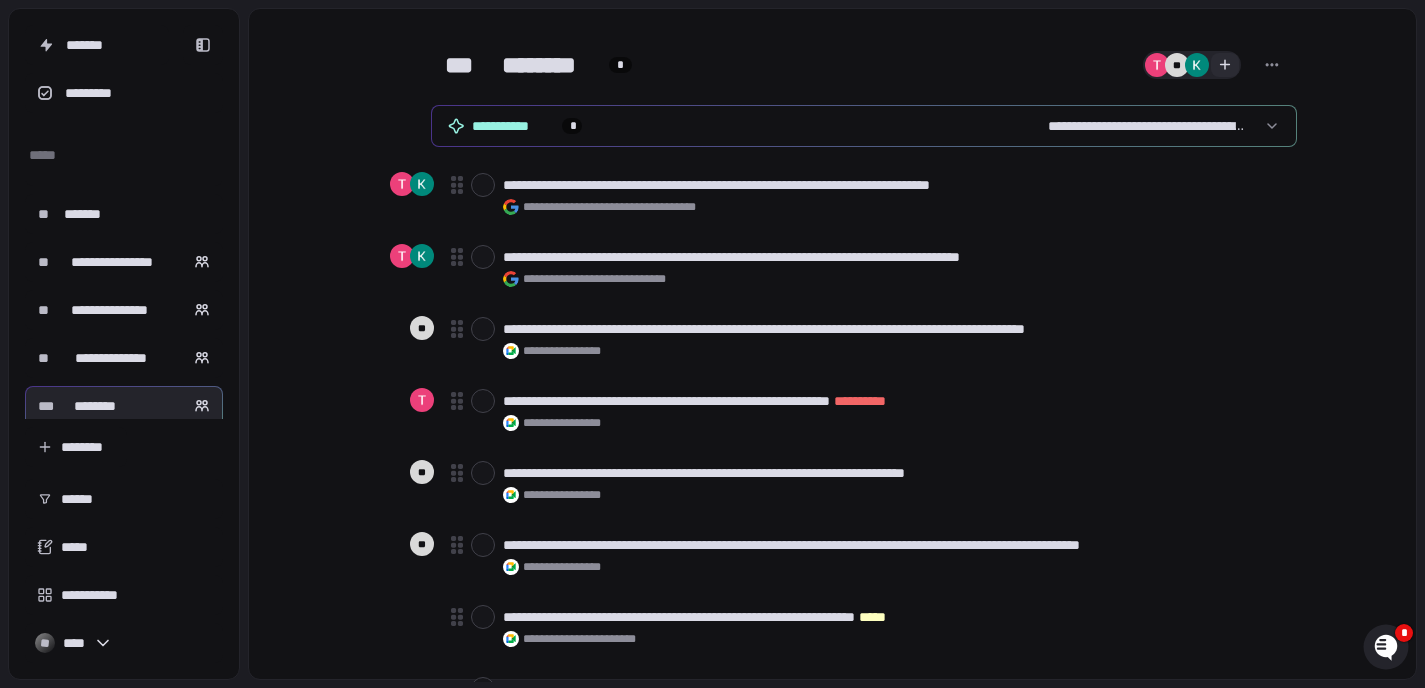 click at bounding box center (1225, 65) 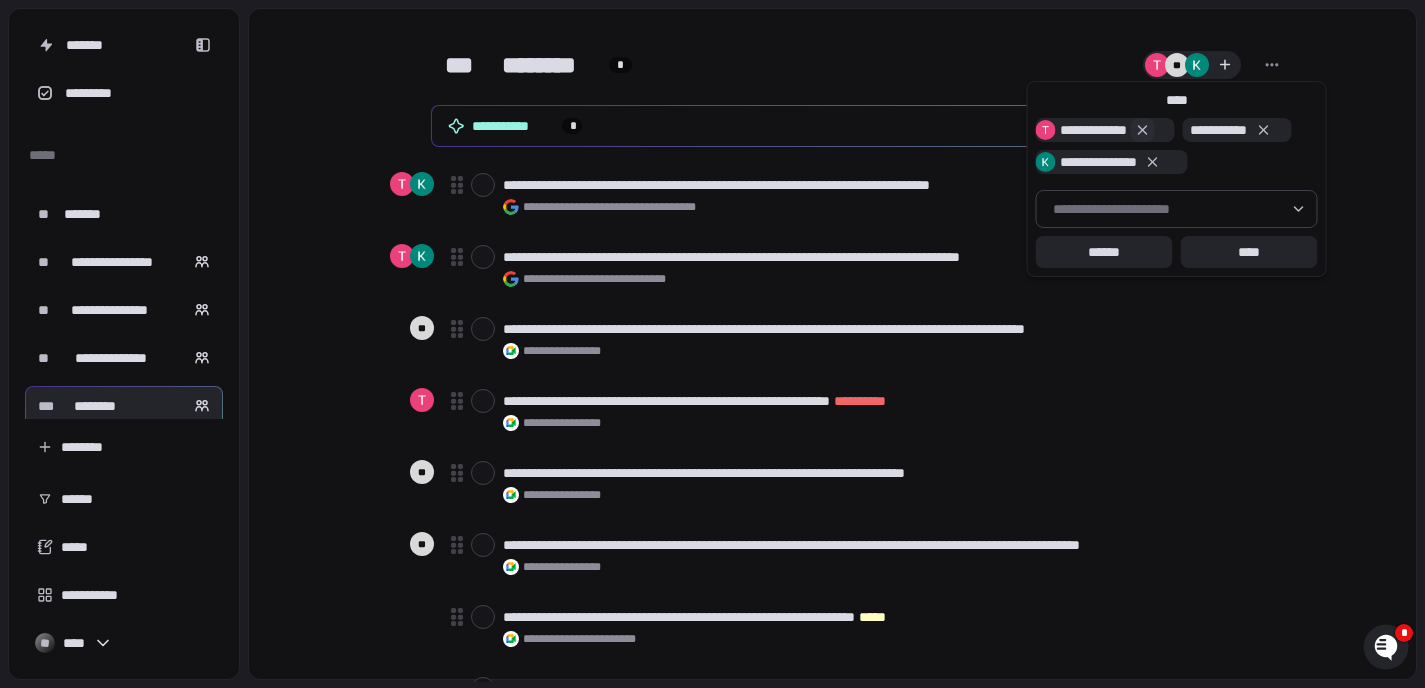 click at bounding box center (1143, 130) 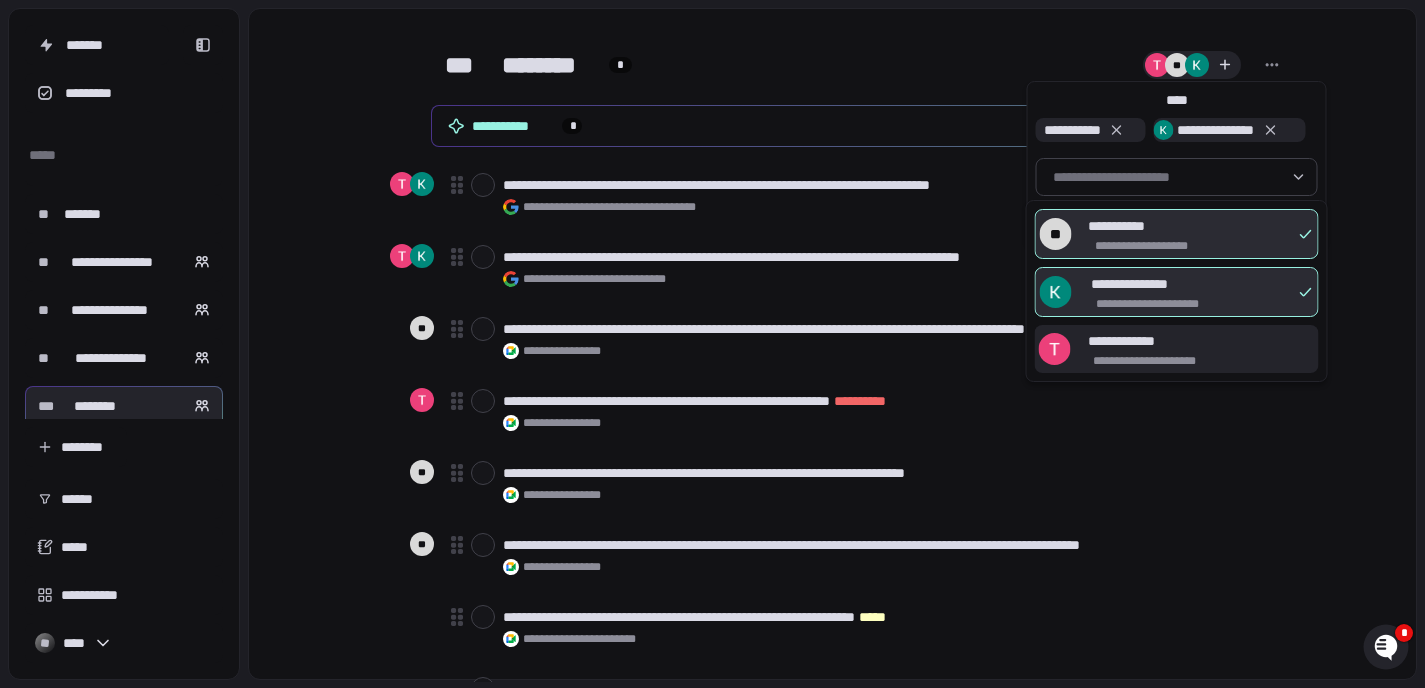click on "[FIRST] [LAST] [PHONE] [EMAIL] [ADDRESS] [CITY] [STATE] [ZIP] [COUNTRY] [CREDIT_CARD] [EXPIRY] [CVV] [BIRTH_DATE] [AGE]" at bounding box center [712, 688] 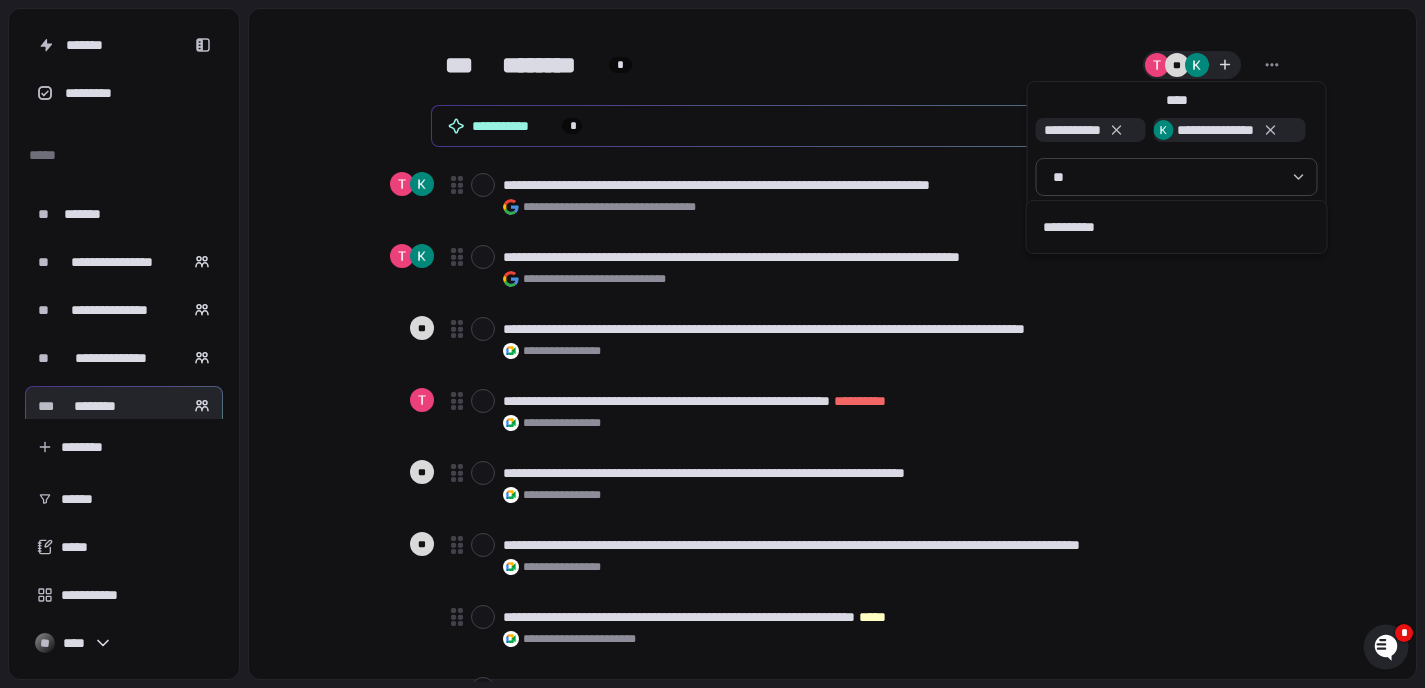 type on "**********" 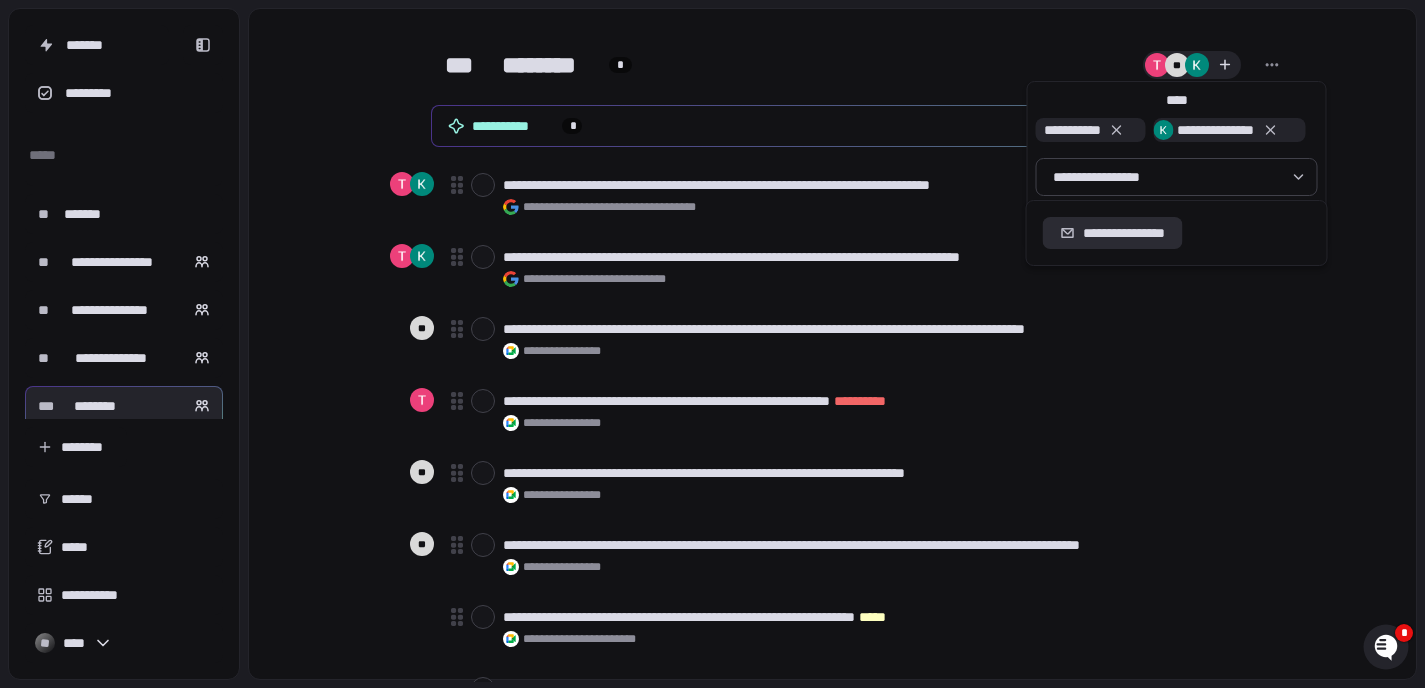 click on "**********" at bounding box center (1113, 233) 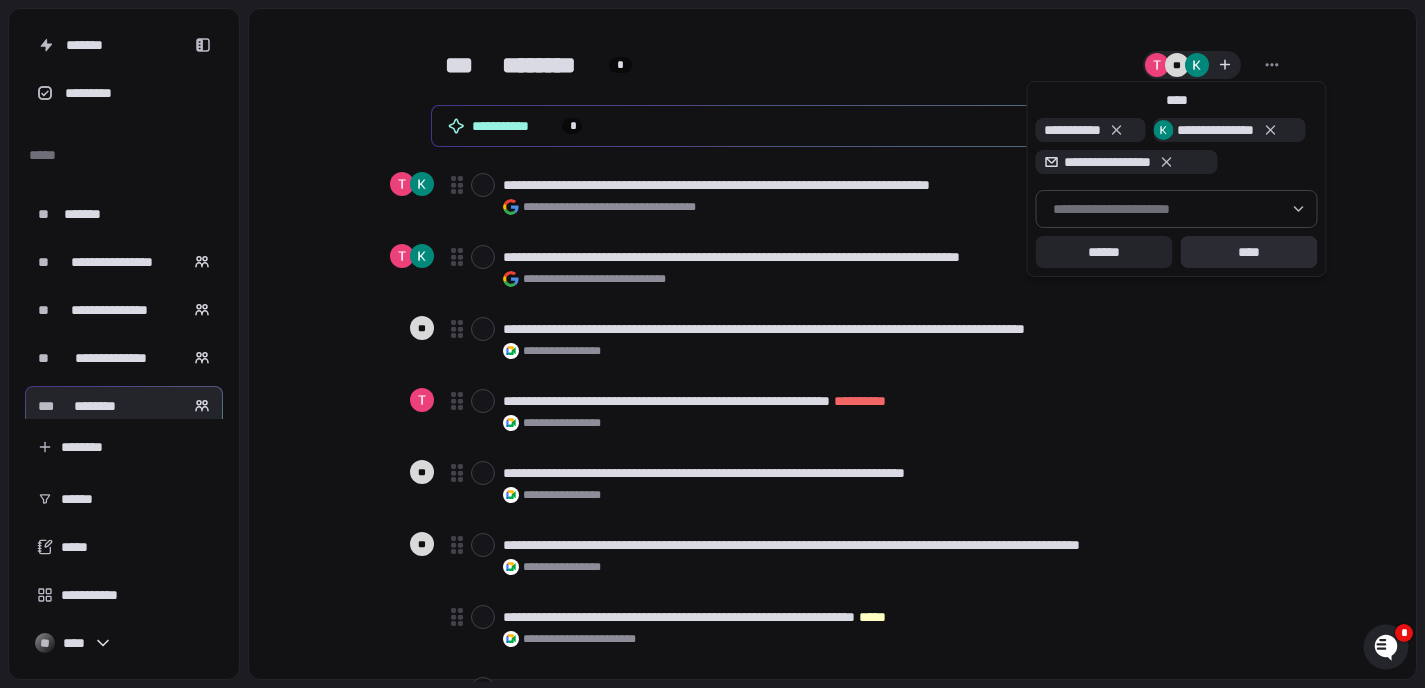 click on "****" at bounding box center [1249, 252] 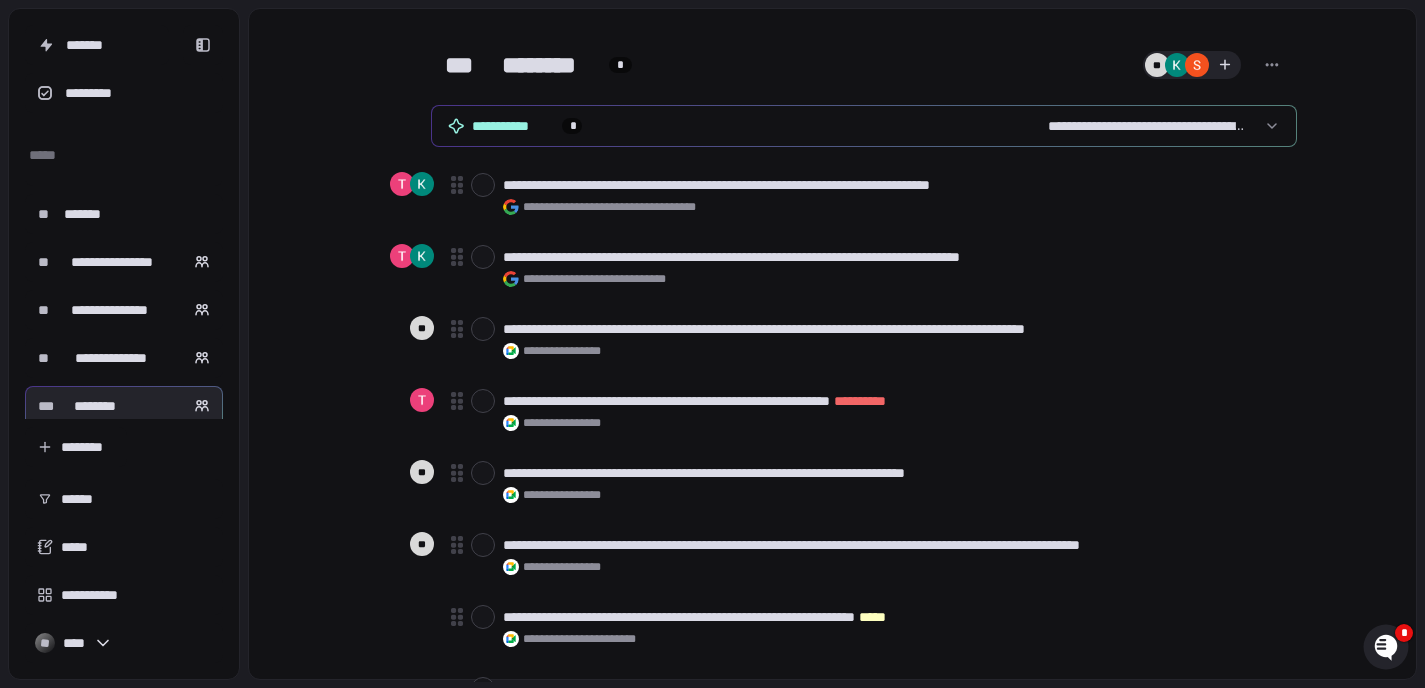scroll, scrollTop: 90, scrollLeft: 0, axis: vertical 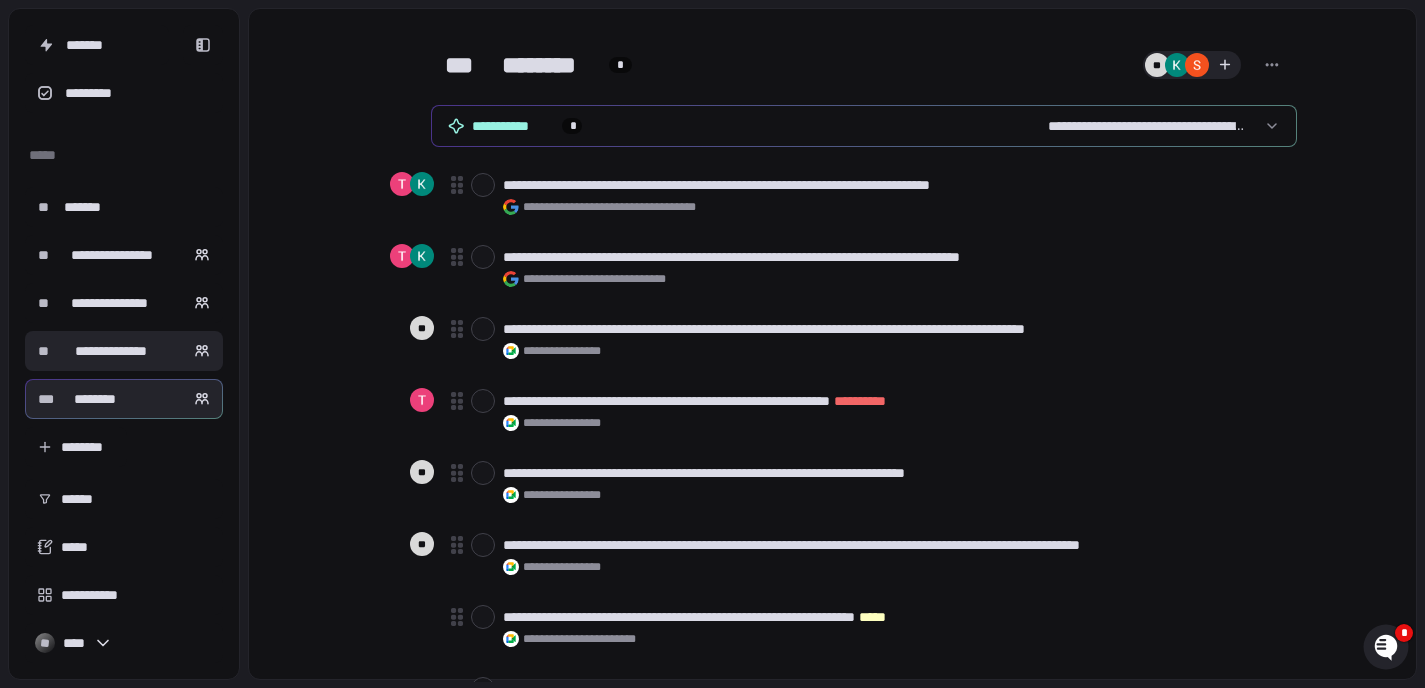 click on "**********" at bounding box center [111, 351] 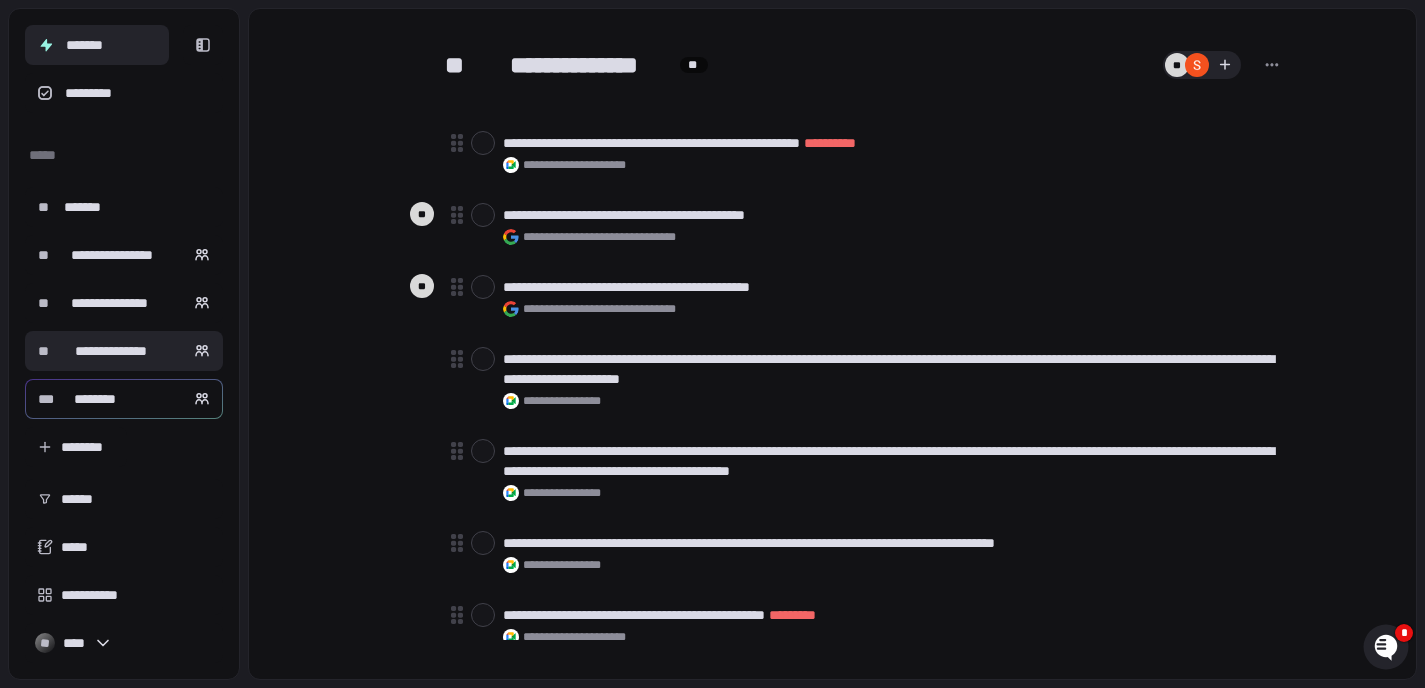 click on "*******" at bounding box center [97, 45] 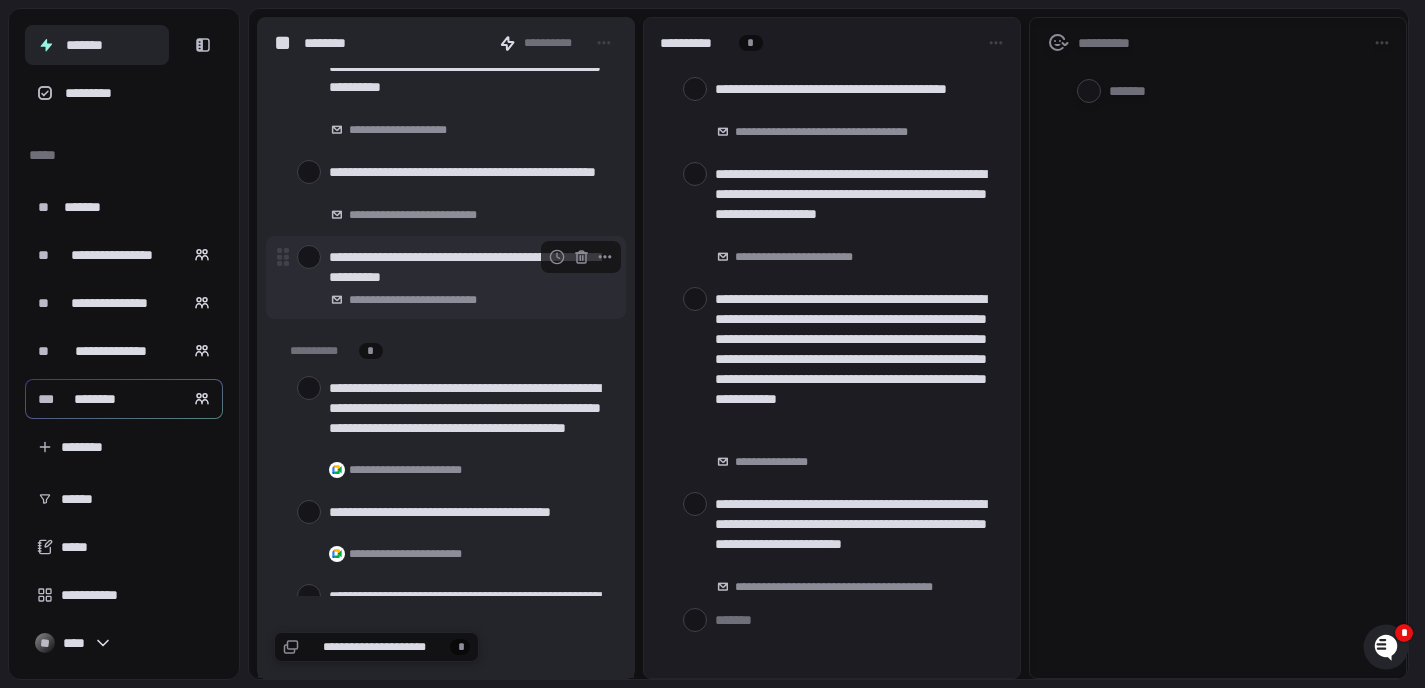 scroll, scrollTop: 270, scrollLeft: 0, axis: vertical 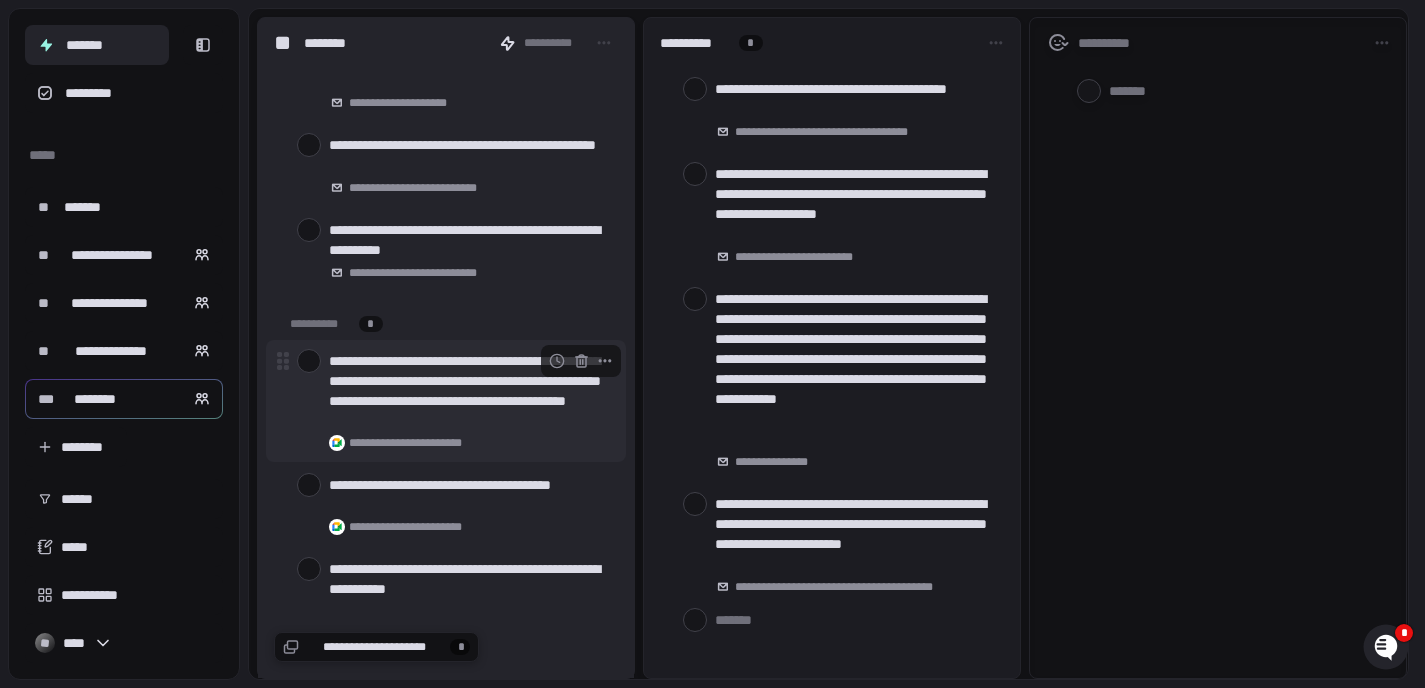 click on "[EMAIL]" at bounding box center [469, 391] 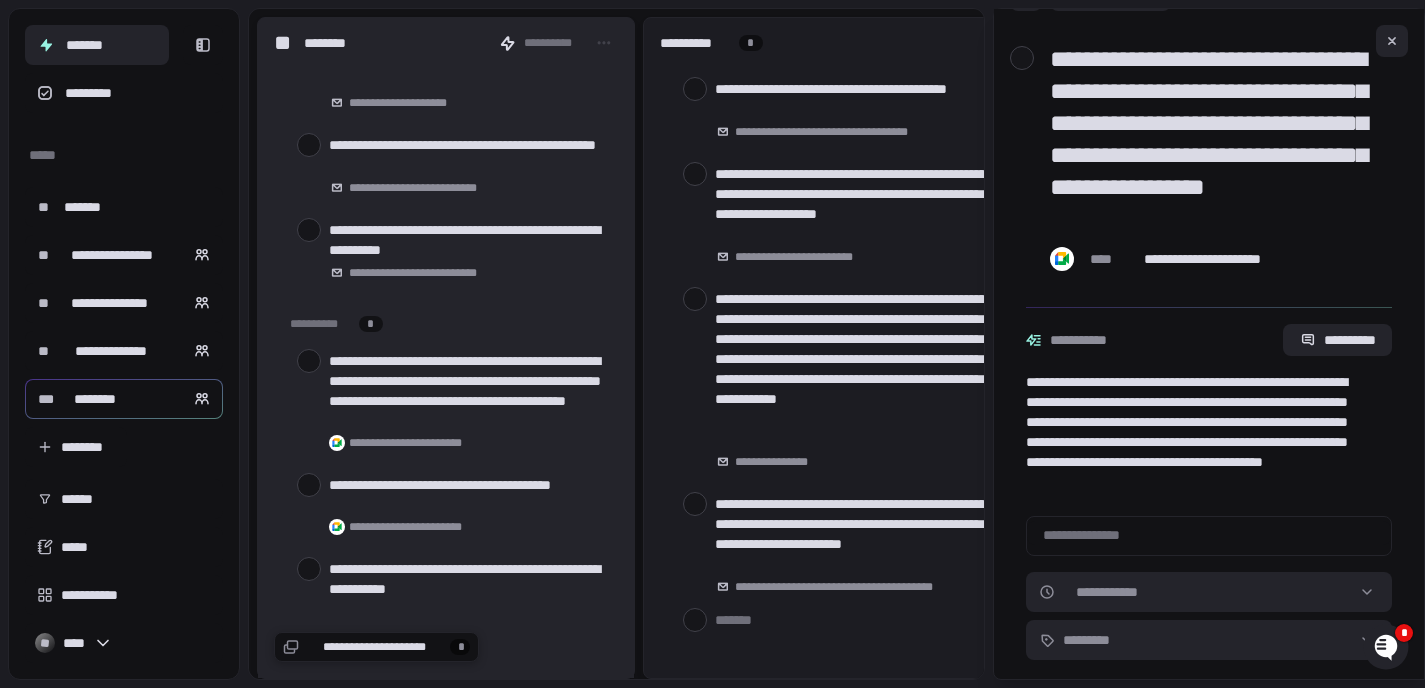 scroll, scrollTop: 52, scrollLeft: 0, axis: vertical 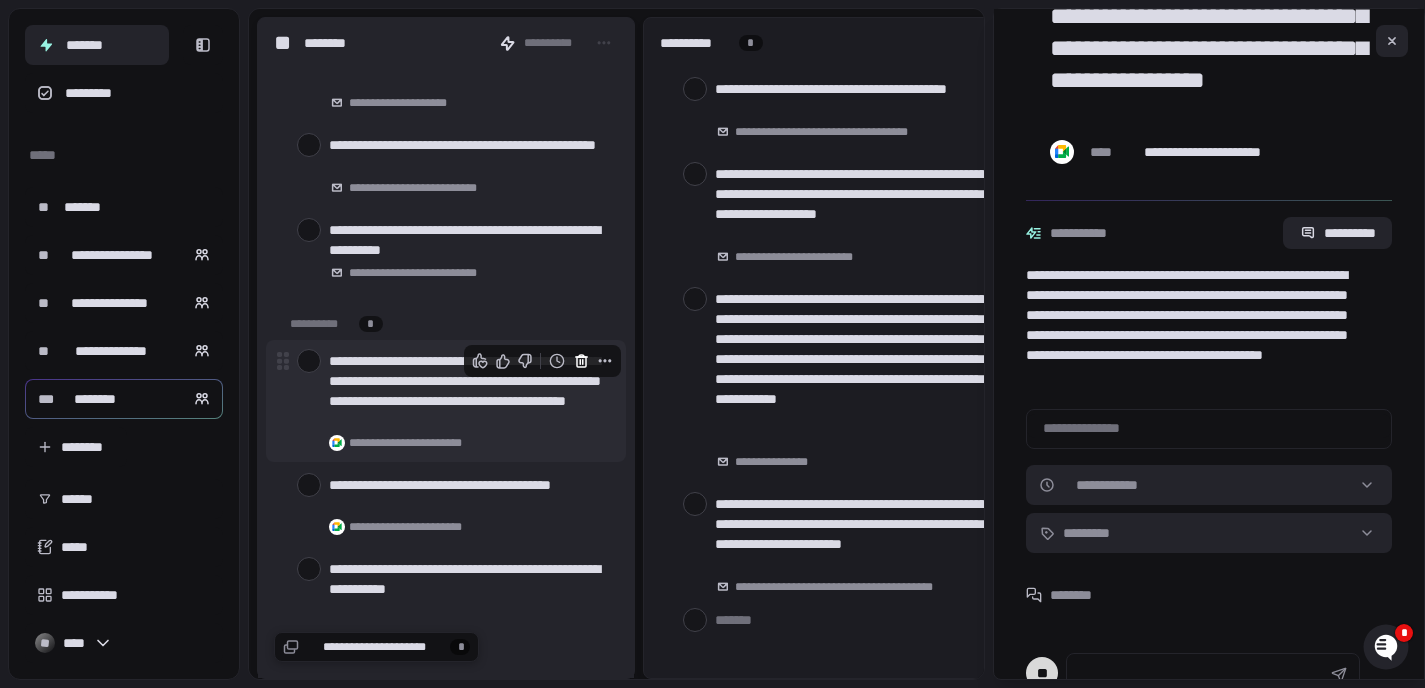click 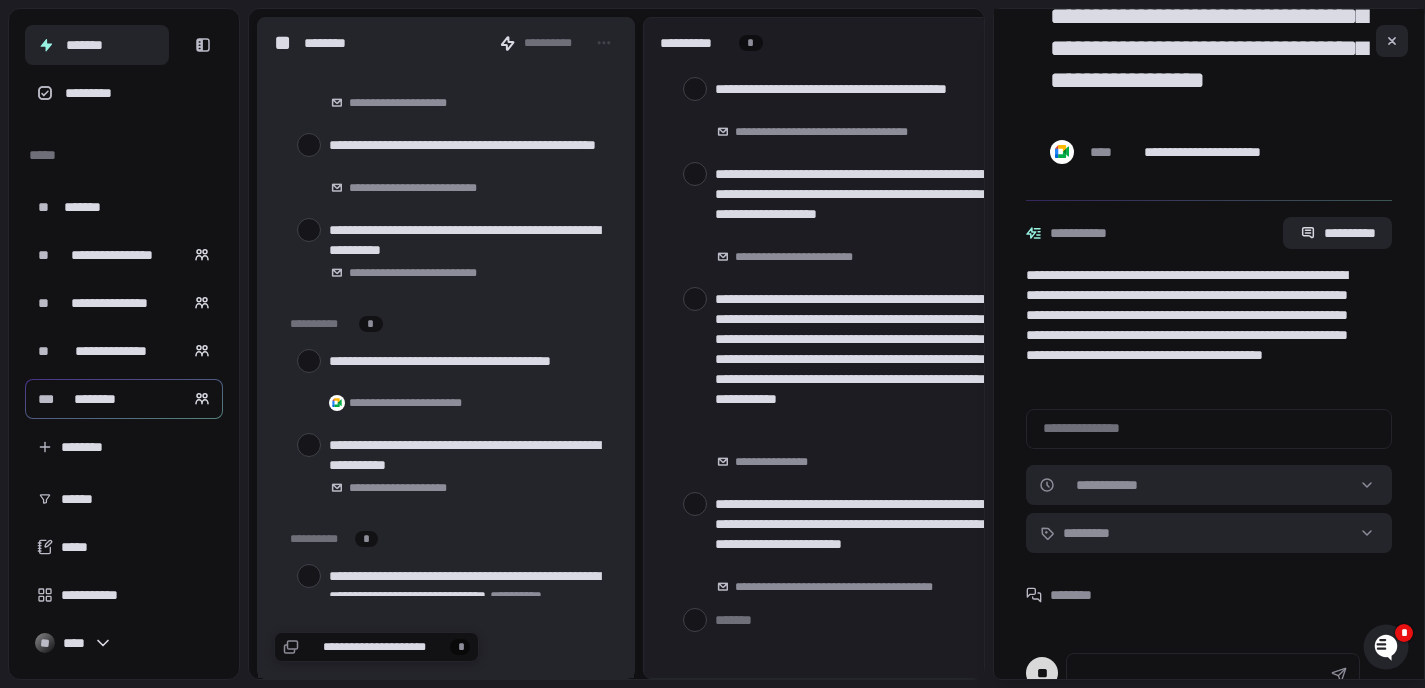 scroll, scrollTop: 213, scrollLeft: 0, axis: vertical 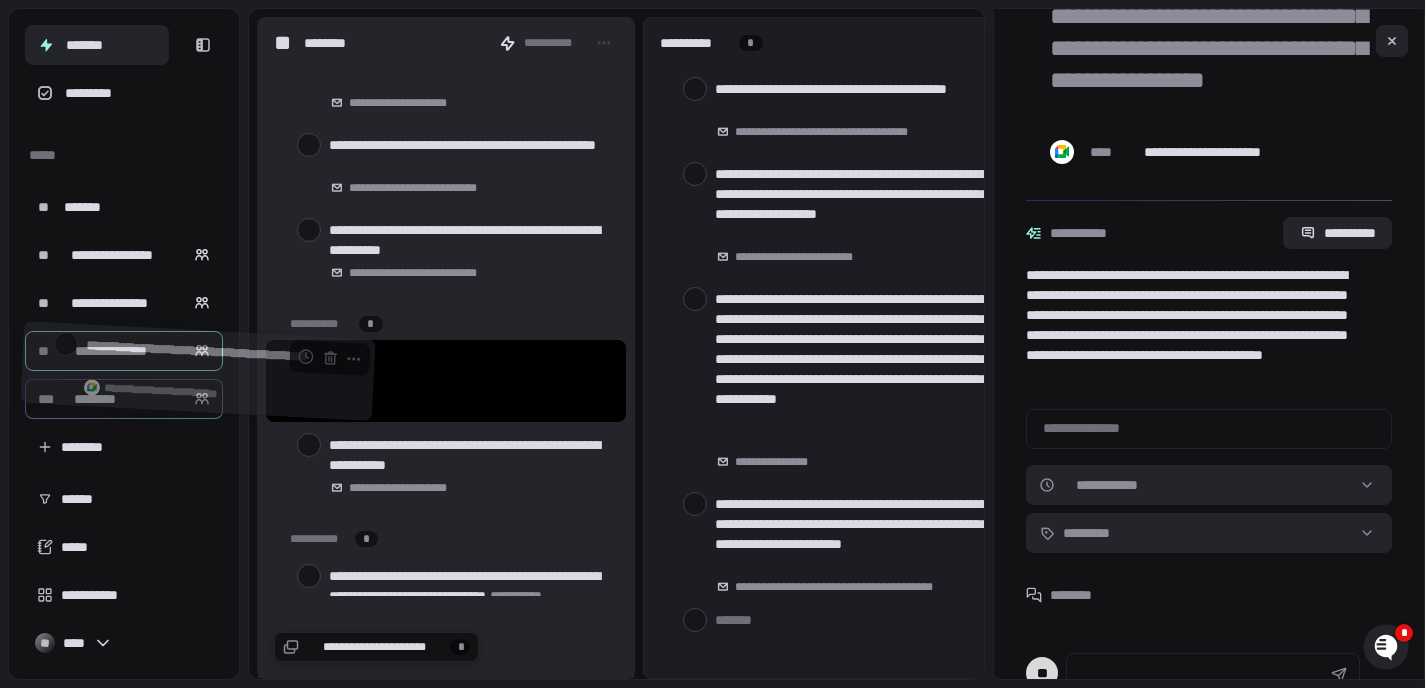 drag, startPoint x: 378, startPoint y: 365, endPoint x: 133, endPoint y: 355, distance: 245.204 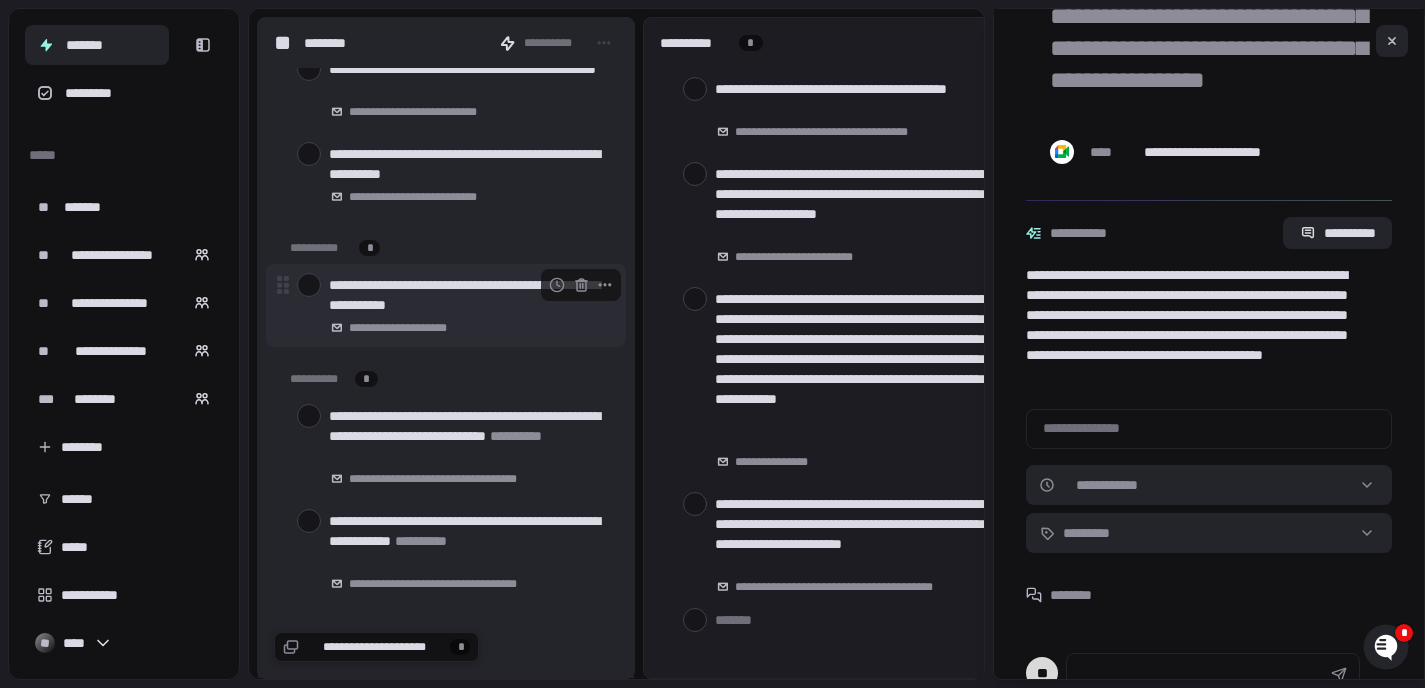 scroll, scrollTop: 364, scrollLeft: 0, axis: vertical 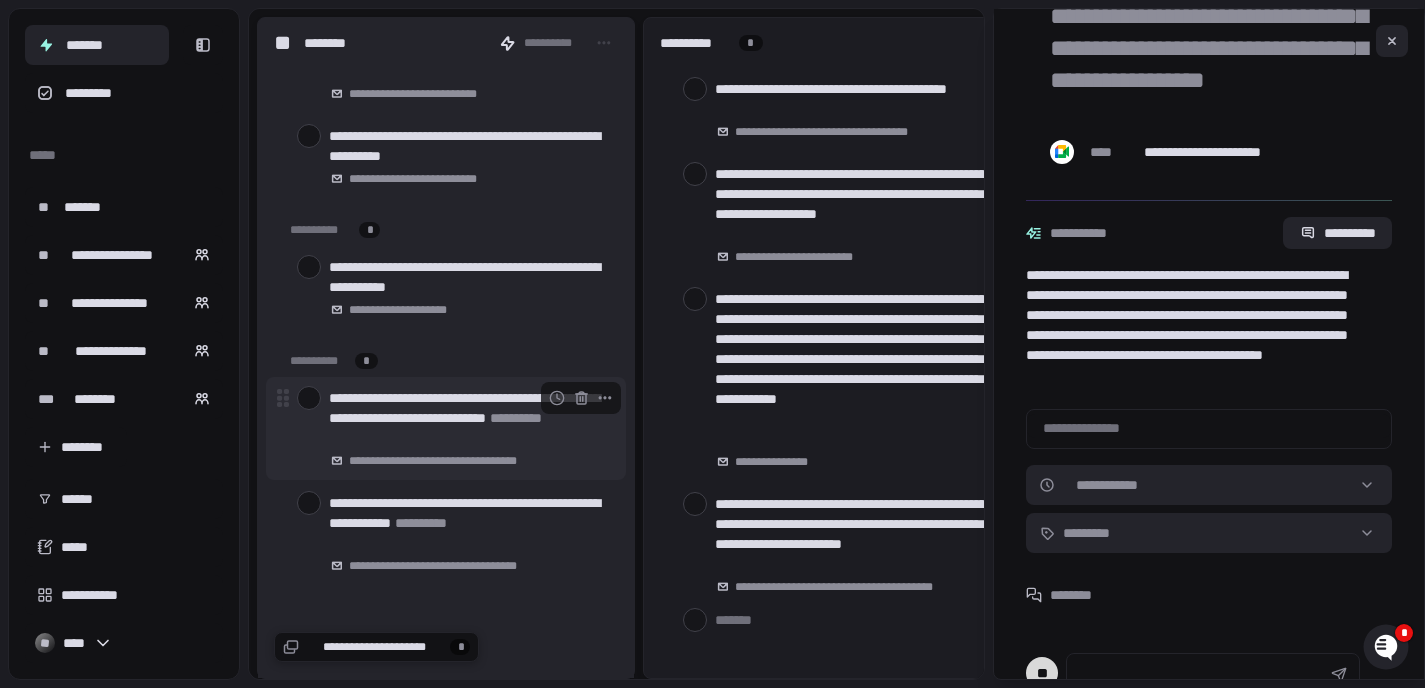 click on "[FIRST] [LAST]" at bounding box center (469, 418) 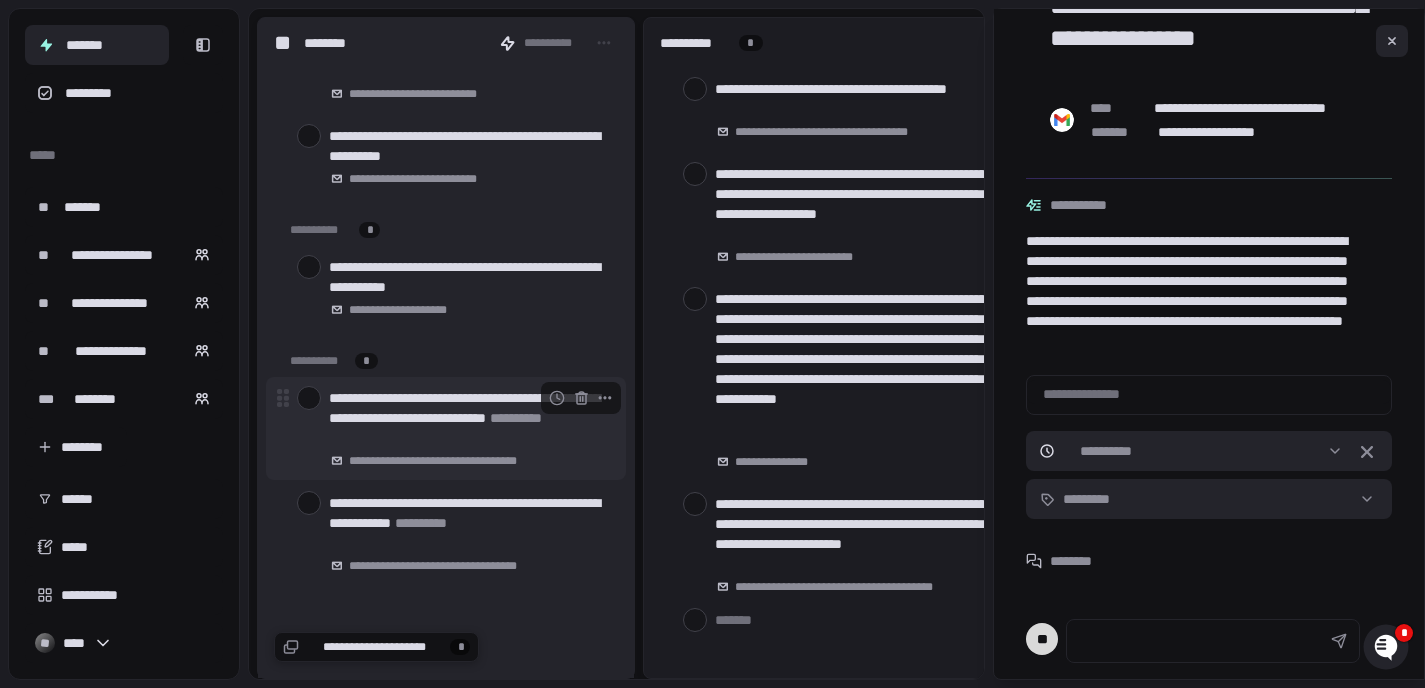 scroll, scrollTop: 131, scrollLeft: 0, axis: vertical 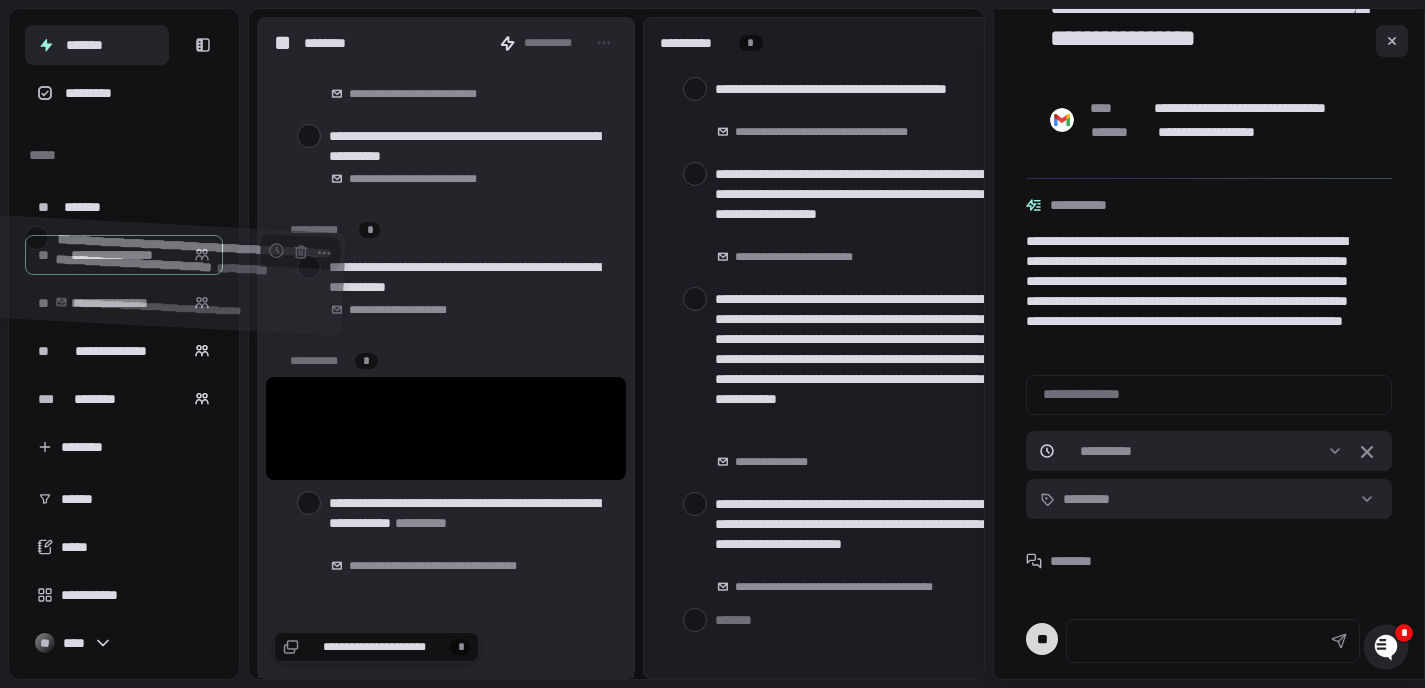 drag, startPoint x: 403, startPoint y: 405, endPoint x: 129, endPoint y: 252, distance: 313.8232 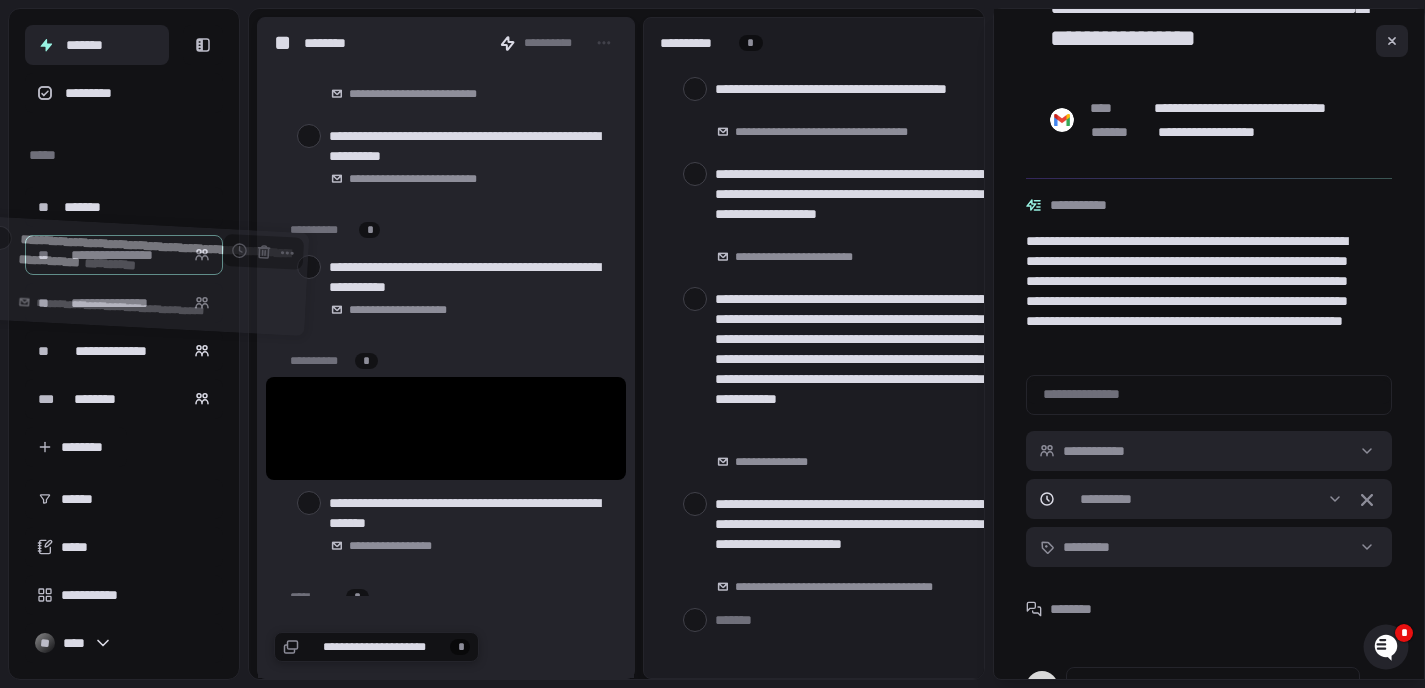 drag, startPoint x: 427, startPoint y: 410, endPoint x: 116, endPoint y: 258, distance: 346.15747 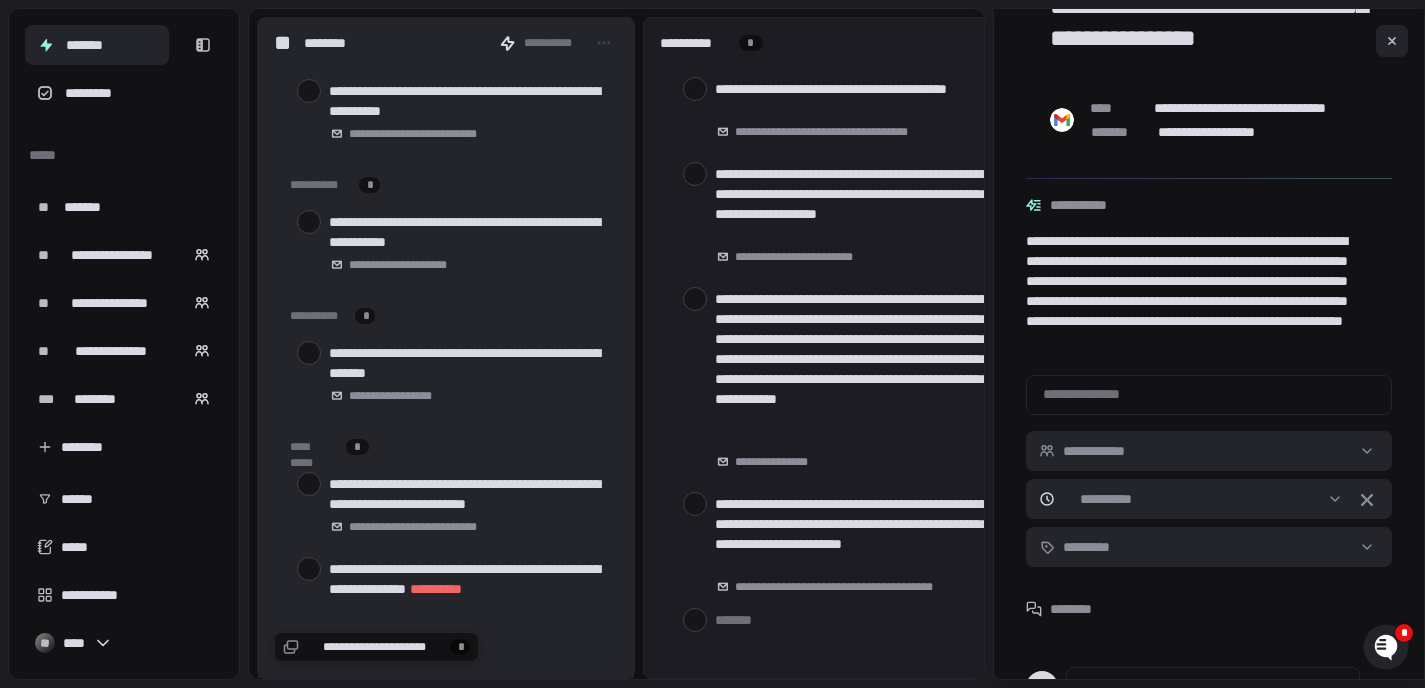 scroll, scrollTop: 435, scrollLeft: 0, axis: vertical 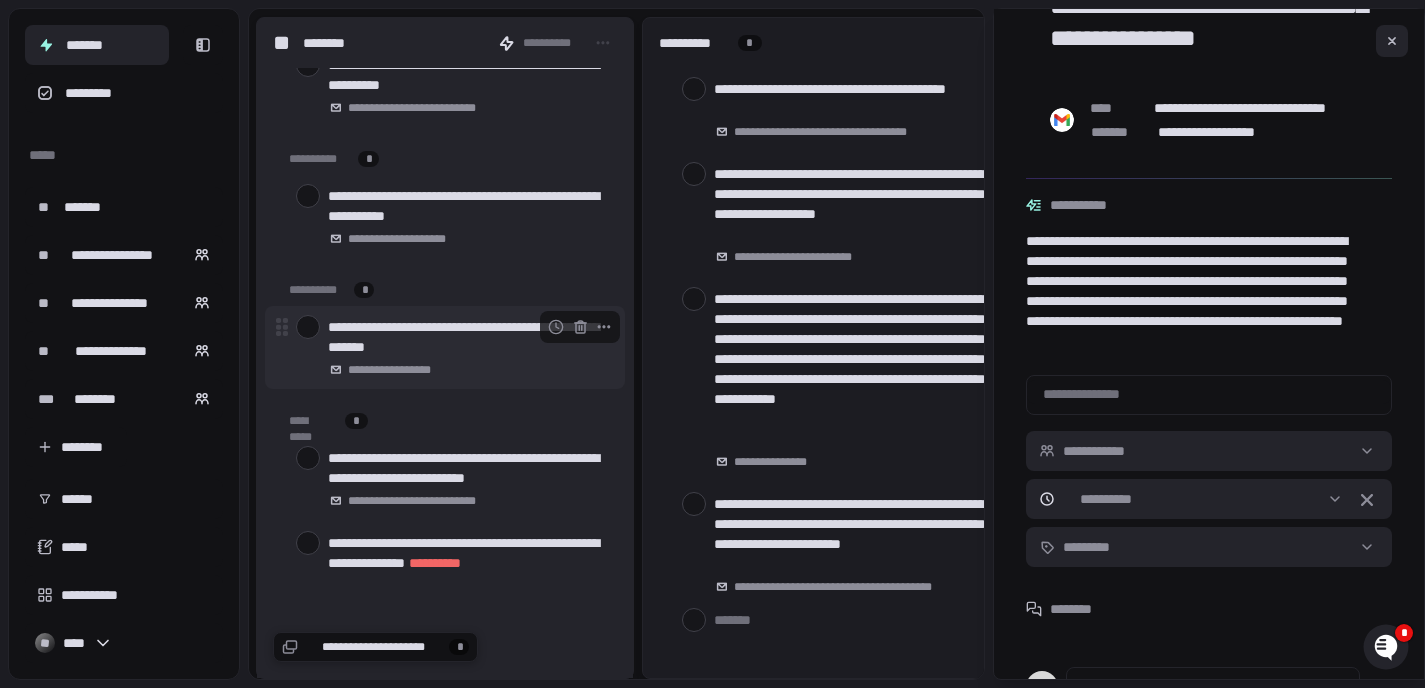 click at bounding box center (308, 327) 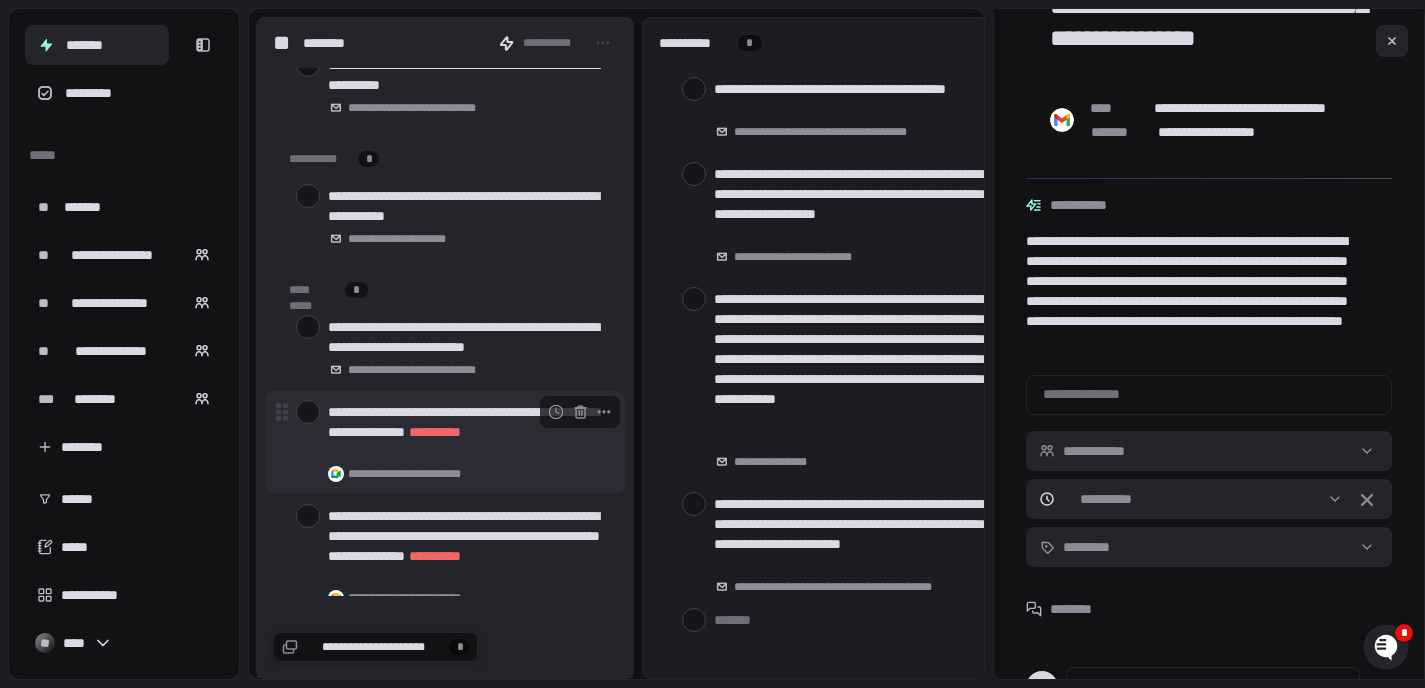 scroll, scrollTop: 463, scrollLeft: 0, axis: vertical 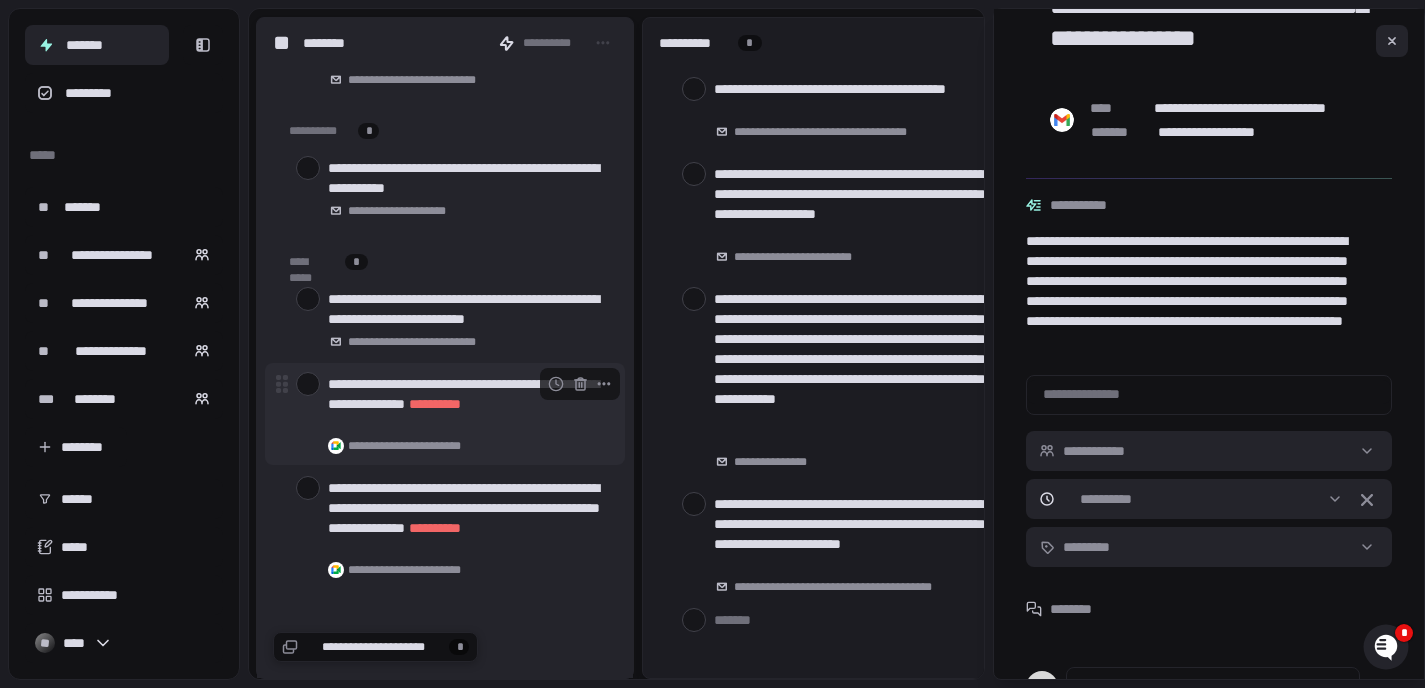 click at bounding box center (308, 384) 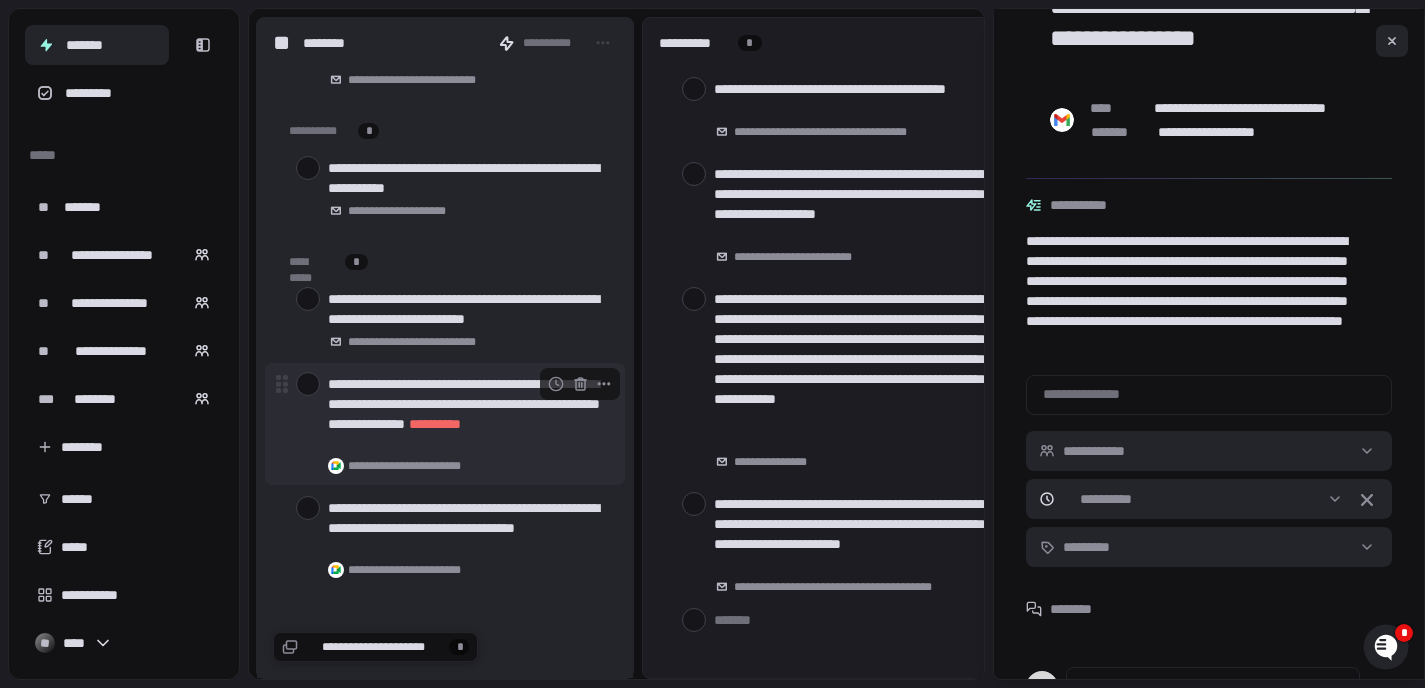 scroll, scrollTop: 0, scrollLeft: 0, axis: both 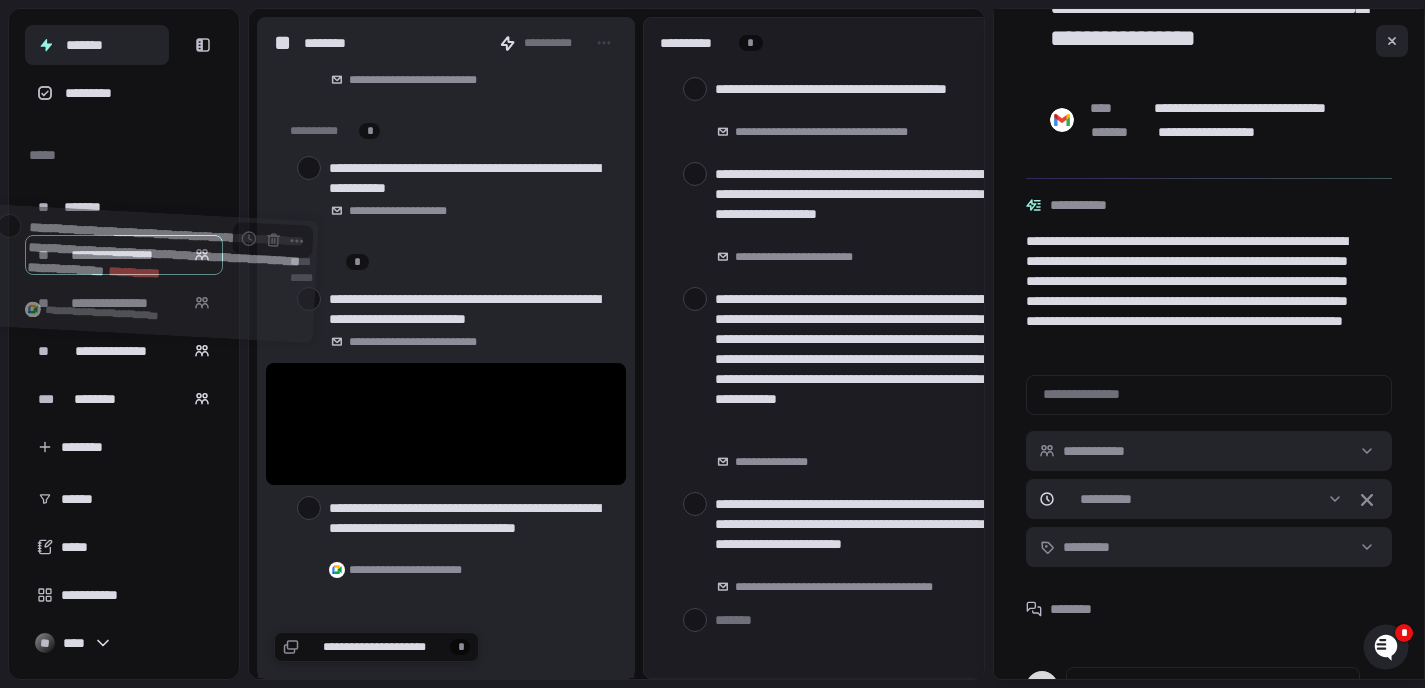 drag, startPoint x: 408, startPoint y: 401, endPoint x: 101, endPoint y: 254, distance: 340.3792 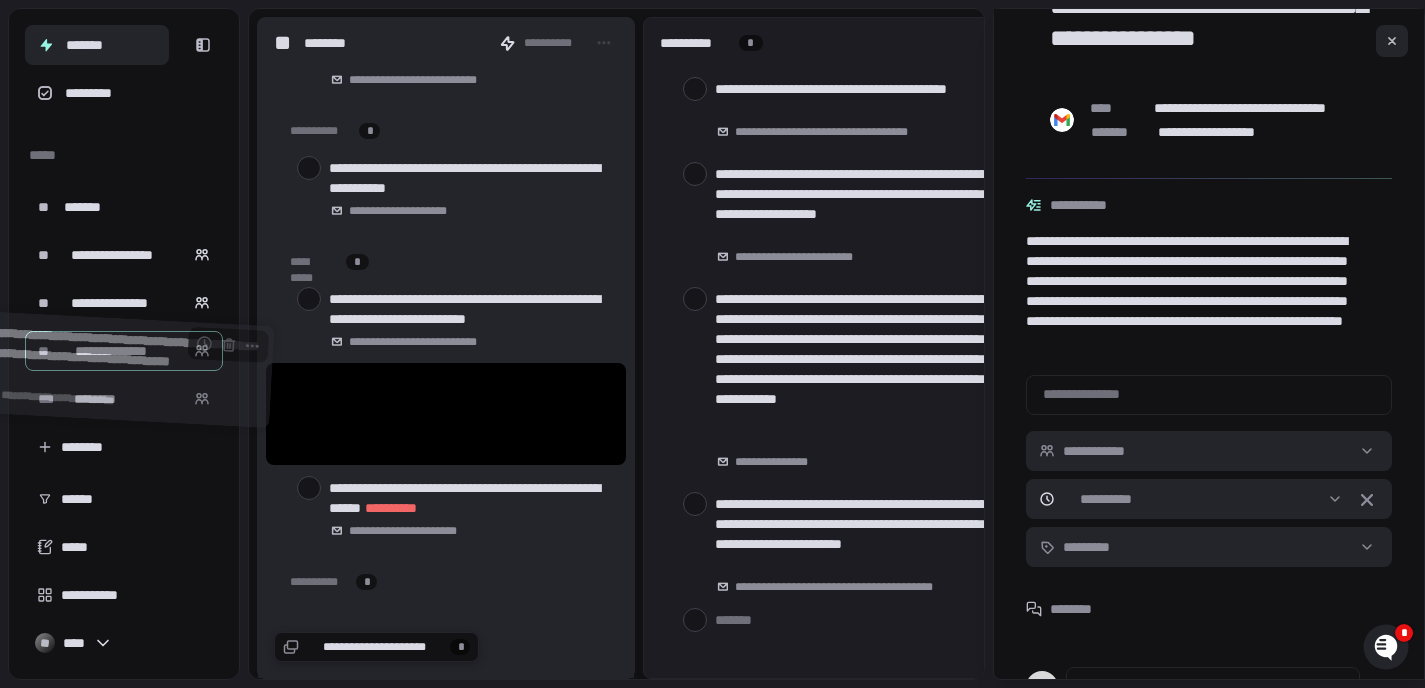 drag, startPoint x: 438, startPoint y: 399, endPoint x: 92, endPoint y: 353, distance: 349.0444 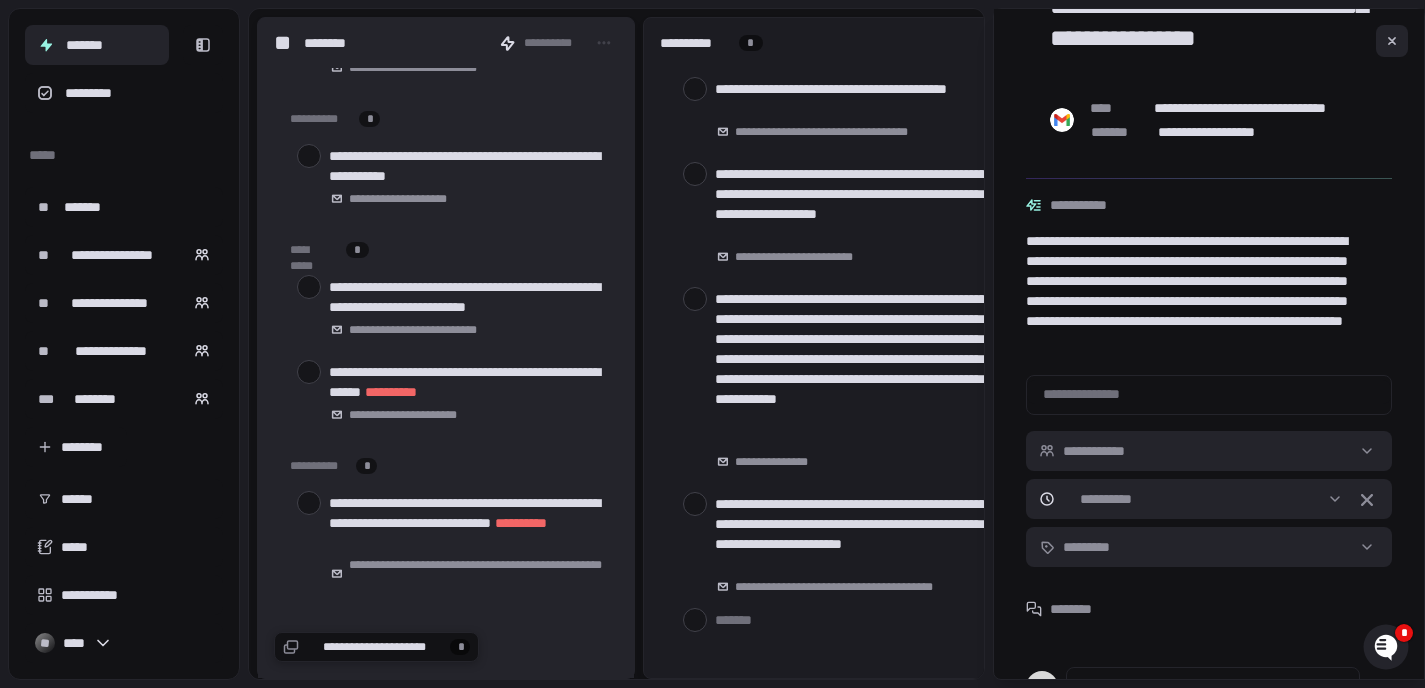 scroll, scrollTop: 485, scrollLeft: 0, axis: vertical 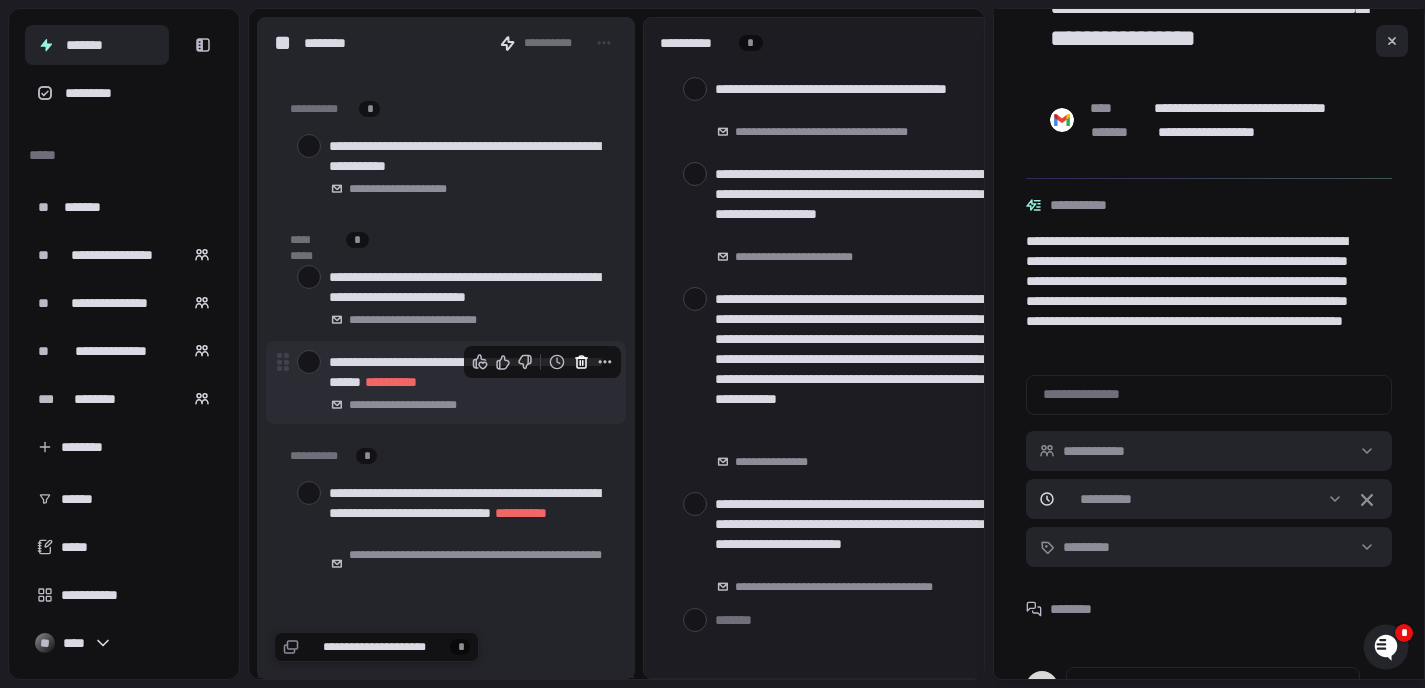 click 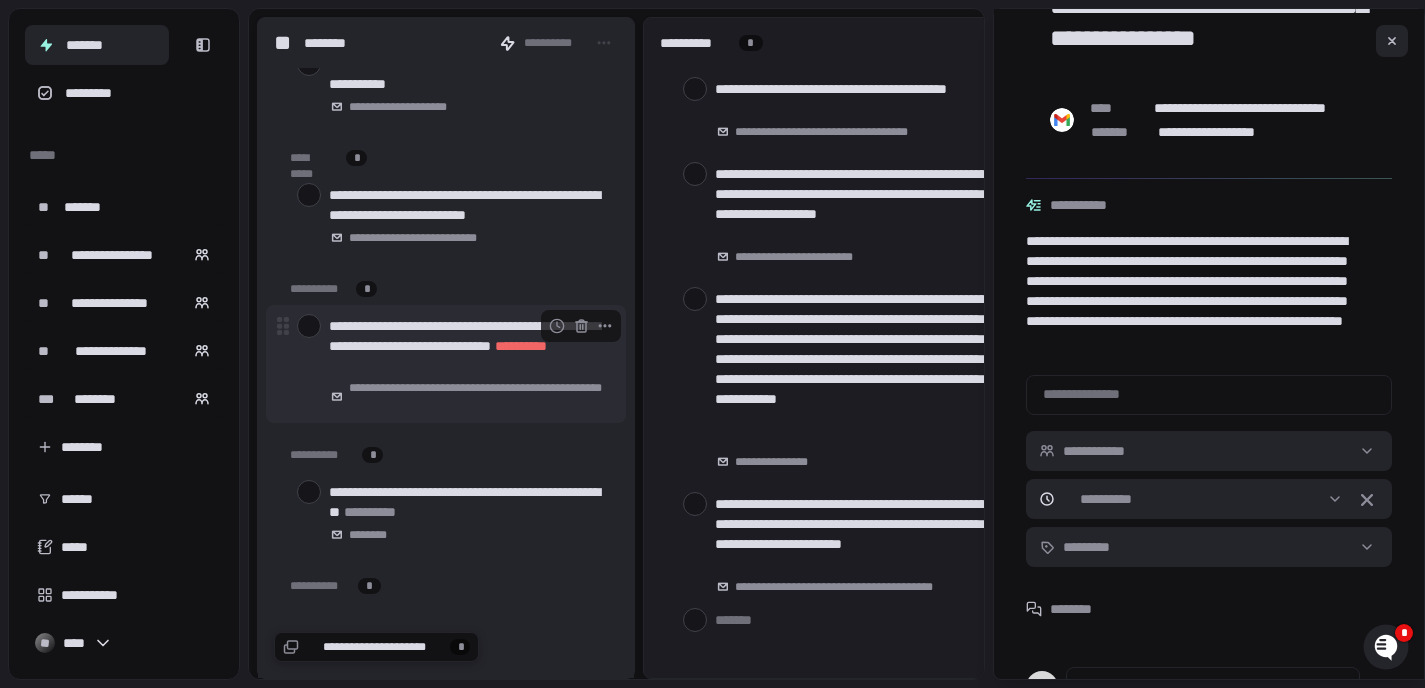 scroll, scrollTop: 582, scrollLeft: 0, axis: vertical 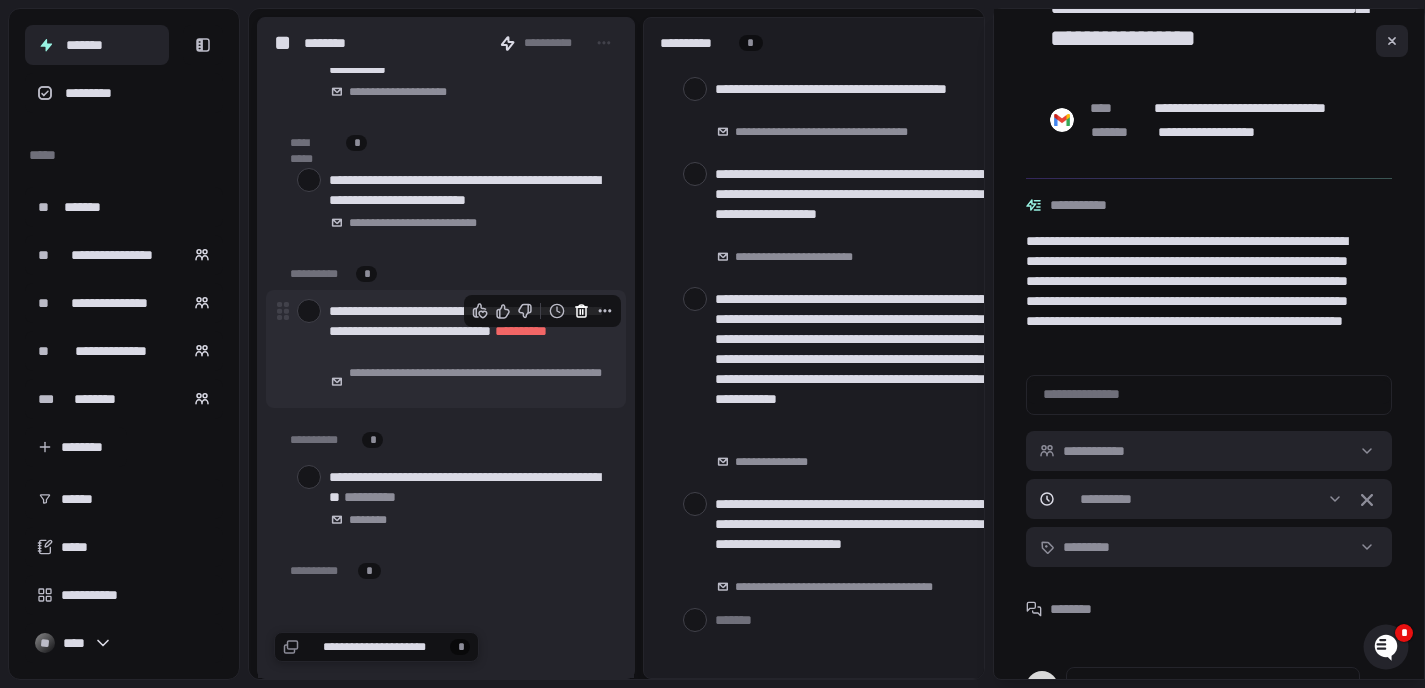 click 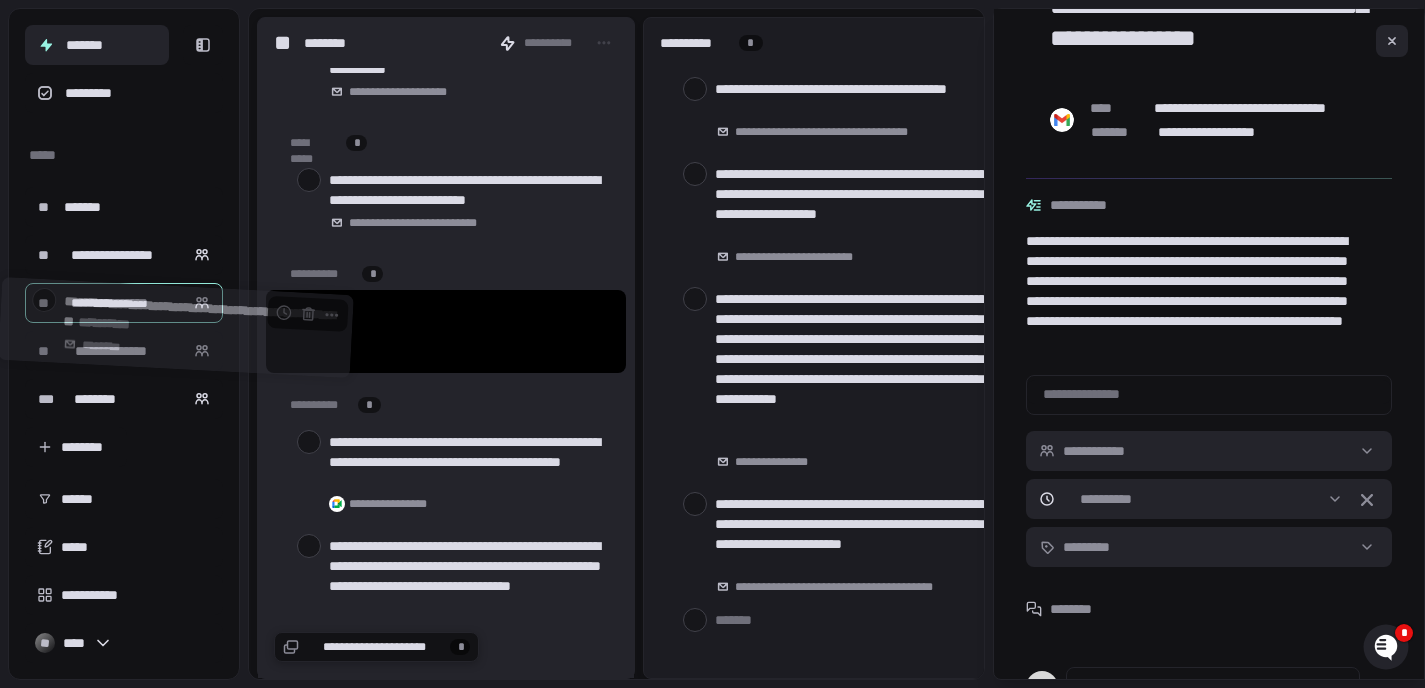drag, startPoint x: 389, startPoint y: 318, endPoint x: 123, endPoint y: 314, distance: 266.03006 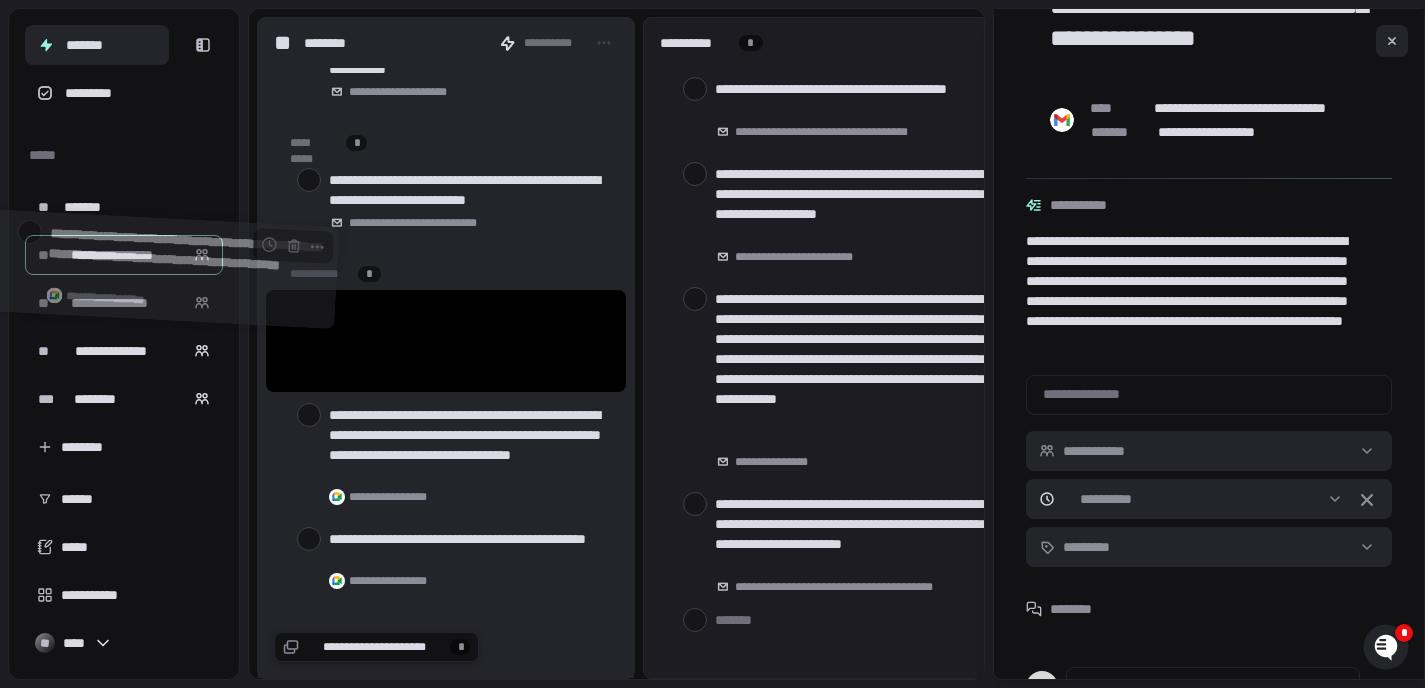 drag, startPoint x: 409, startPoint y: 325, endPoint x: 128, endPoint y: 253, distance: 290.07758 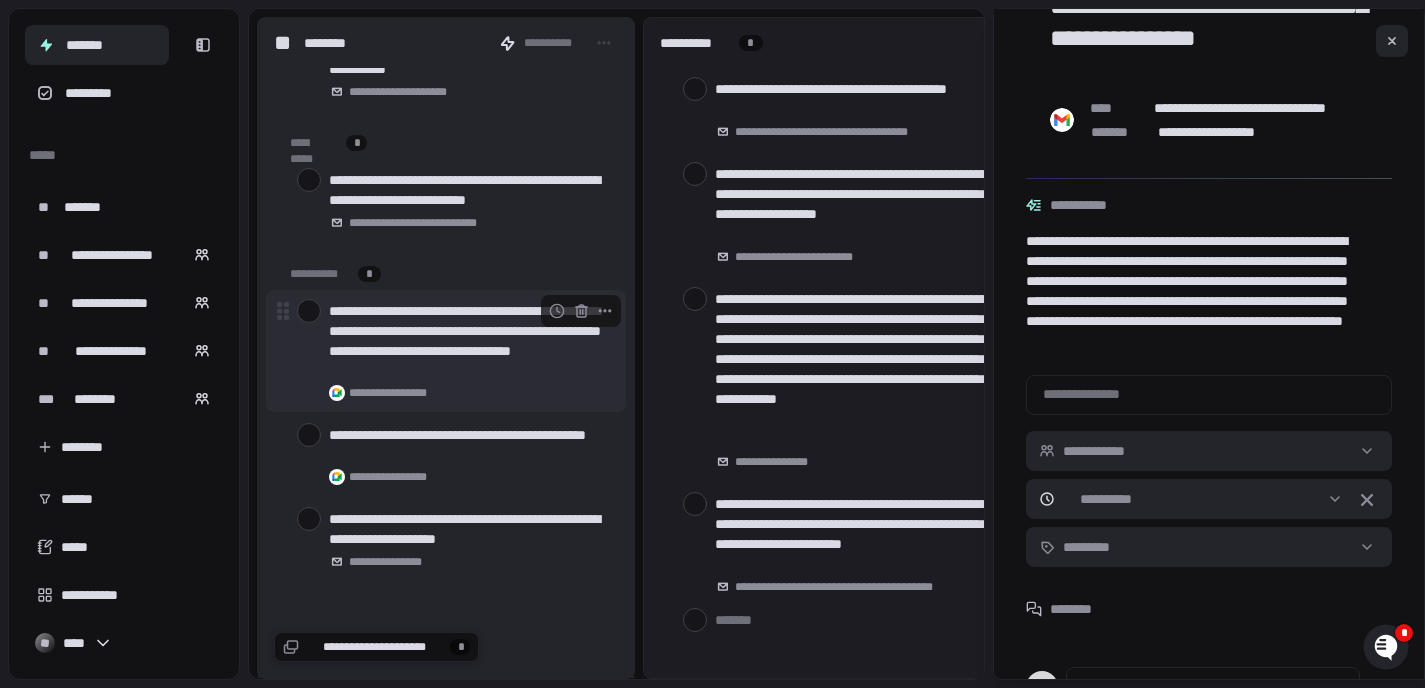click at bounding box center [309, 311] 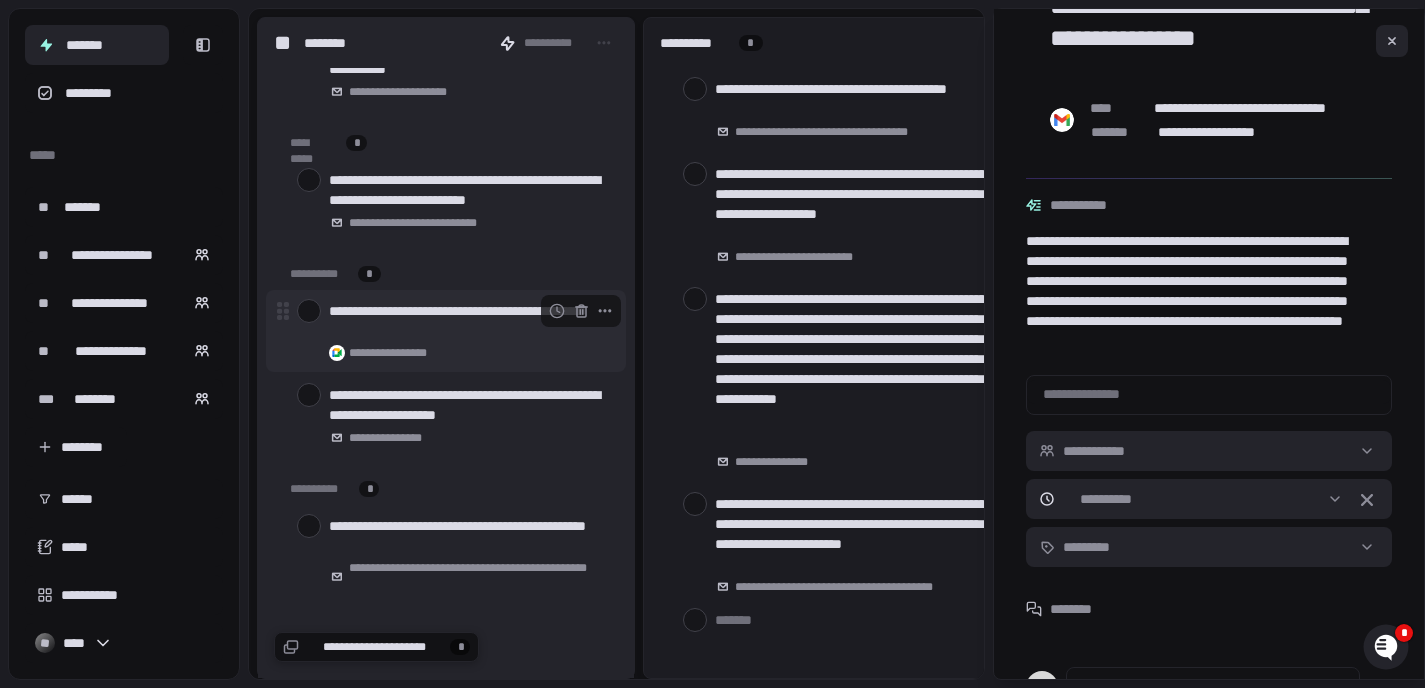 click on "**********" at bounding box center [469, 321] 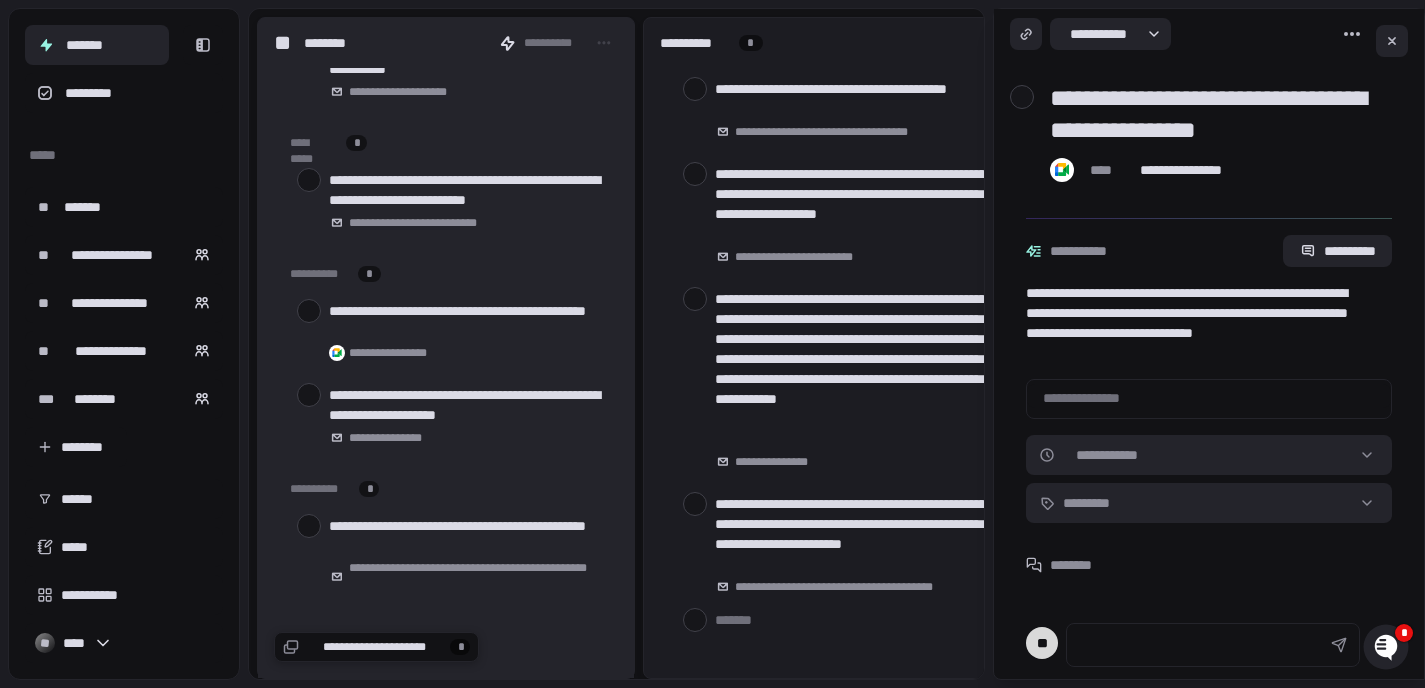 scroll, scrollTop: 11, scrollLeft: 0, axis: vertical 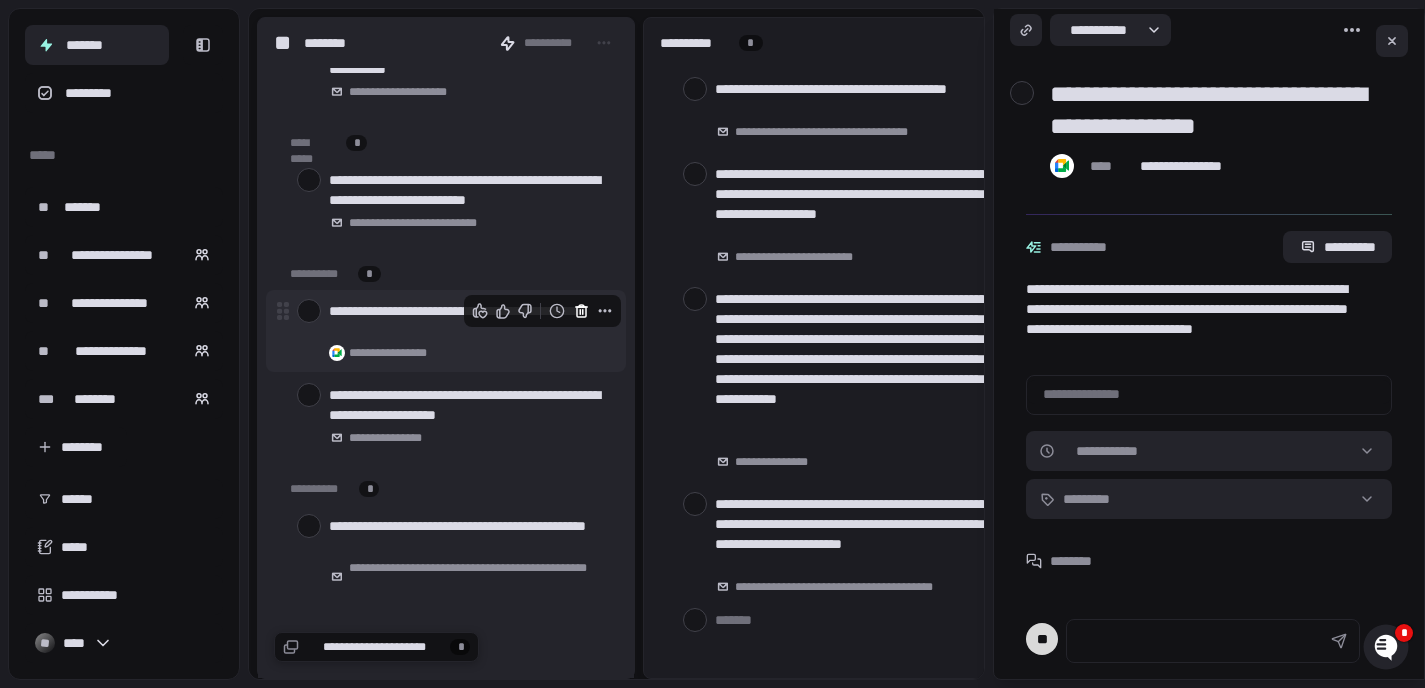 click 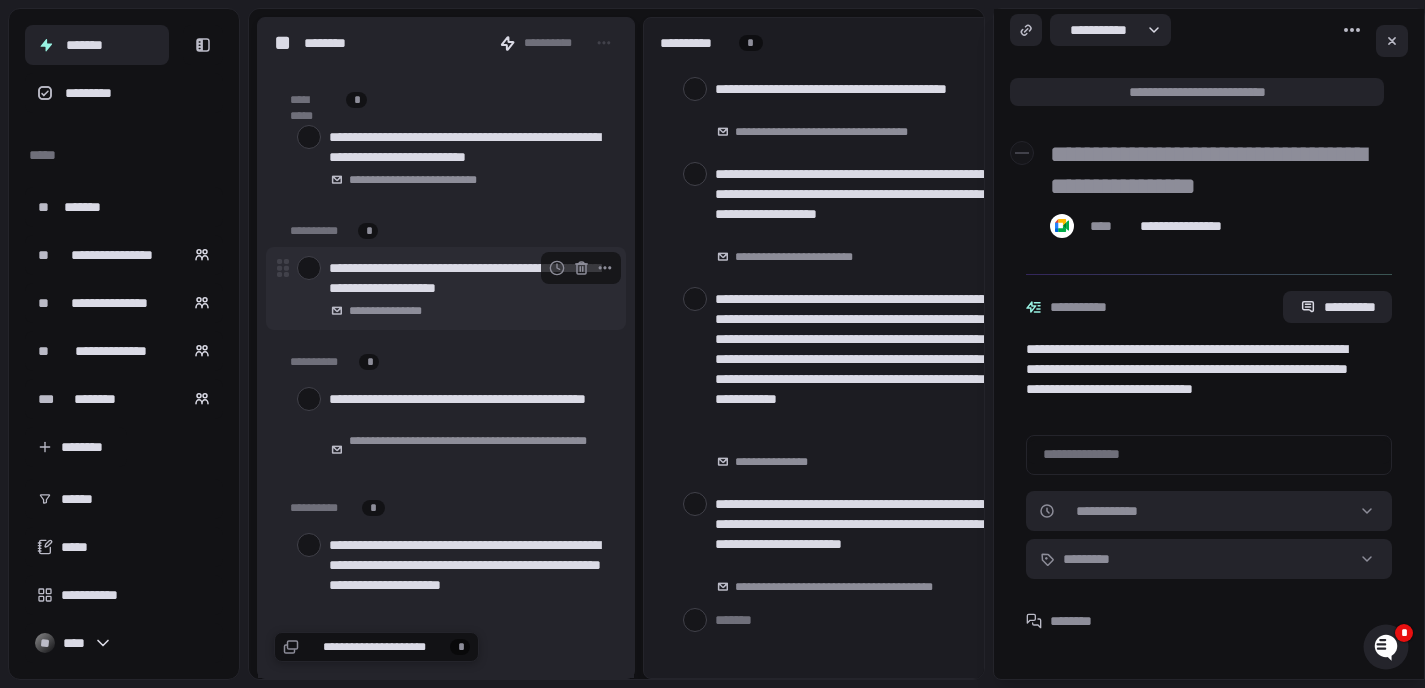 scroll, scrollTop: 641, scrollLeft: 0, axis: vertical 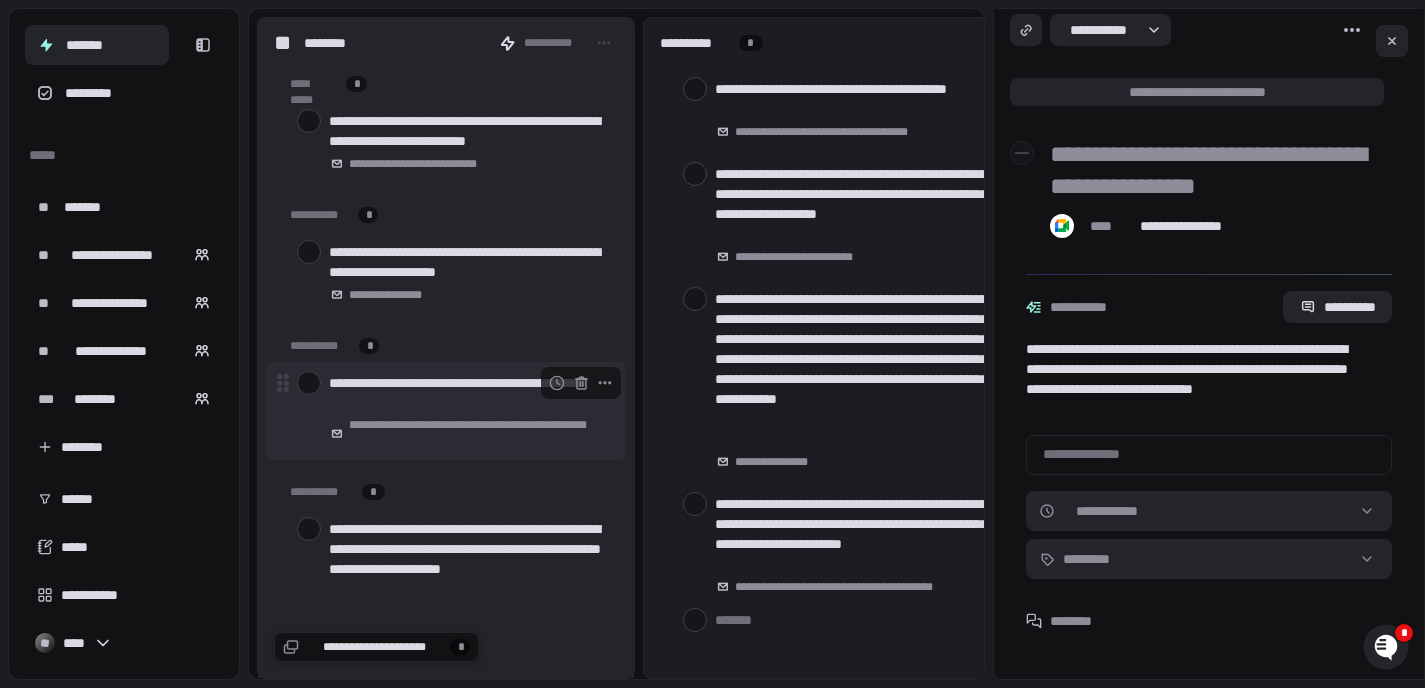 click on "**********" at bounding box center [469, 393] 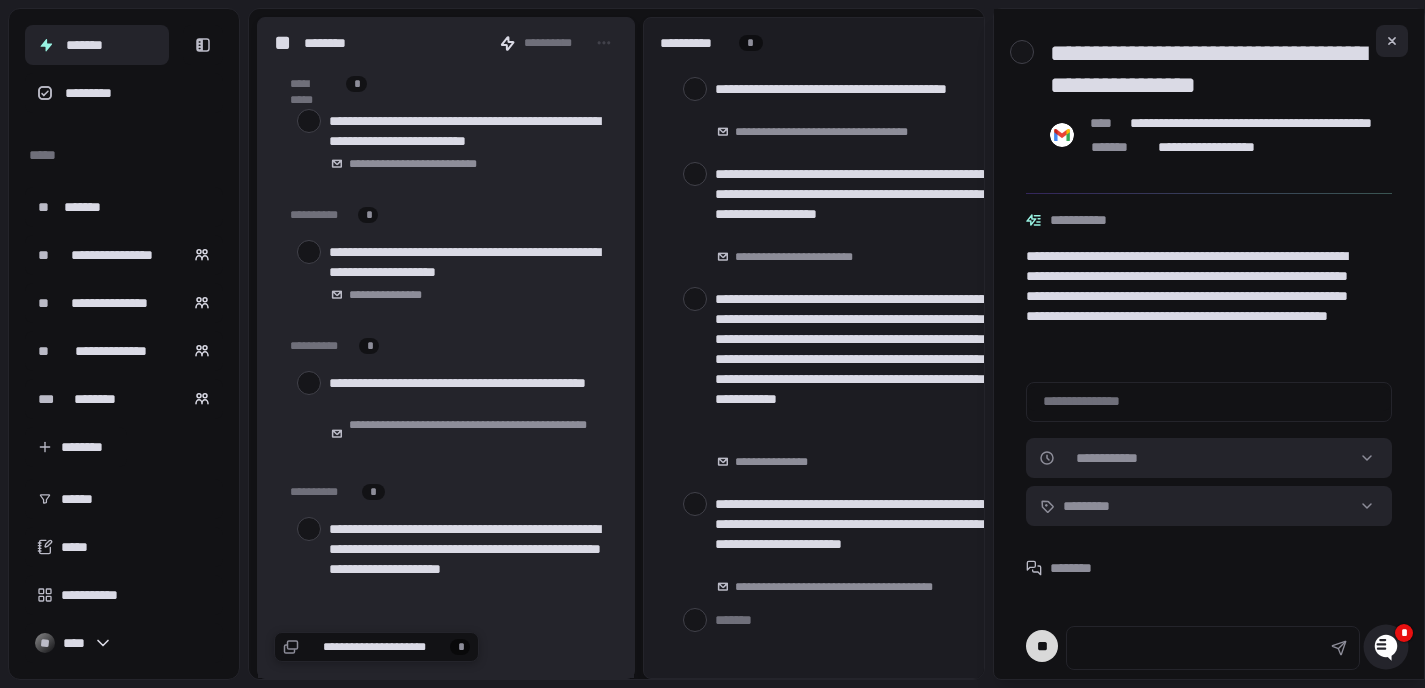 scroll, scrollTop: 59, scrollLeft: 0, axis: vertical 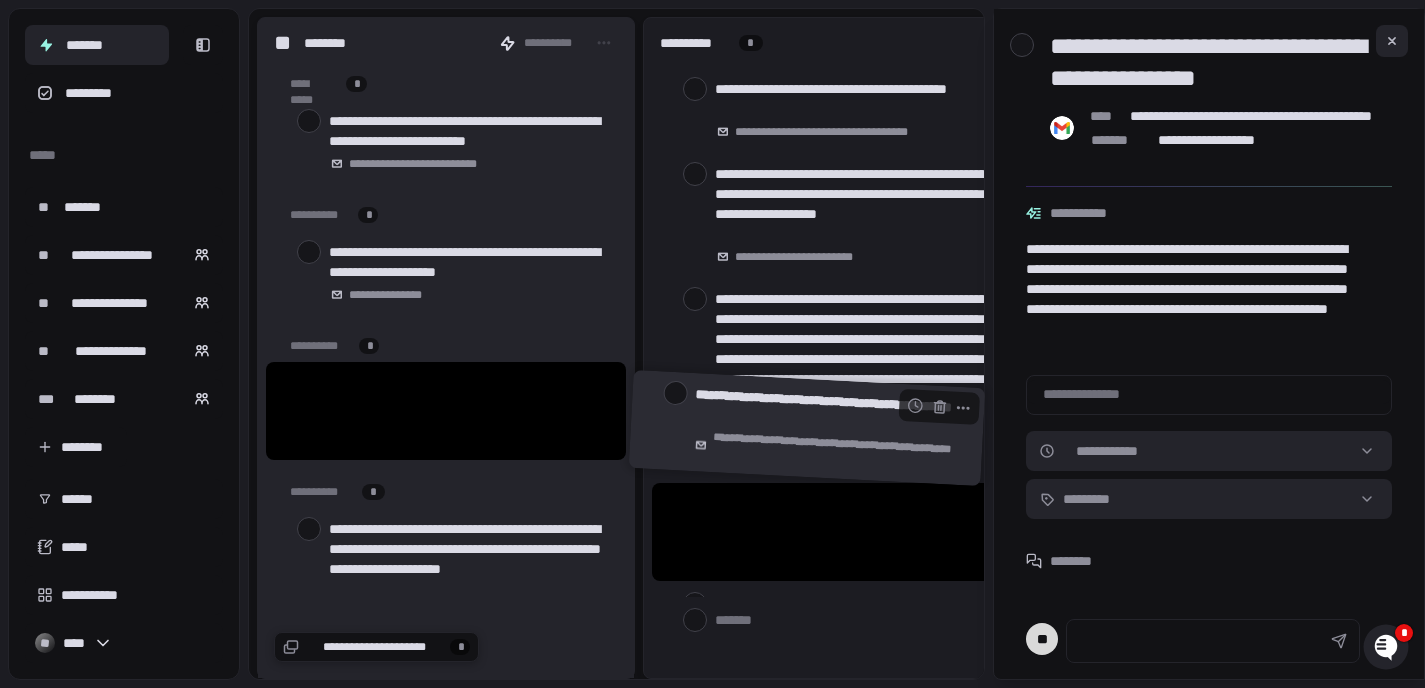 drag, startPoint x: 425, startPoint y: 391, endPoint x: 790, endPoint y: 408, distance: 365.3957 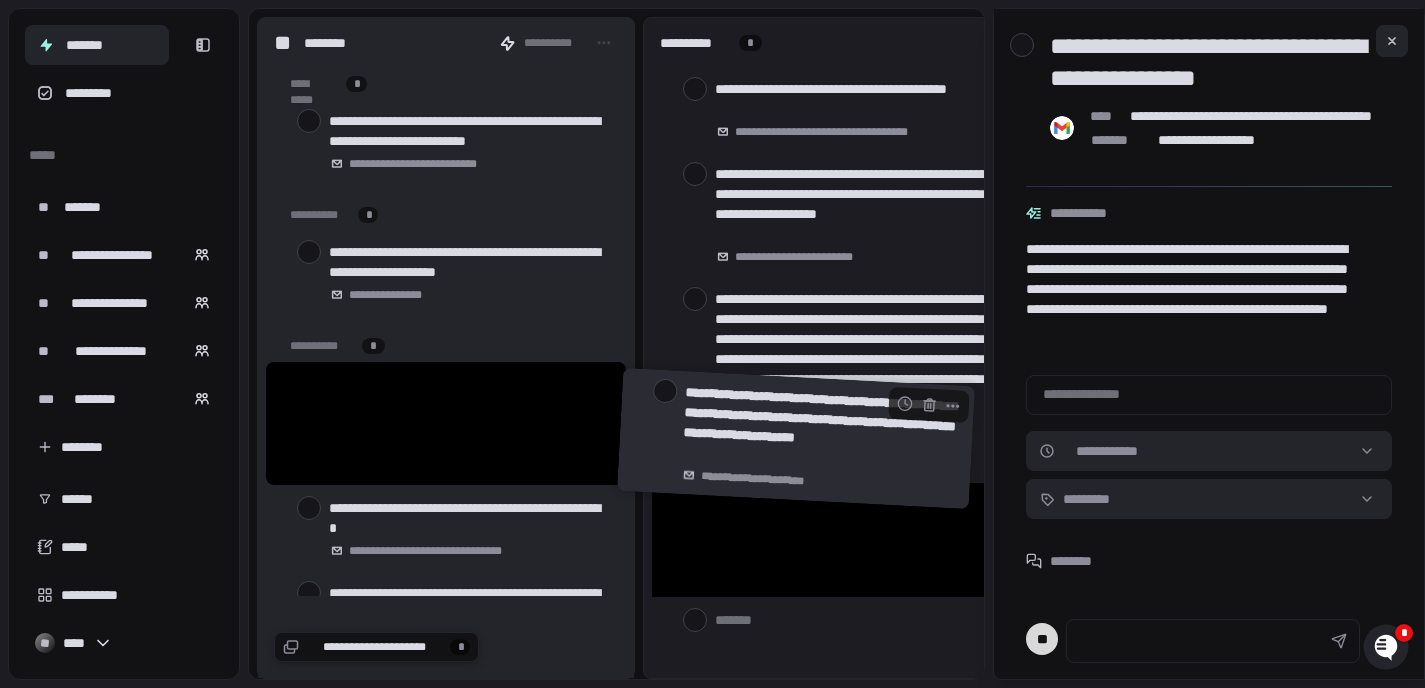 drag, startPoint x: 467, startPoint y: 403, endPoint x: 821, endPoint y: 418, distance: 354.31766 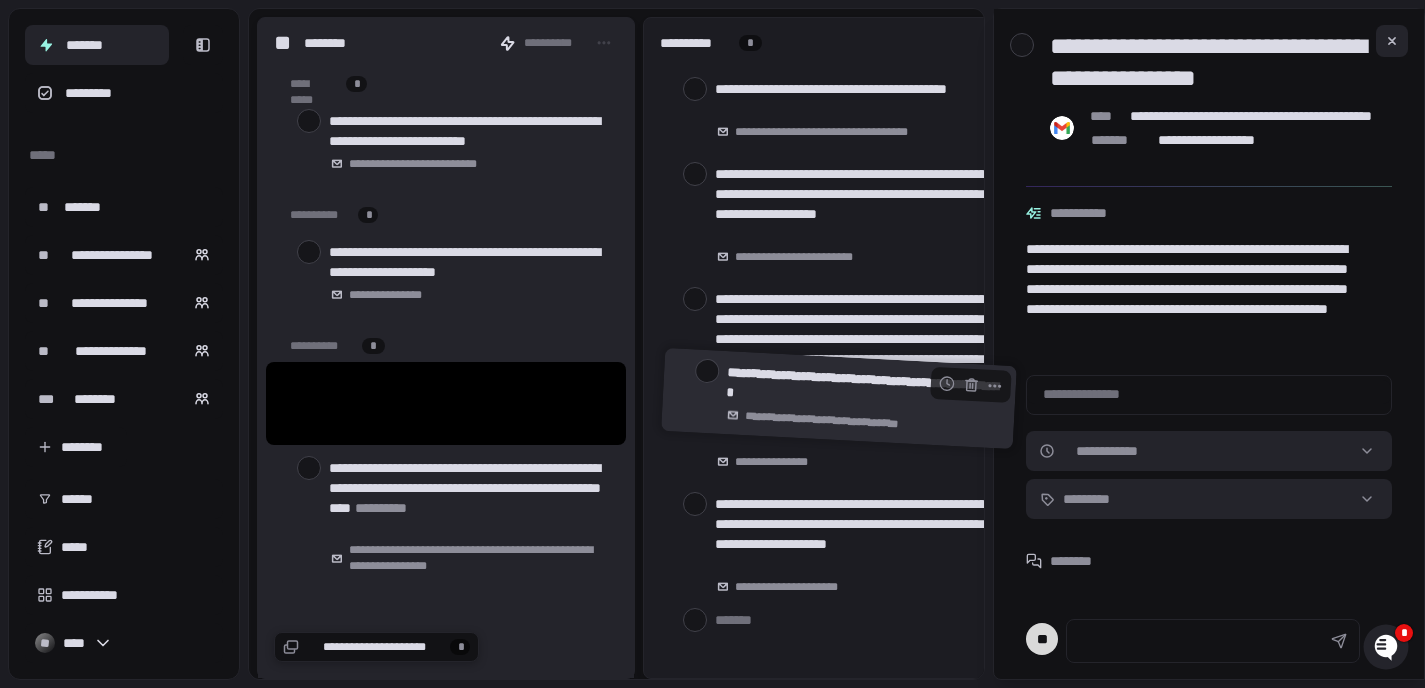drag, startPoint x: 432, startPoint y: 390, endPoint x: 829, endPoint y: 385, distance: 397.0315 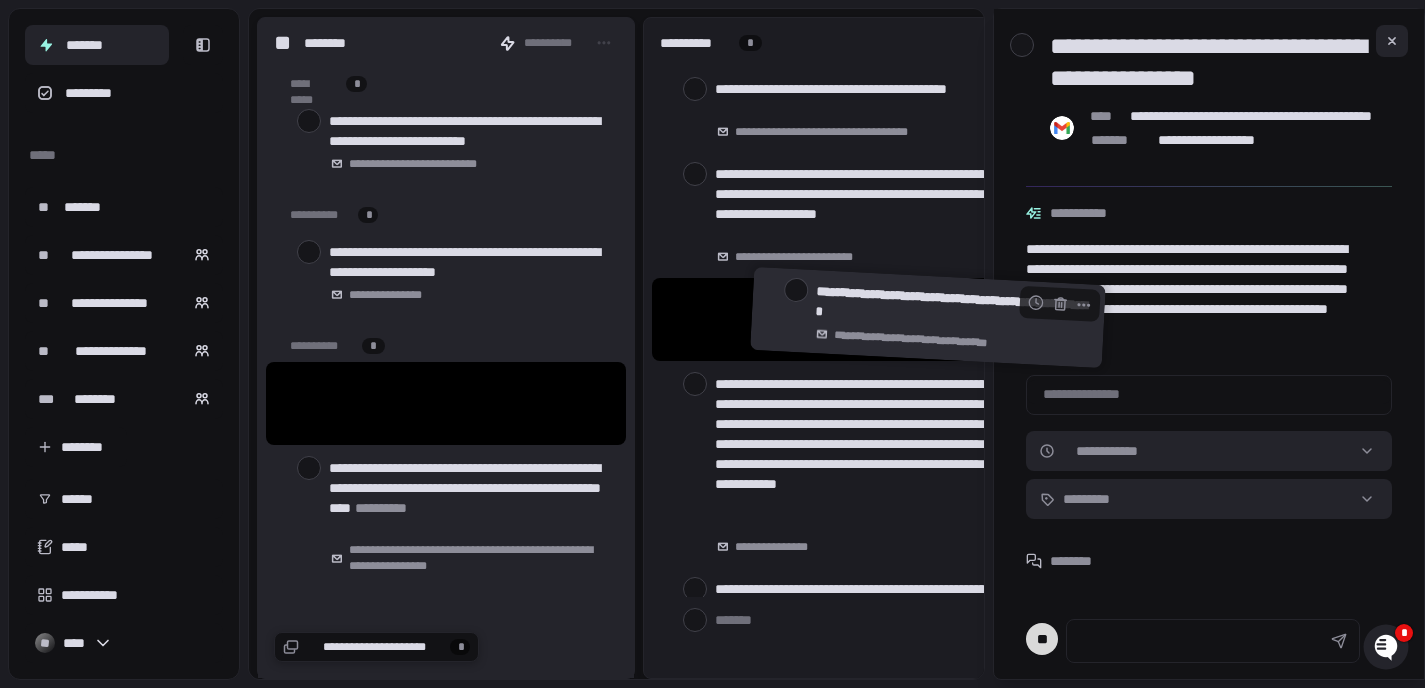 drag, startPoint x: 416, startPoint y: 398, endPoint x: 902, endPoint y: 312, distance: 493.5504 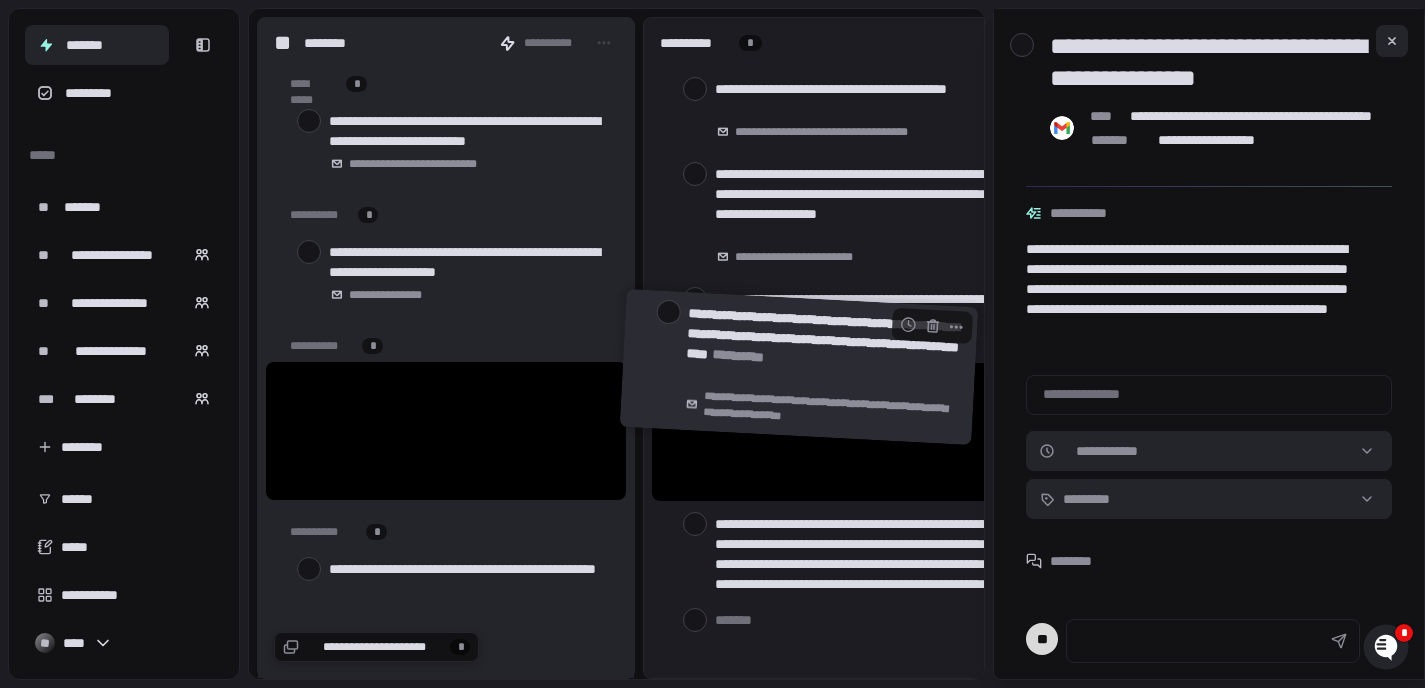 drag, startPoint x: 453, startPoint y: 397, endPoint x: 810, endPoint y: 333, distance: 362.6913 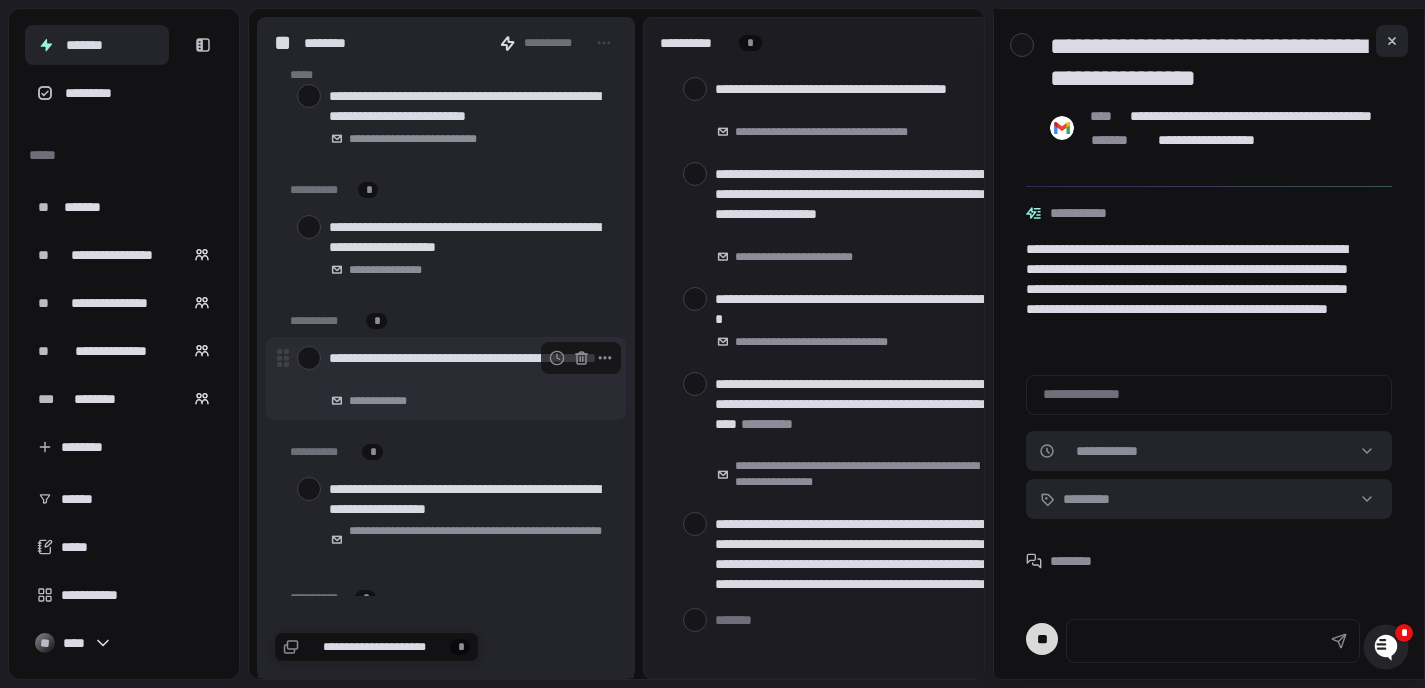 scroll, scrollTop: 671, scrollLeft: 0, axis: vertical 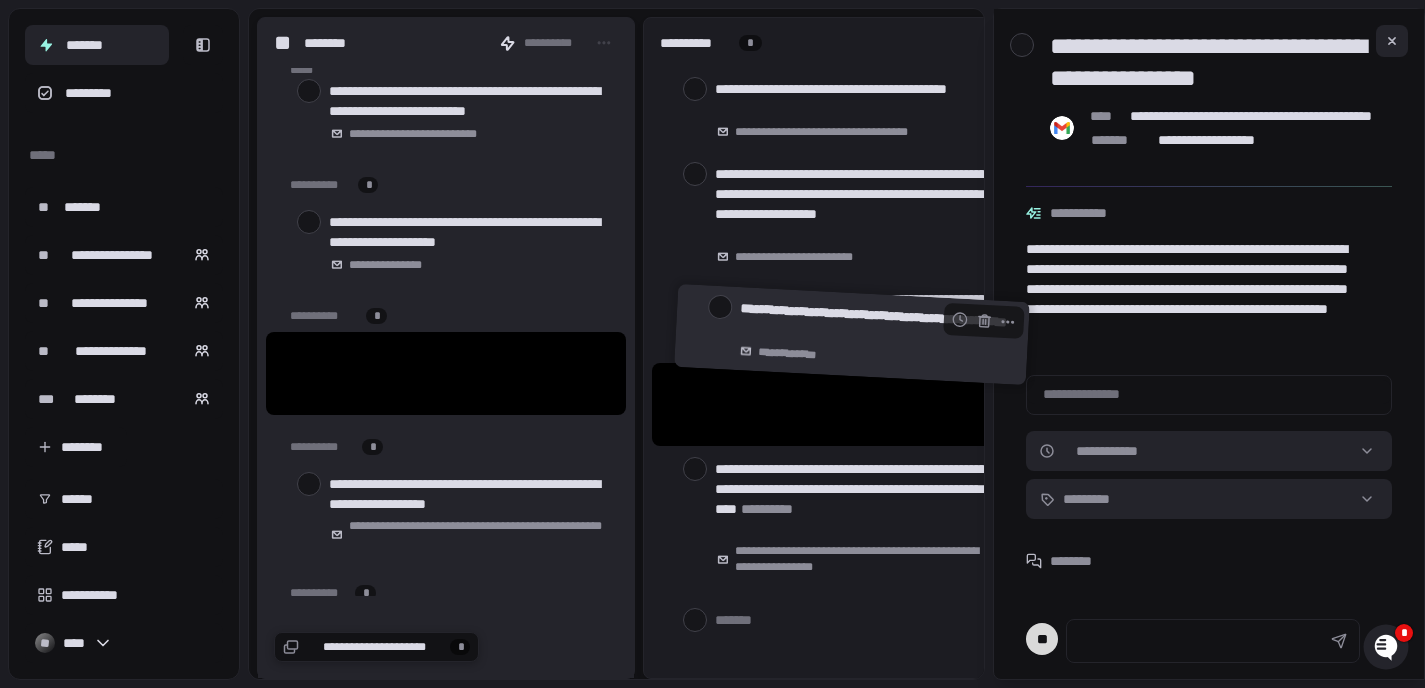 drag, startPoint x: 419, startPoint y: 354, endPoint x: 829, endPoint y: 315, distance: 411.8507 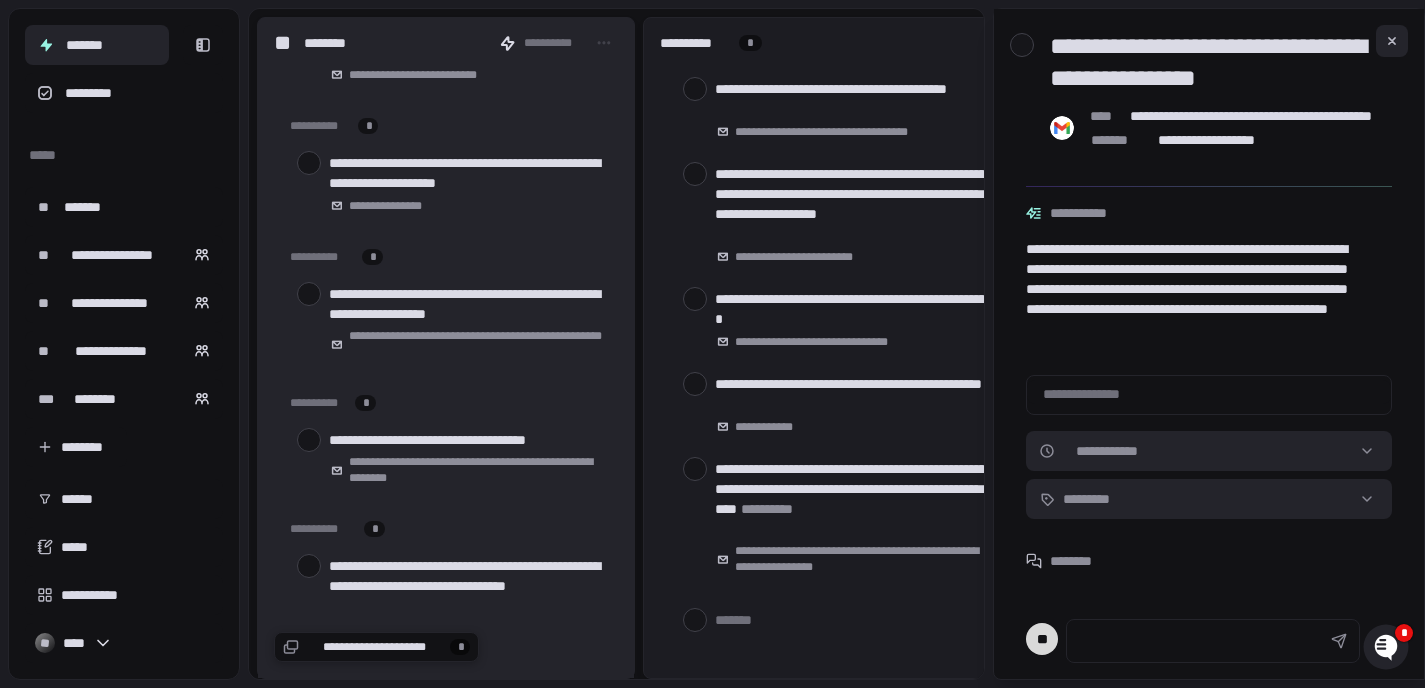scroll, scrollTop: 734, scrollLeft: 0, axis: vertical 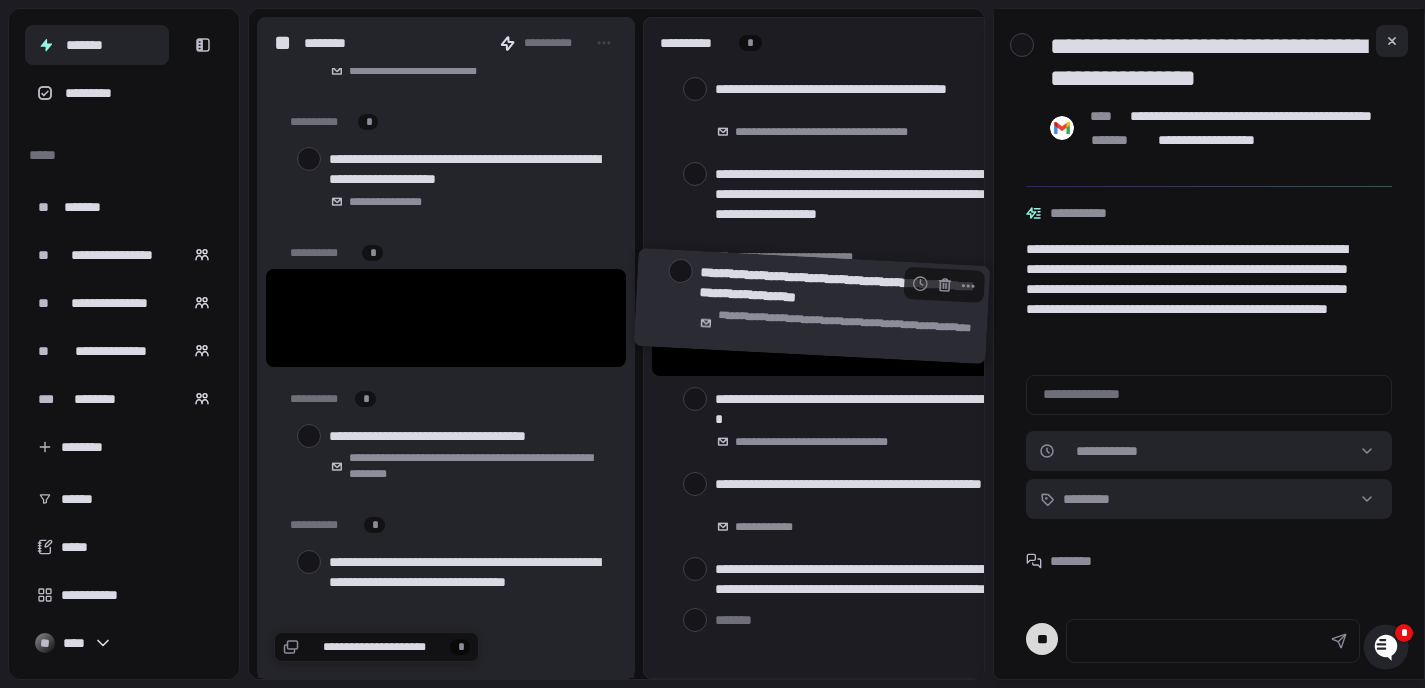 drag, startPoint x: 446, startPoint y: 298, endPoint x: 815, endPoint y: 285, distance: 369.2289 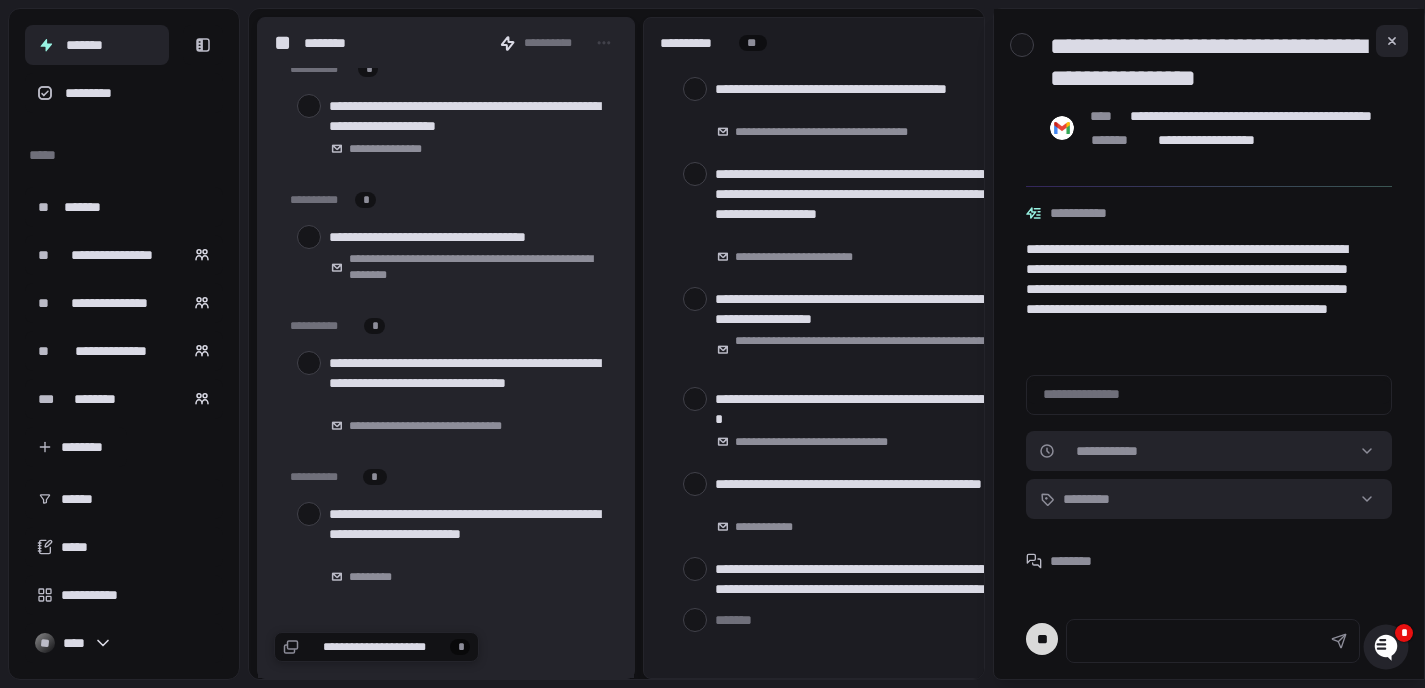 scroll, scrollTop: 794, scrollLeft: 0, axis: vertical 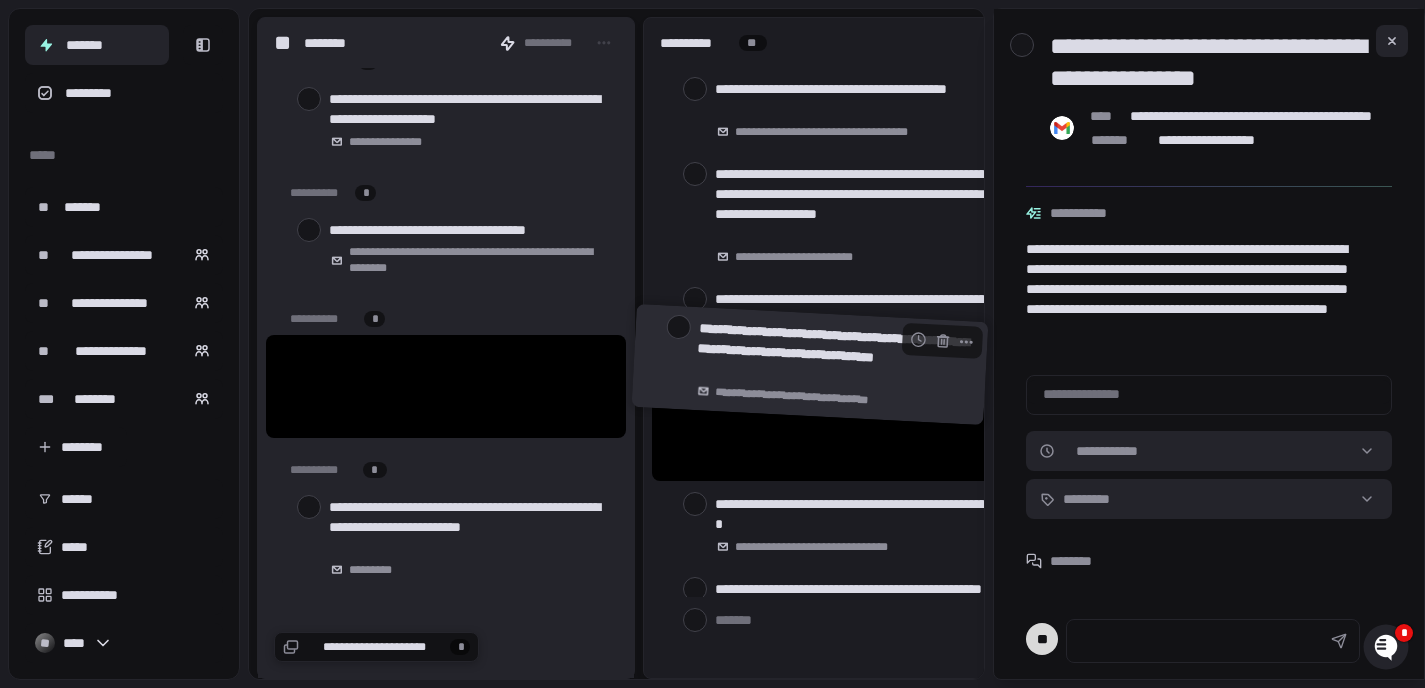 drag, startPoint x: 430, startPoint y: 366, endPoint x: 800, endPoint y: 344, distance: 370.65347 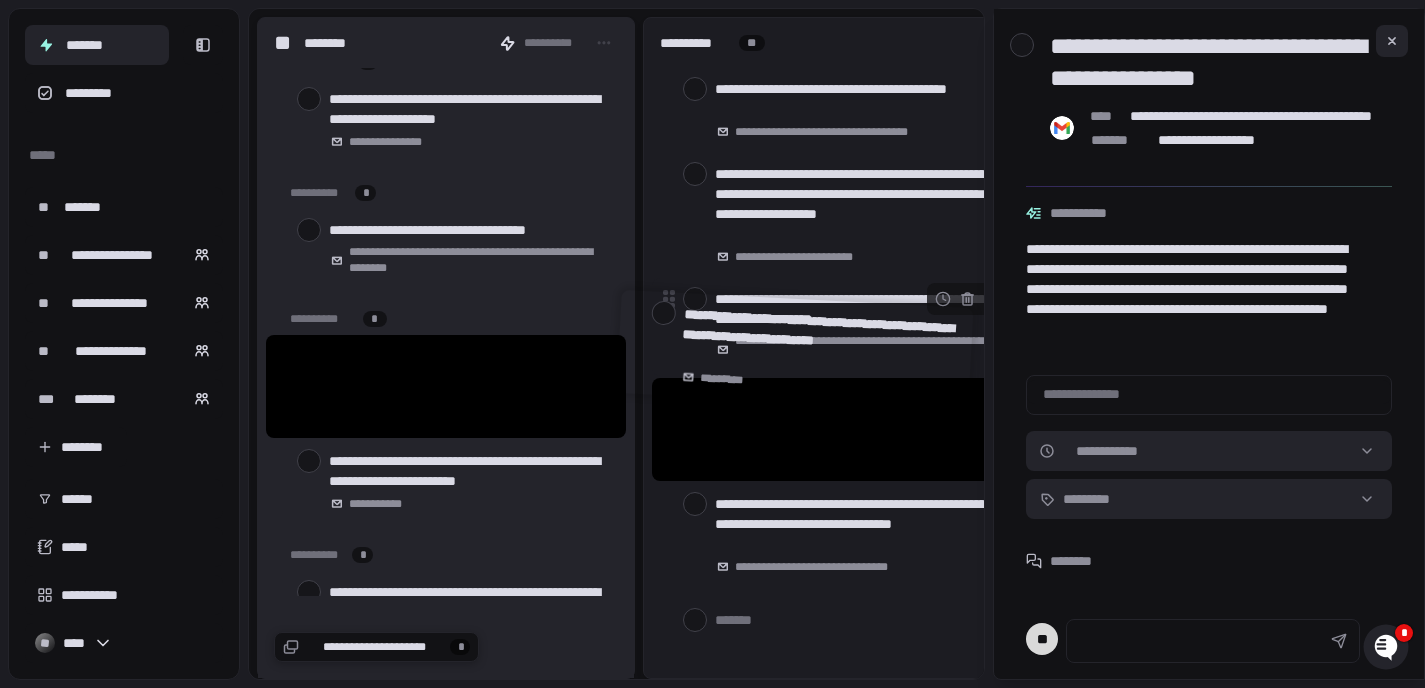 drag, startPoint x: 418, startPoint y: 370, endPoint x: 790, endPoint y: 334, distance: 373.73788 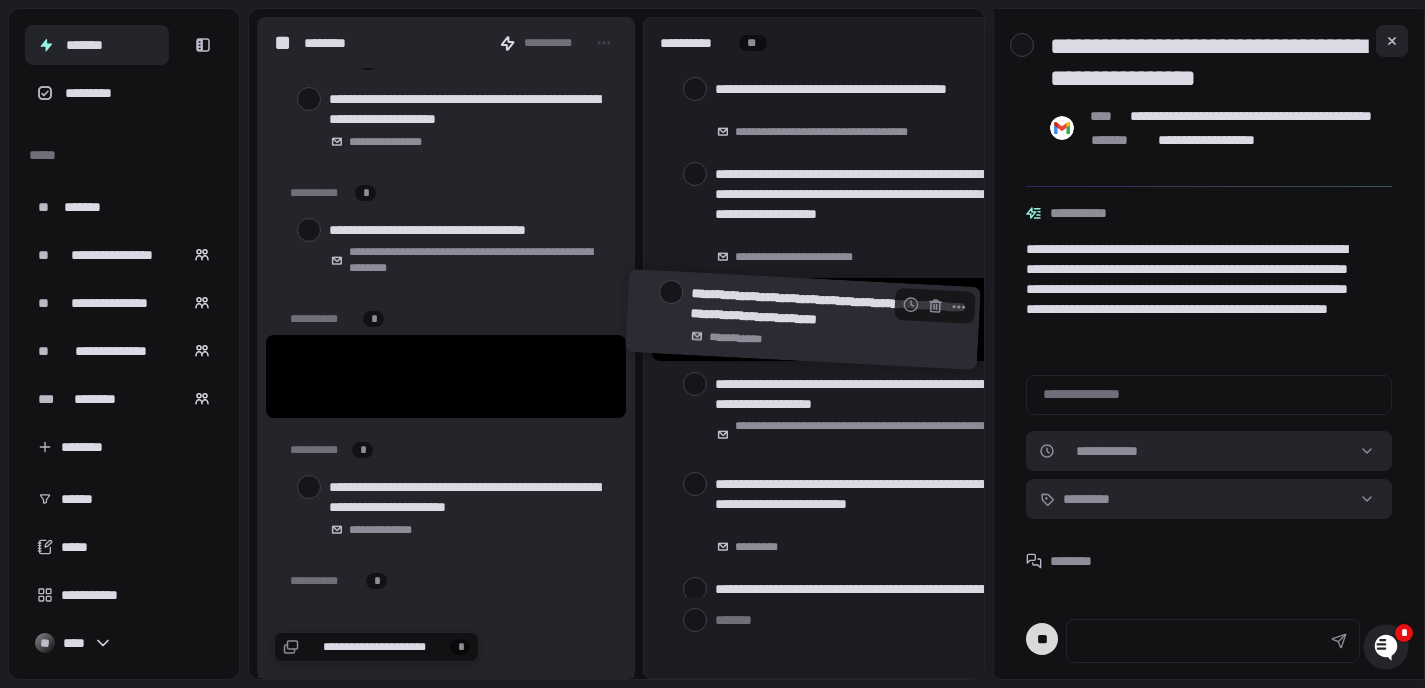 drag, startPoint x: 429, startPoint y: 369, endPoint x: 793, endPoint y: 311, distance: 368.59192 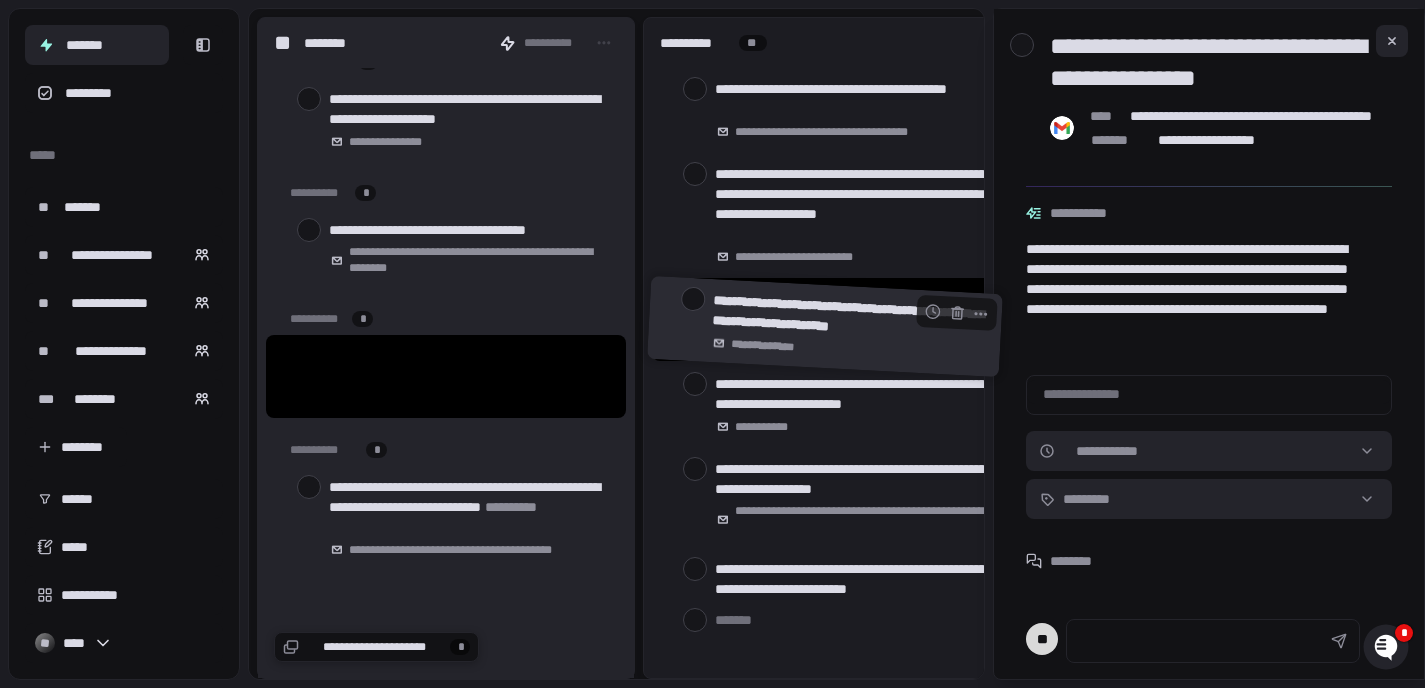 drag, startPoint x: 433, startPoint y: 359, endPoint x: 816, endPoint y: 309, distance: 386.2499 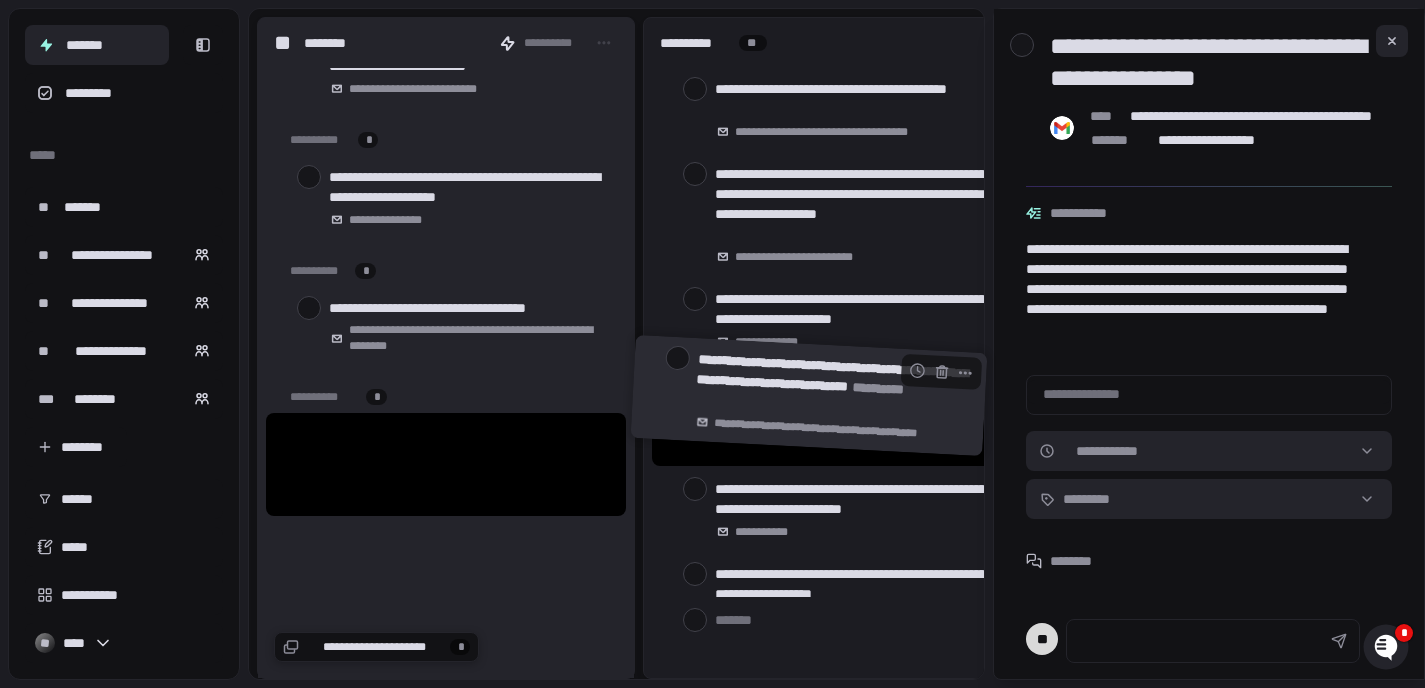 drag, startPoint x: 444, startPoint y: 446, endPoint x: 811, endPoint y: 377, distance: 373.43005 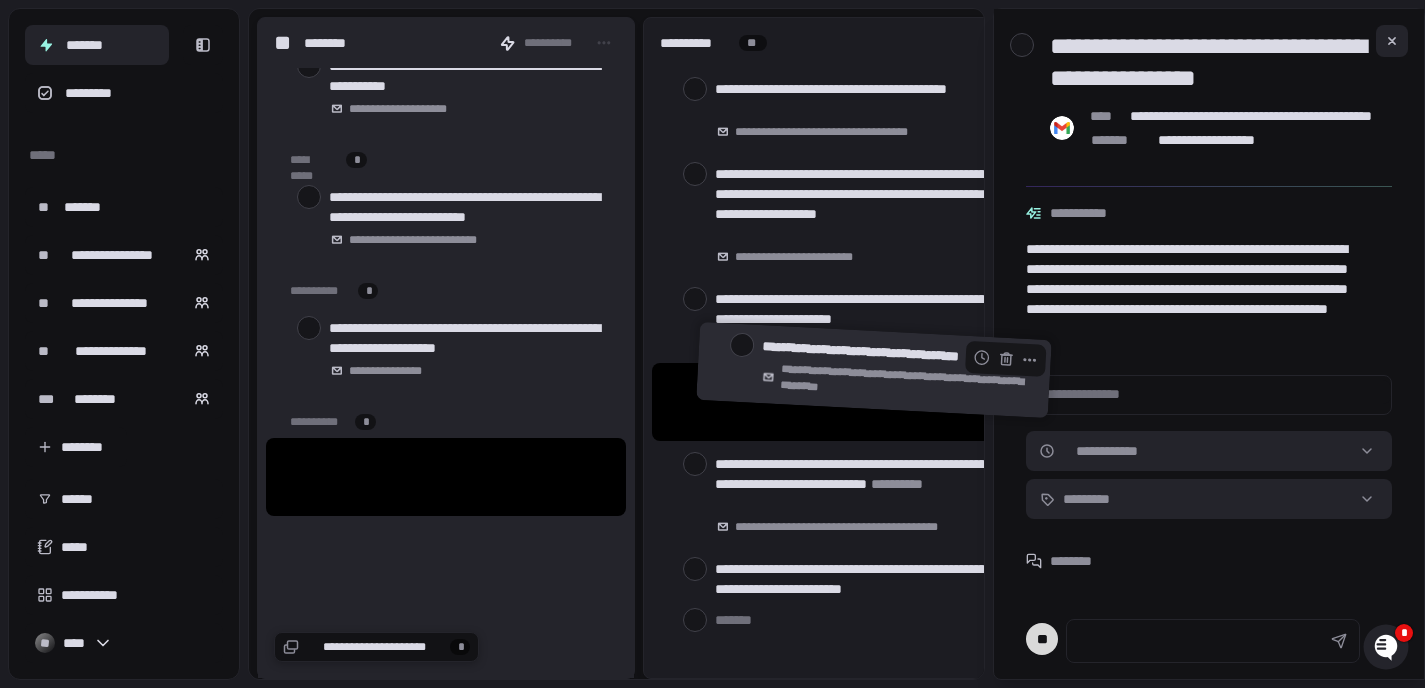 drag, startPoint x: 420, startPoint y: 470, endPoint x: 851, endPoint y: 363, distance: 444.0833 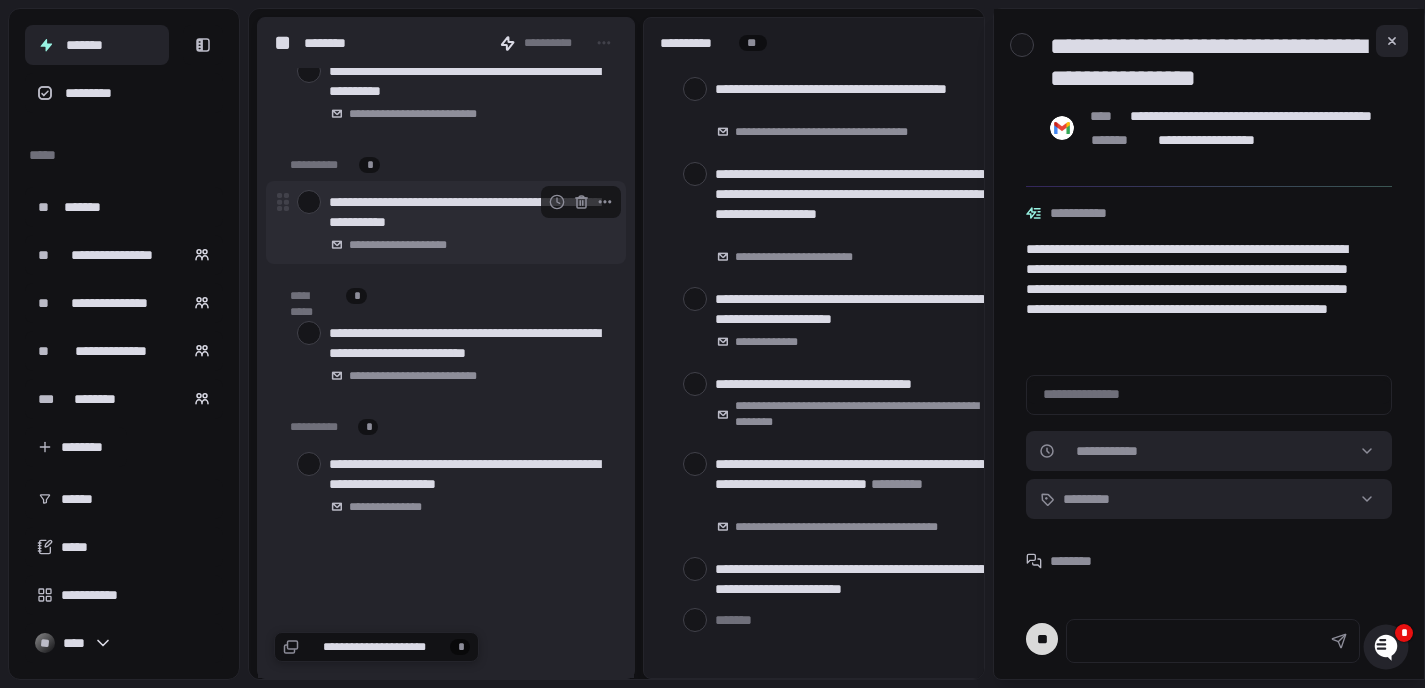 scroll, scrollTop: 439, scrollLeft: 0, axis: vertical 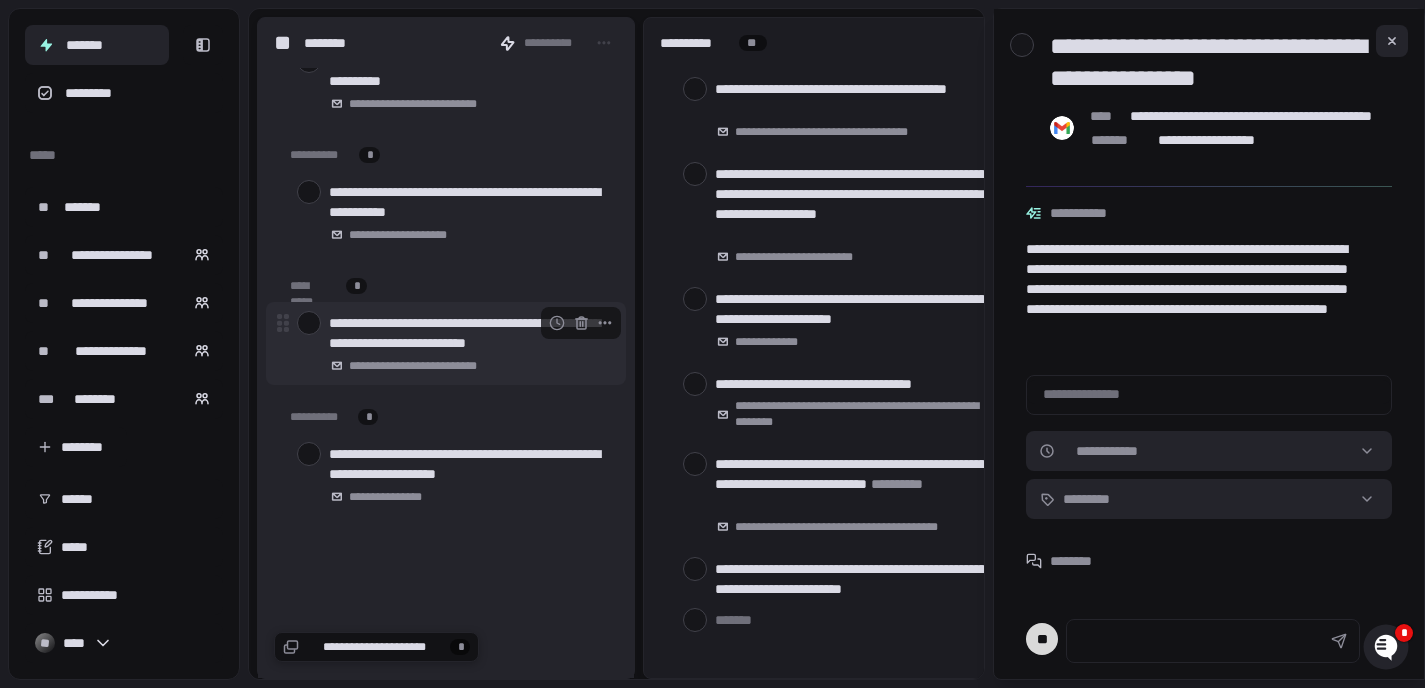 click on "**********" at bounding box center [469, 333] 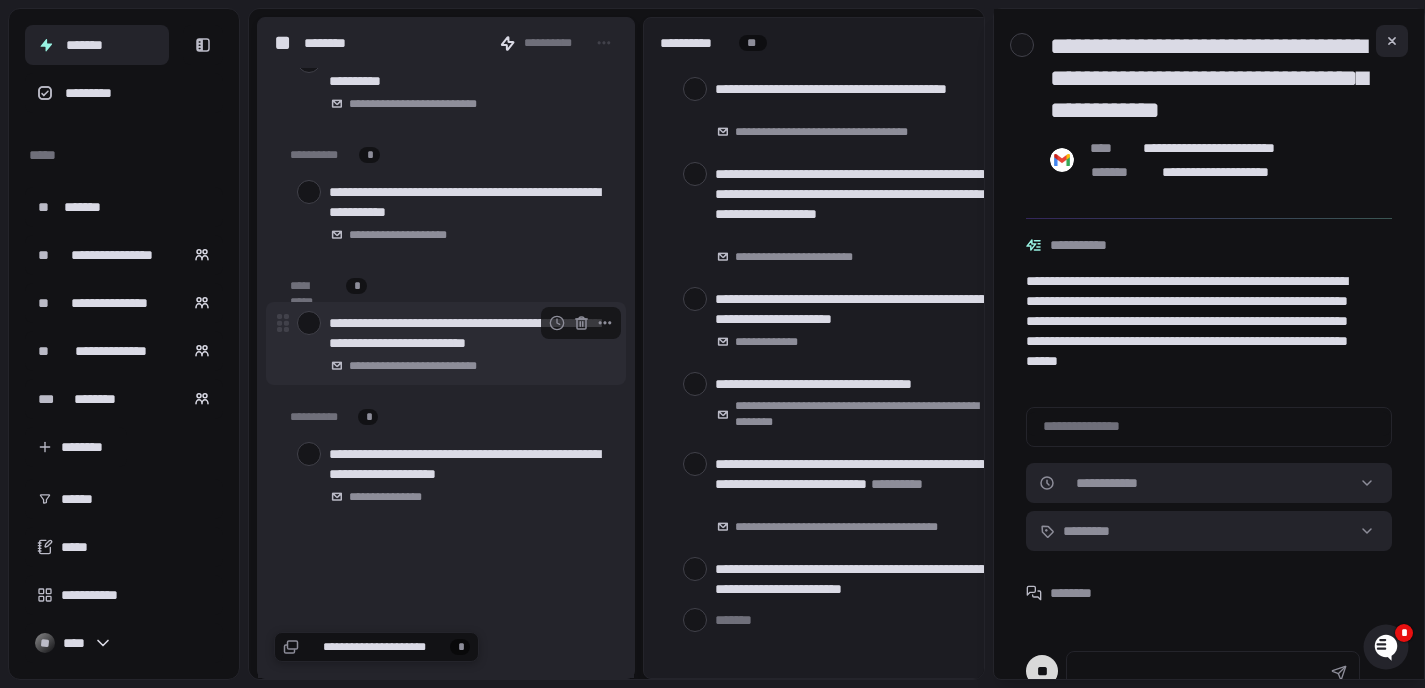click on "**********" at bounding box center [469, 333] 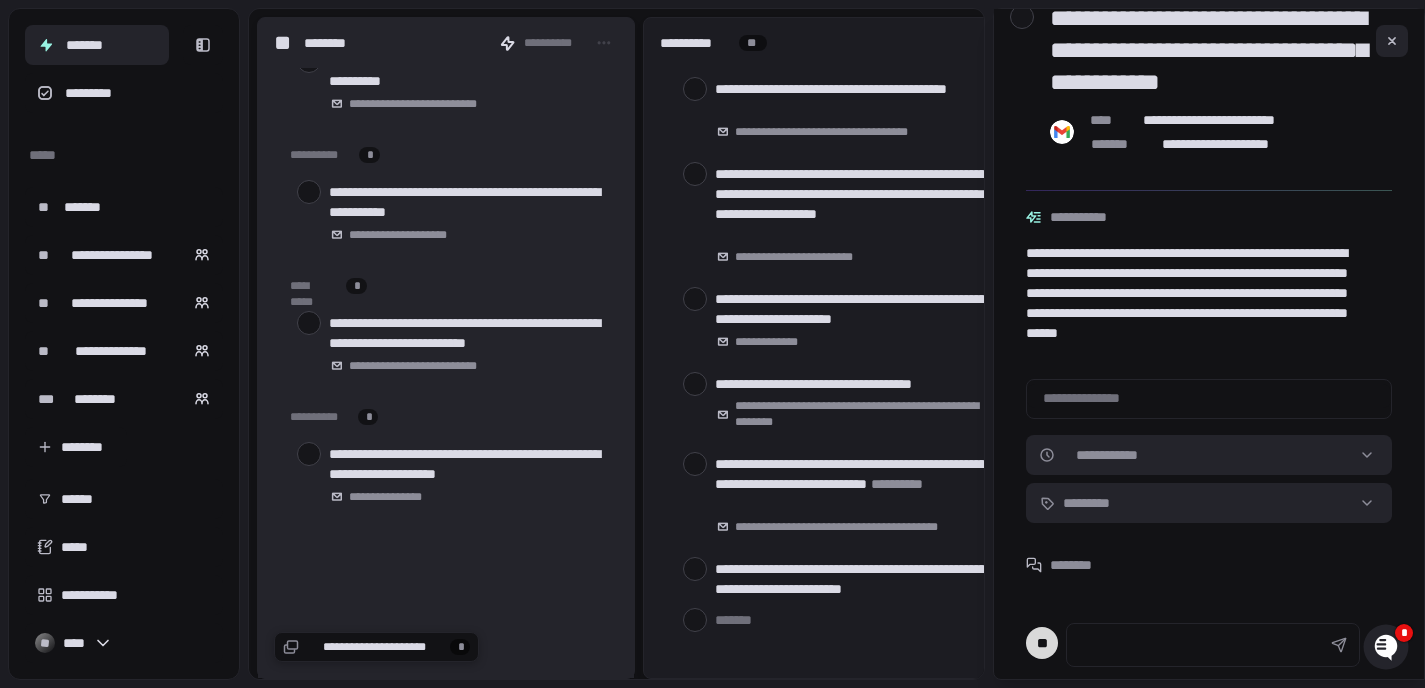 scroll, scrollTop: 91, scrollLeft: 0, axis: vertical 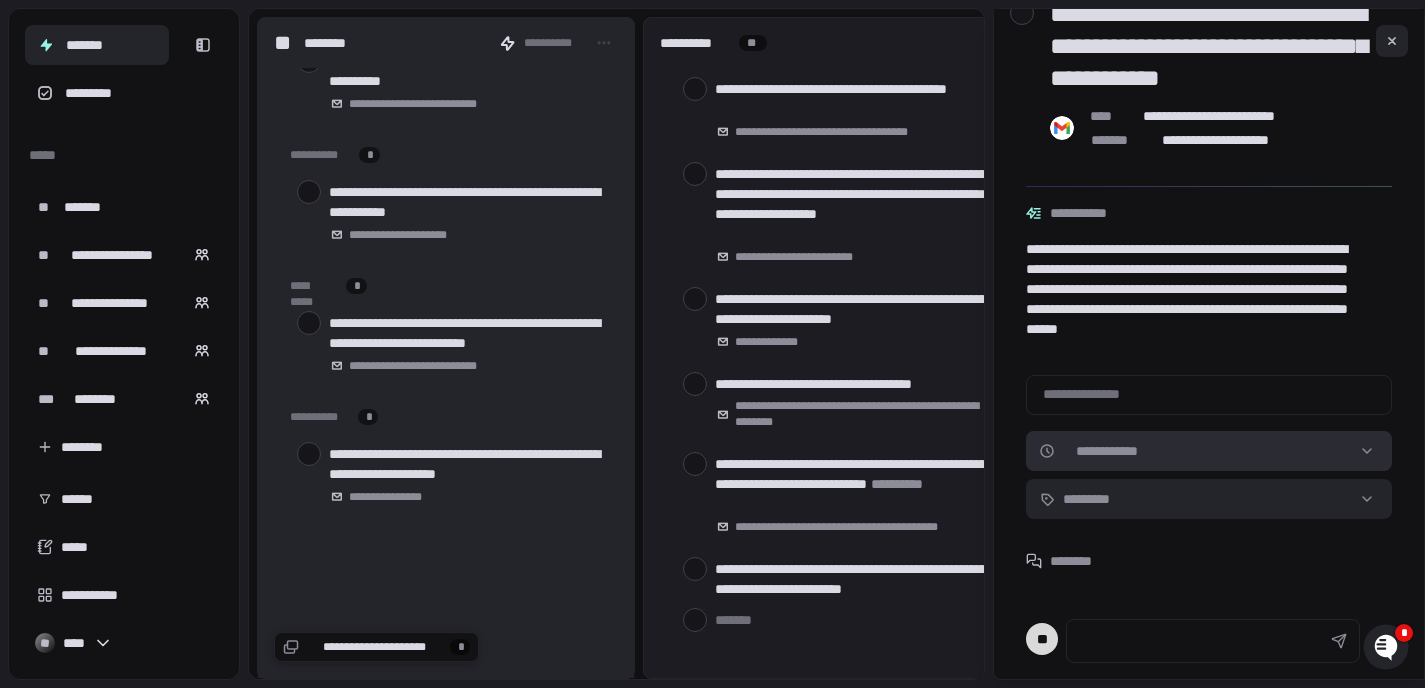 click on "[FIRST] [LAST] [PHONE] [EMAIL] [ADDRESS] [CITY] [STATE] [ZIP] [COUNTRY] [CREDIT_CARD] [EXPIRY] [CVV] [BIRTH_DATE] [AGE]" at bounding box center (712, 344) 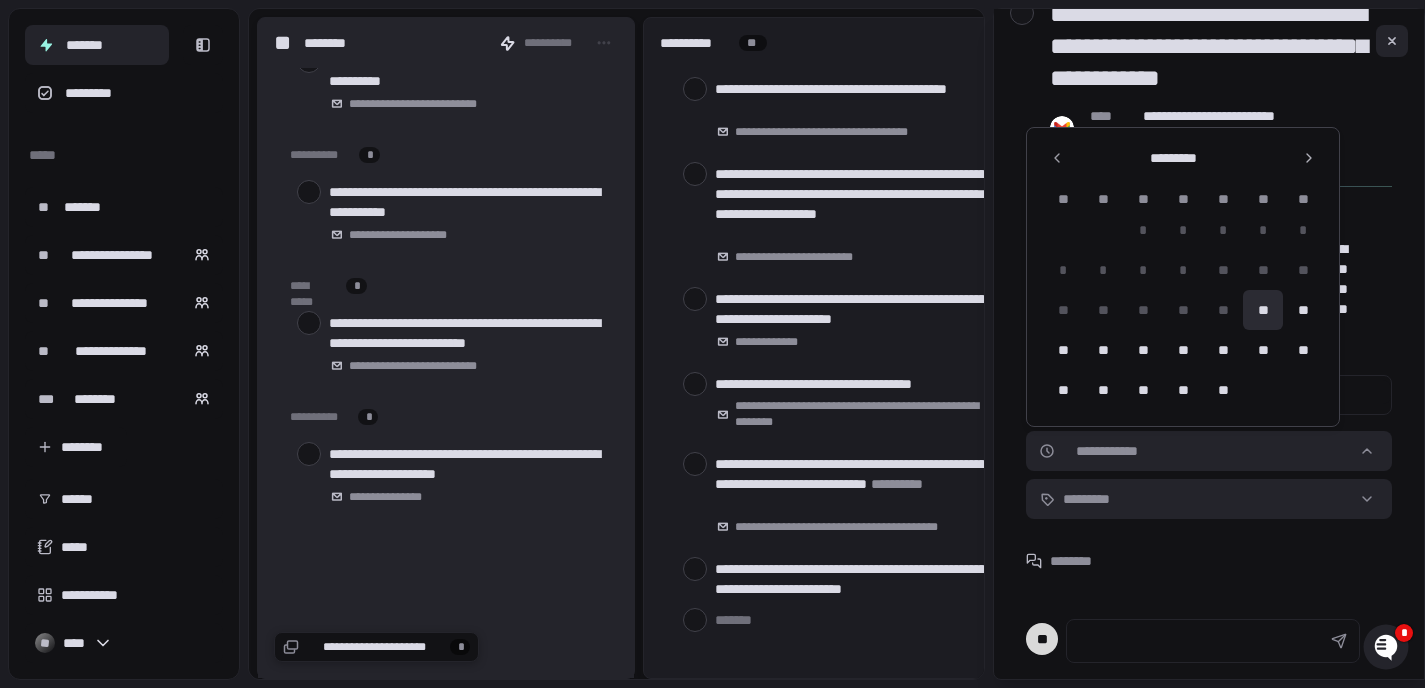 click on "**" at bounding box center (1263, 310) 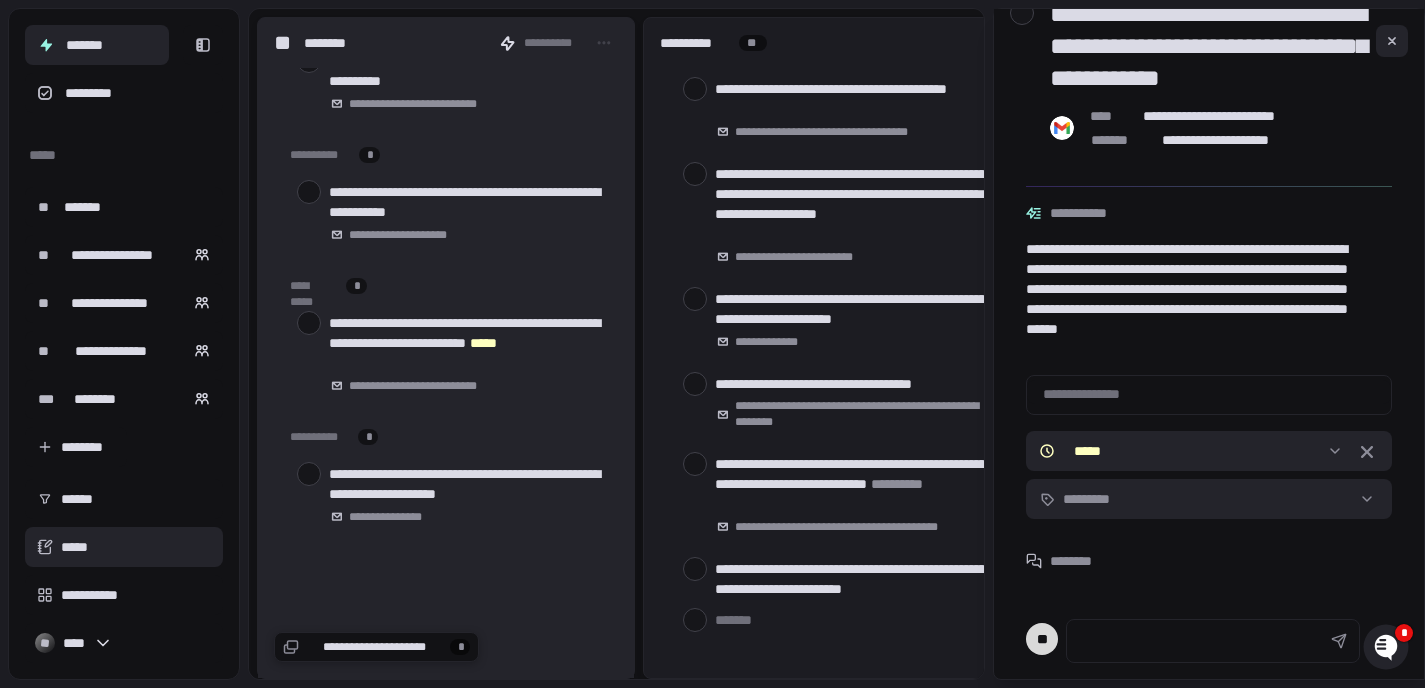 click on "*****" at bounding box center (124, 547) 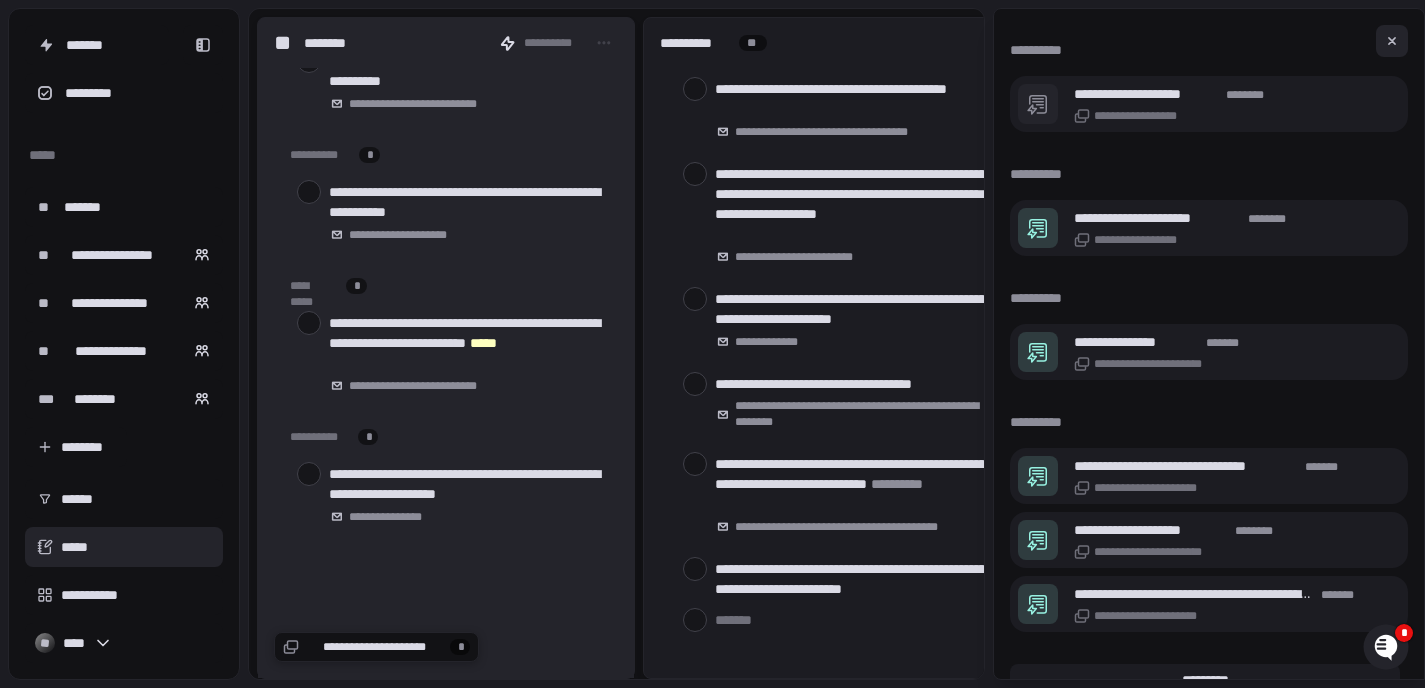scroll, scrollTop: 2322, scrollLeft: 0, axis: vertical 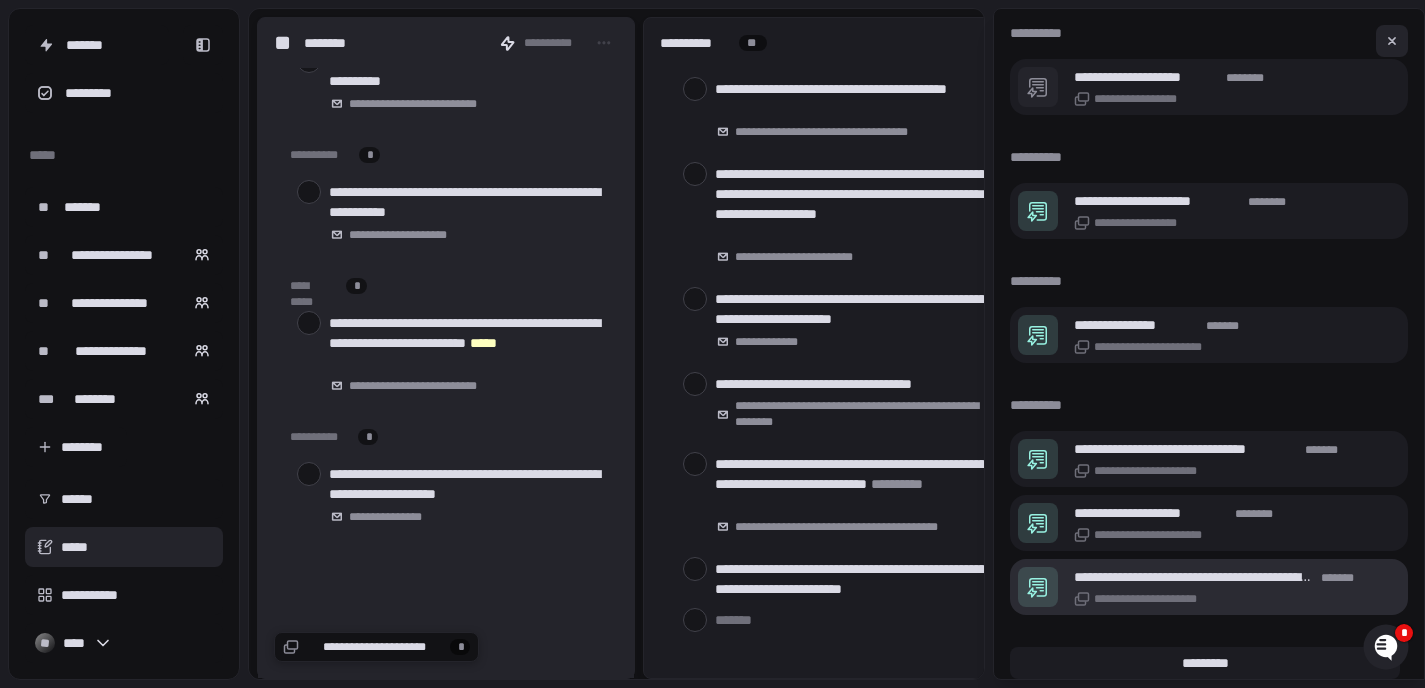 click on "[FIRST] [LAST] [NUMBER] [STREET]" at bounding box center (1220, 587) 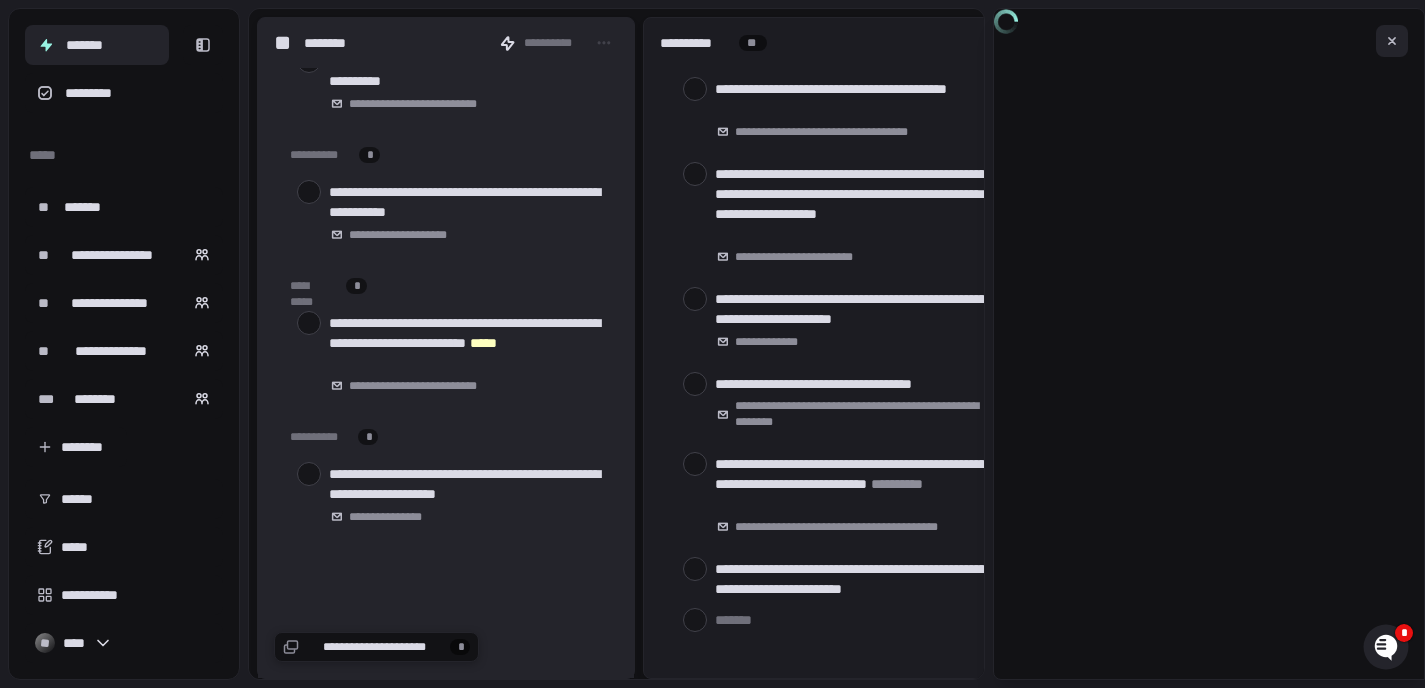 scroll, scrollTop: 0, scrollLeft: 0, axis: both 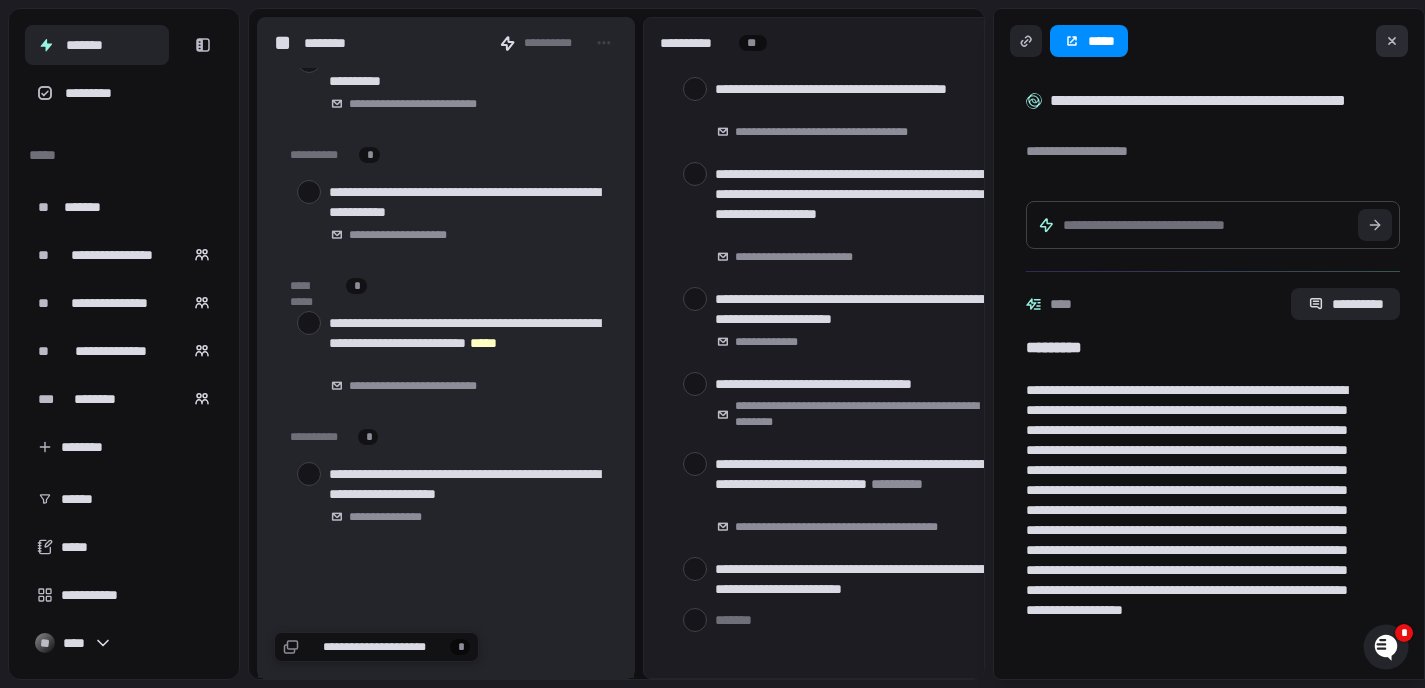 click at bounding box center [1392, 41] 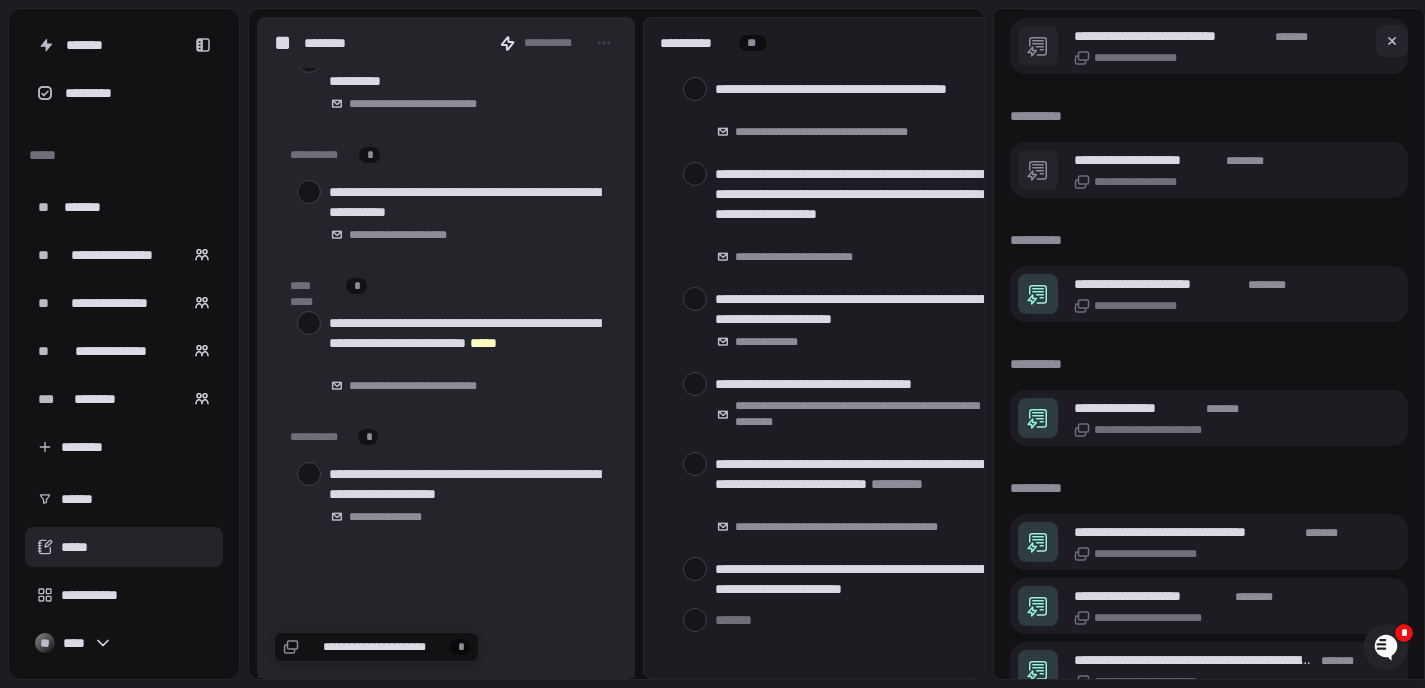 scroll, scrollTop: 2322, scrollLeft: 0, axis: vertical 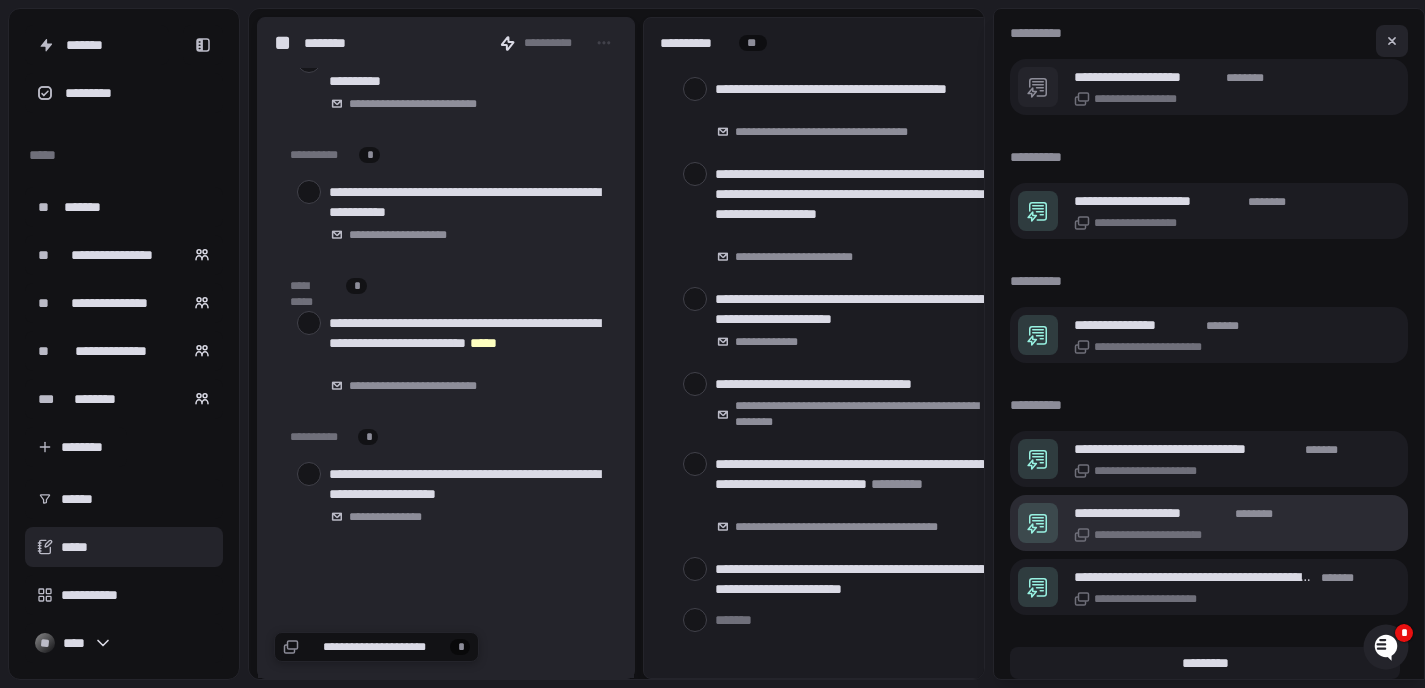 click on "**********" at bounding box center (1150, 513) 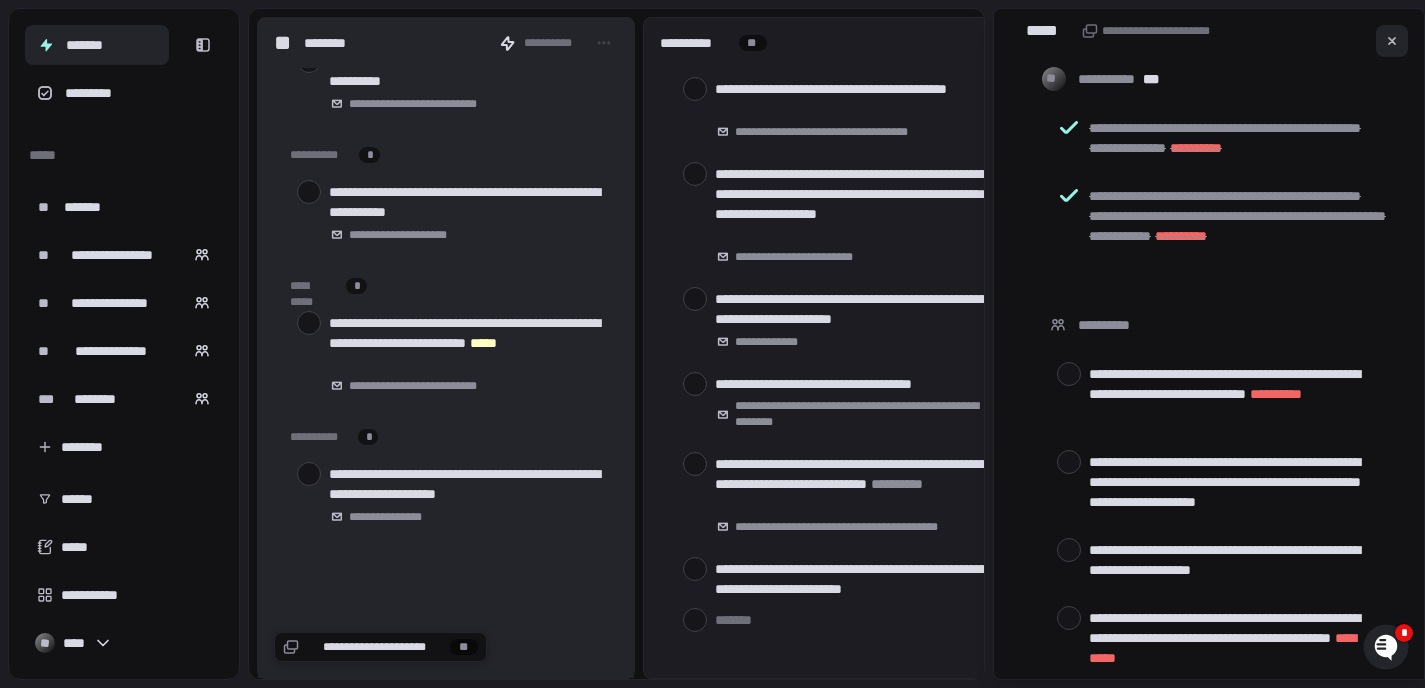 scroll, scrollTop: 758, scrollLeft: 0, axis: vertical 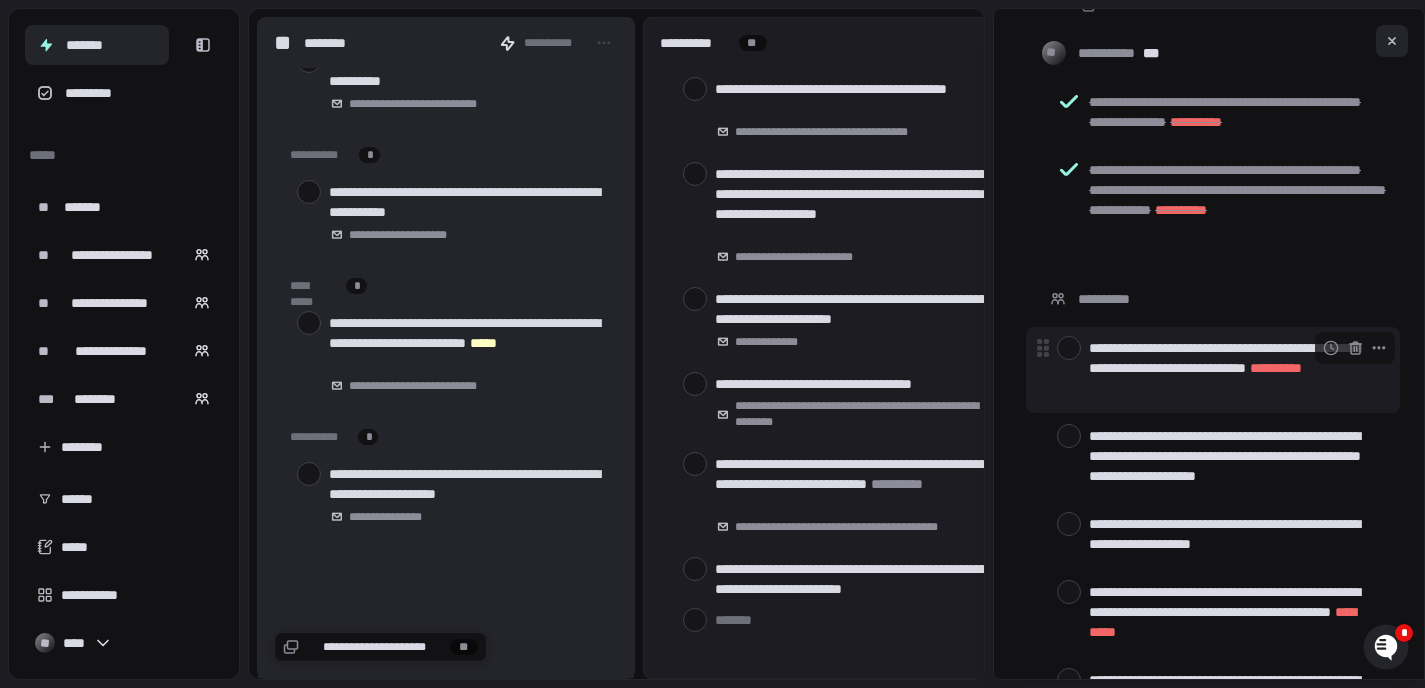 click at bounding box center (1069, 348) 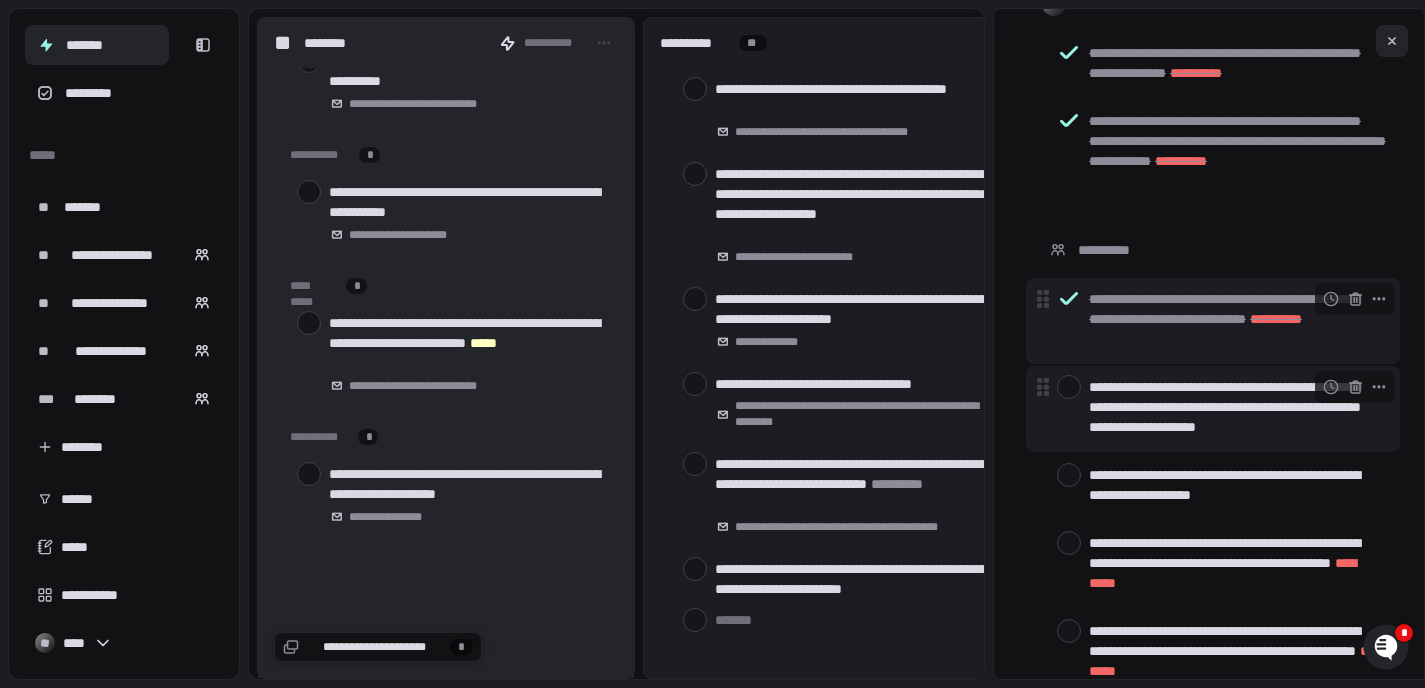 scroll, scrollTop: 833, scrollLeft: 0, axis: vertical 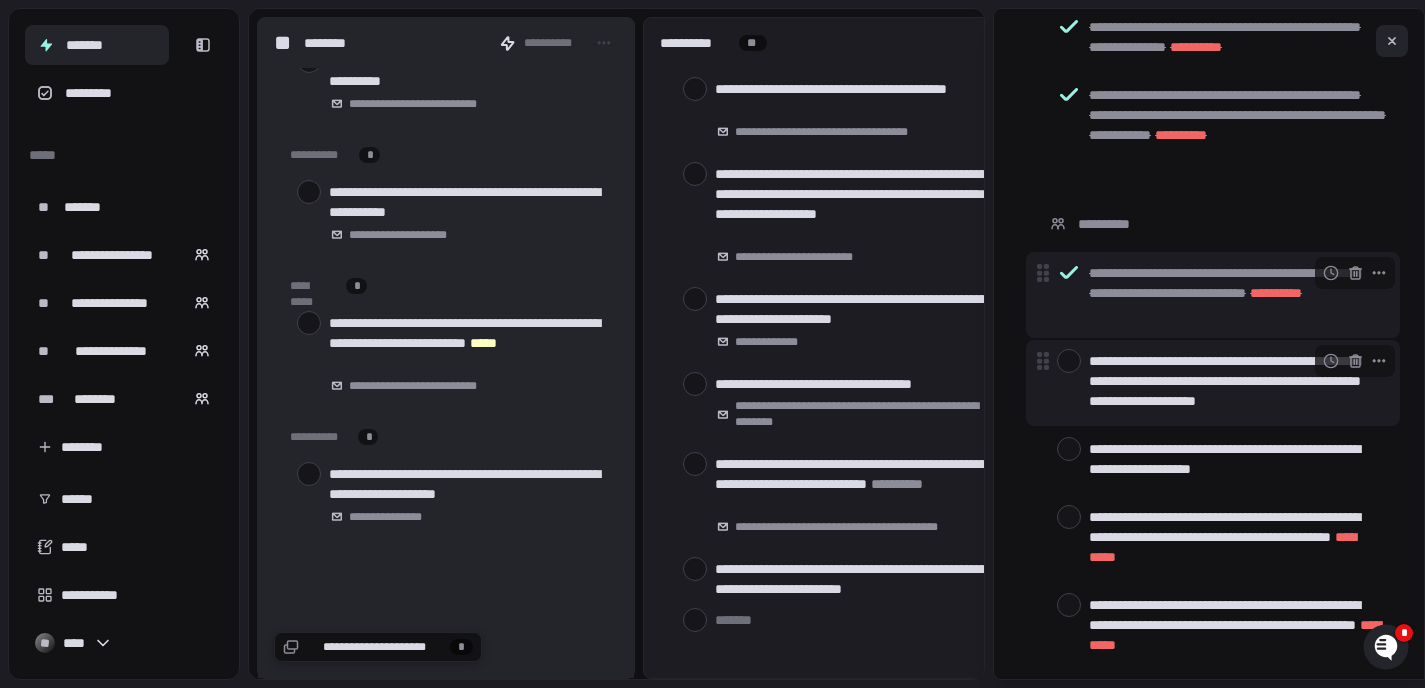 click at bounding box center [1069, 361] 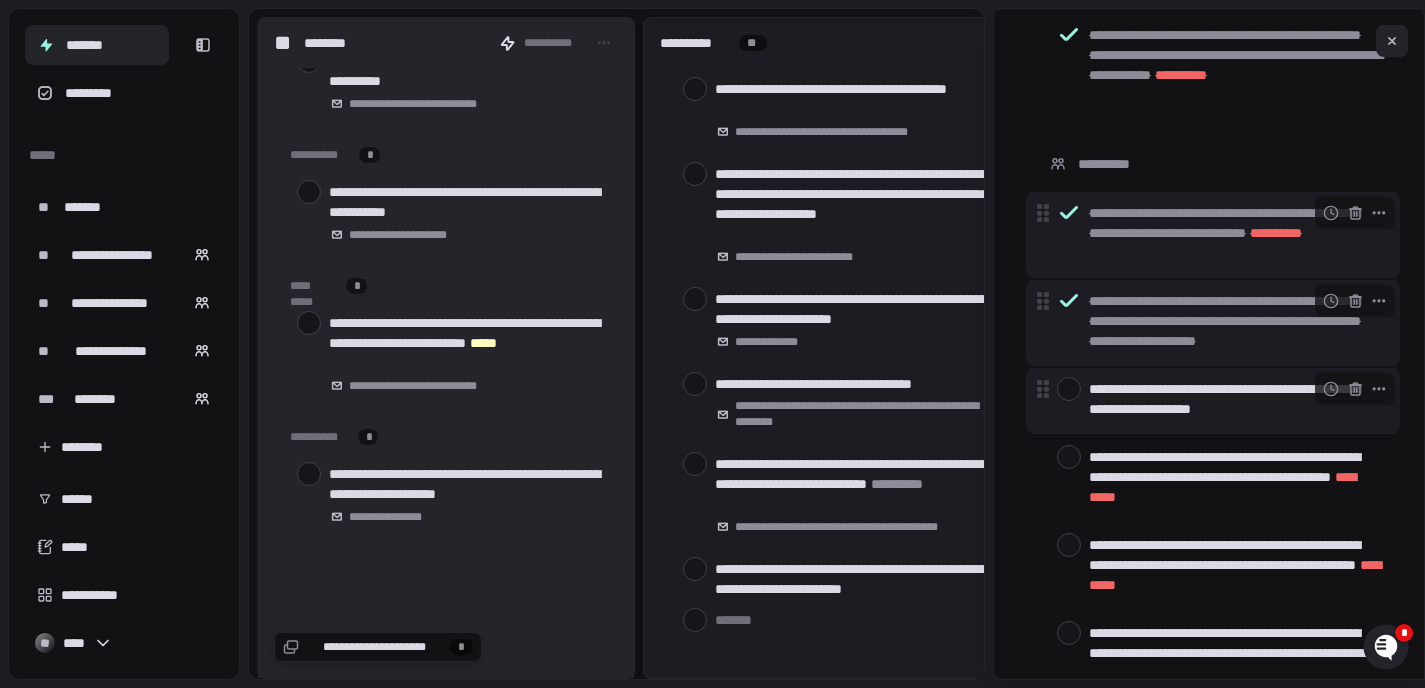 scroll, scrollTop: 931, scrollLeft: 0, axis: vertical 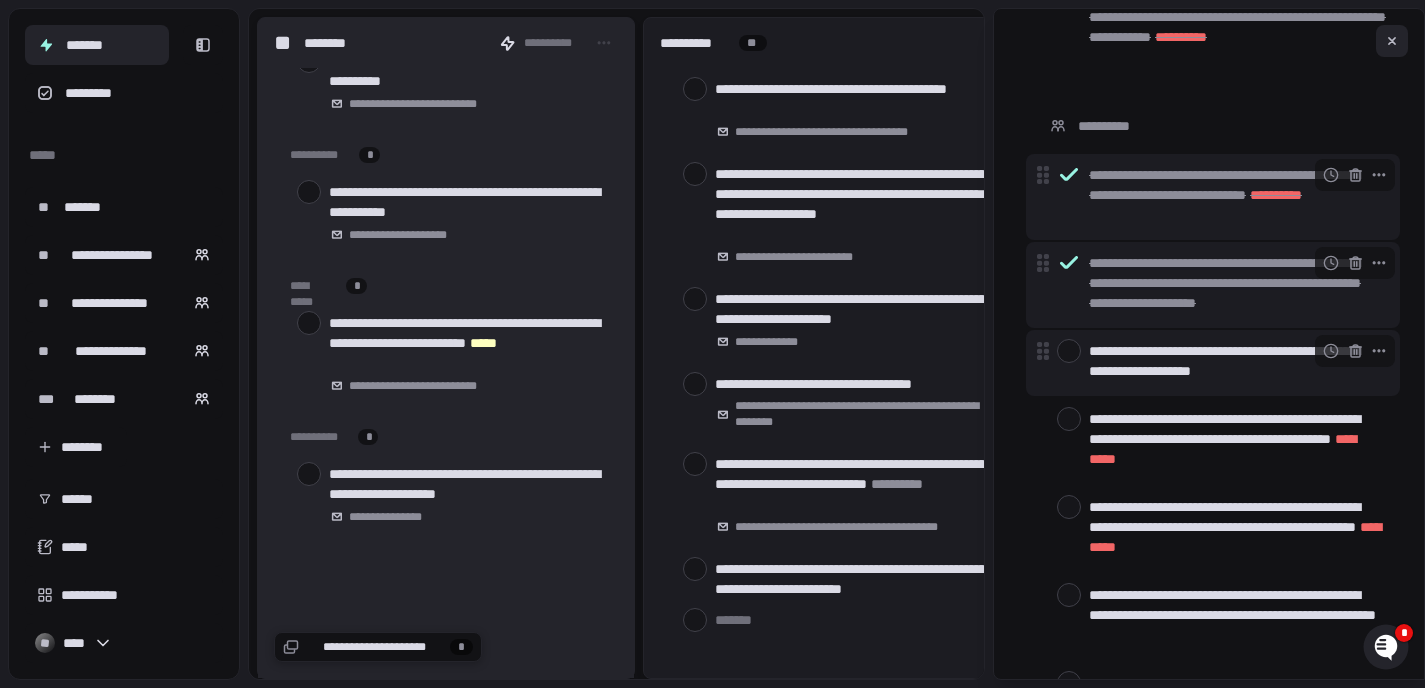click at bounding box center [1069, 351] 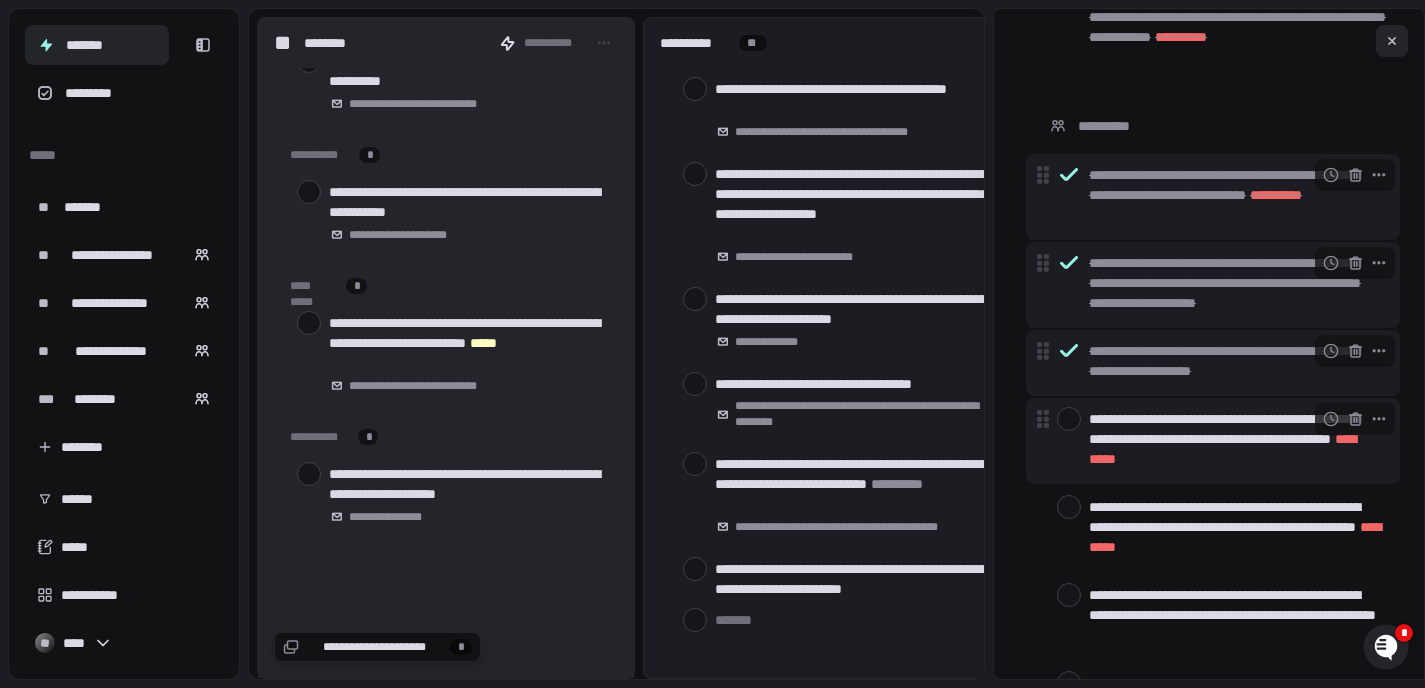 click at bounding box center [1069, 419] 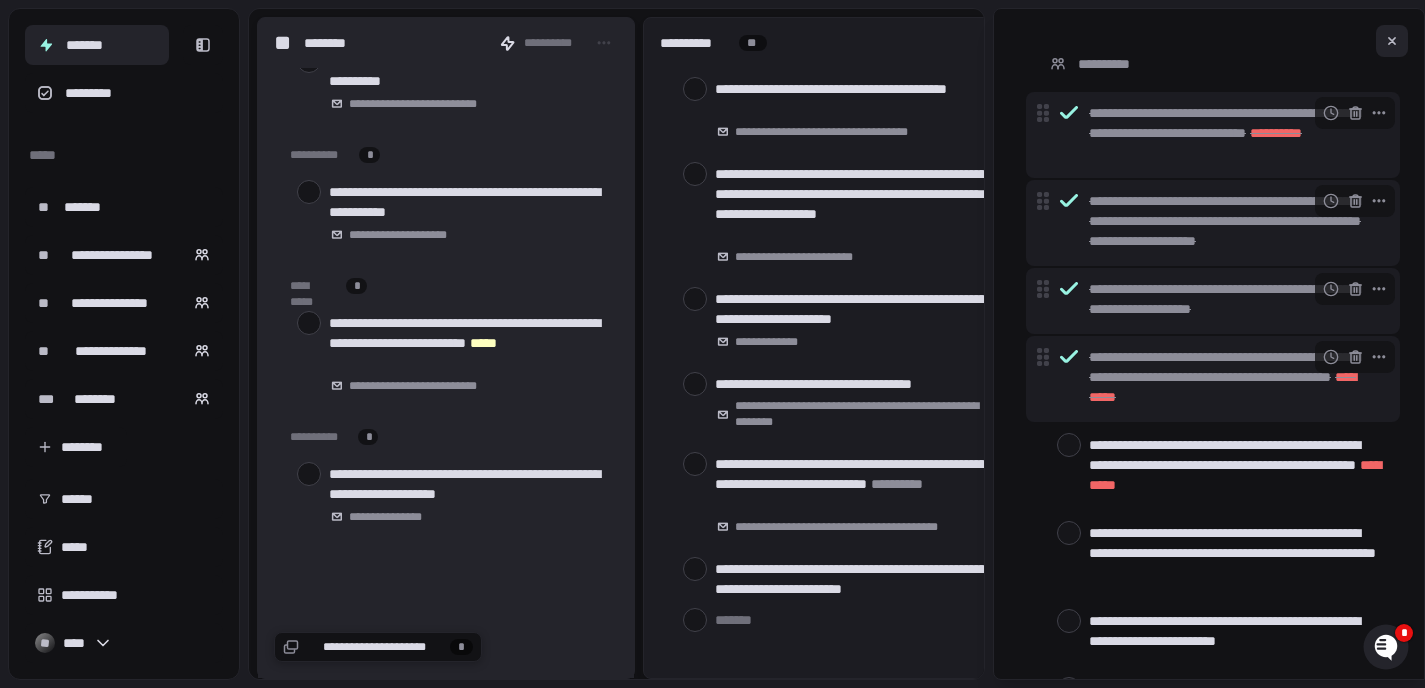 scroll, scrollTop: 997, scrollLeft: 0, axis: vertical 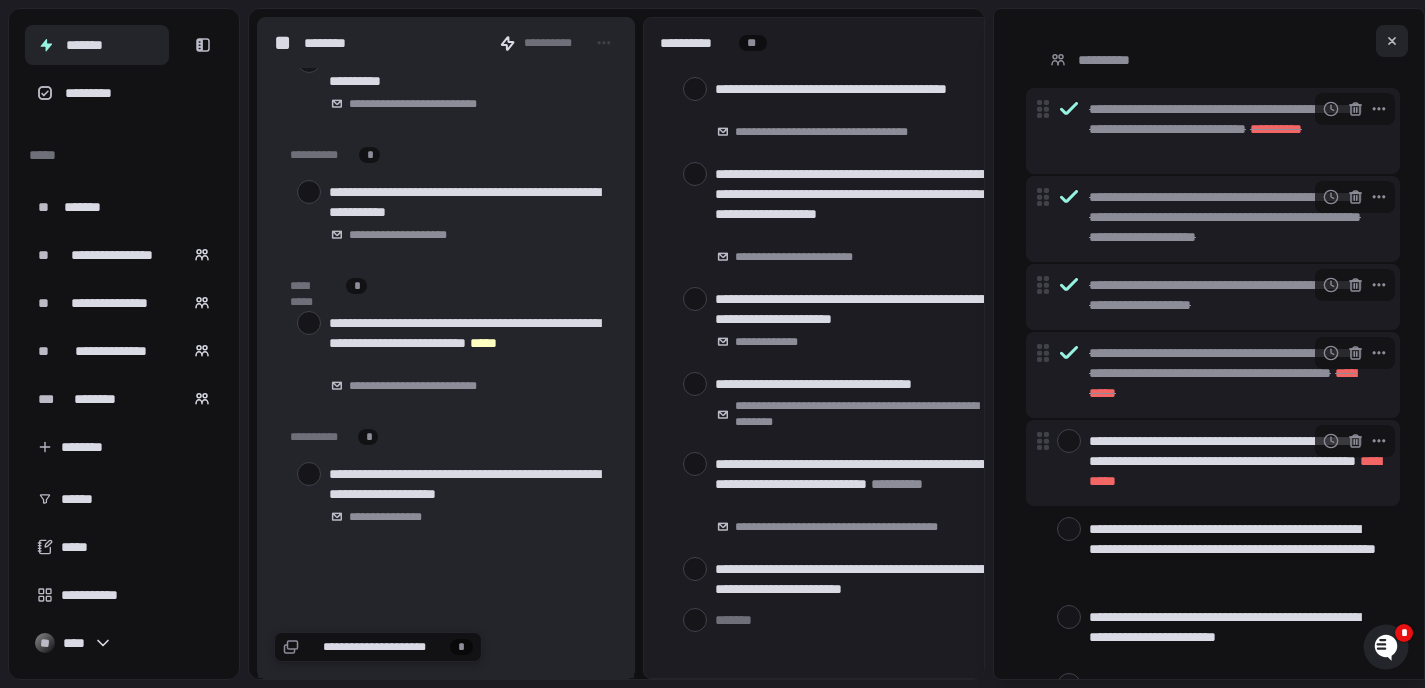 click at bounding box center [1069, 441] 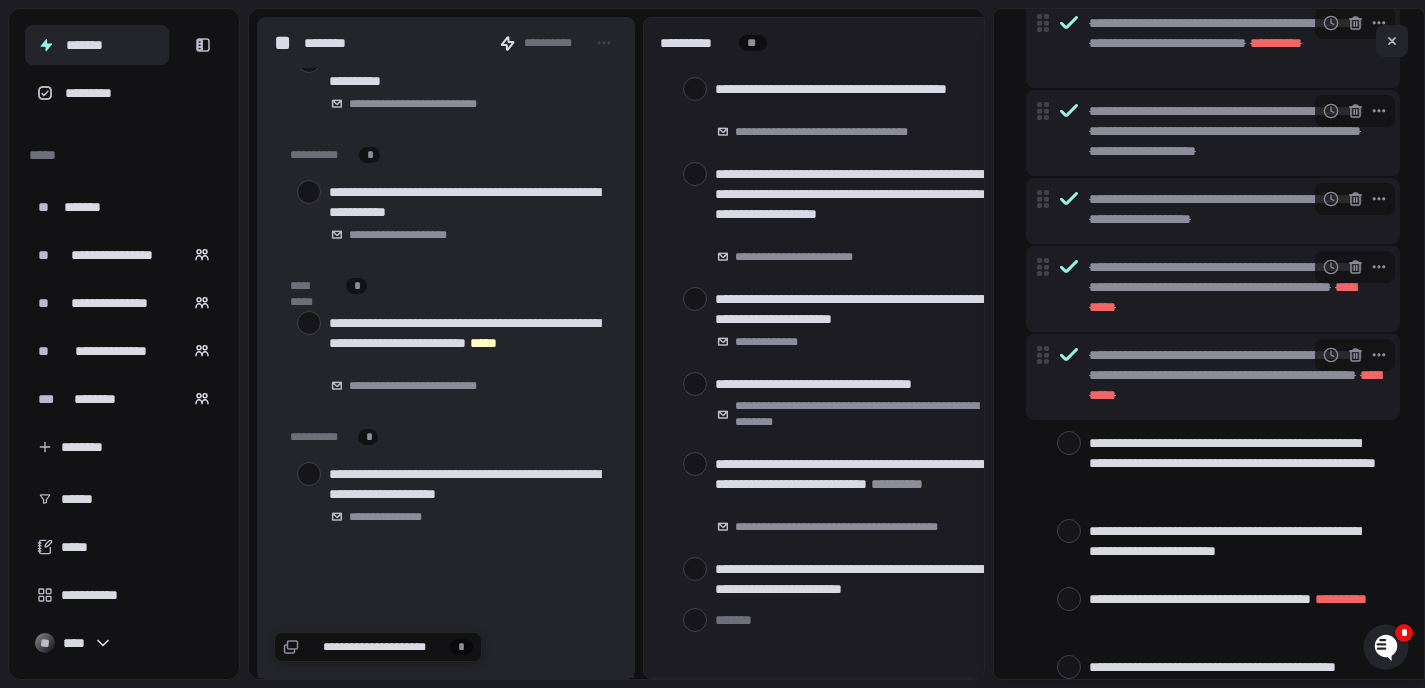 scroll, scrollTop: 1085, scrollLeft: 0, axis: vertical 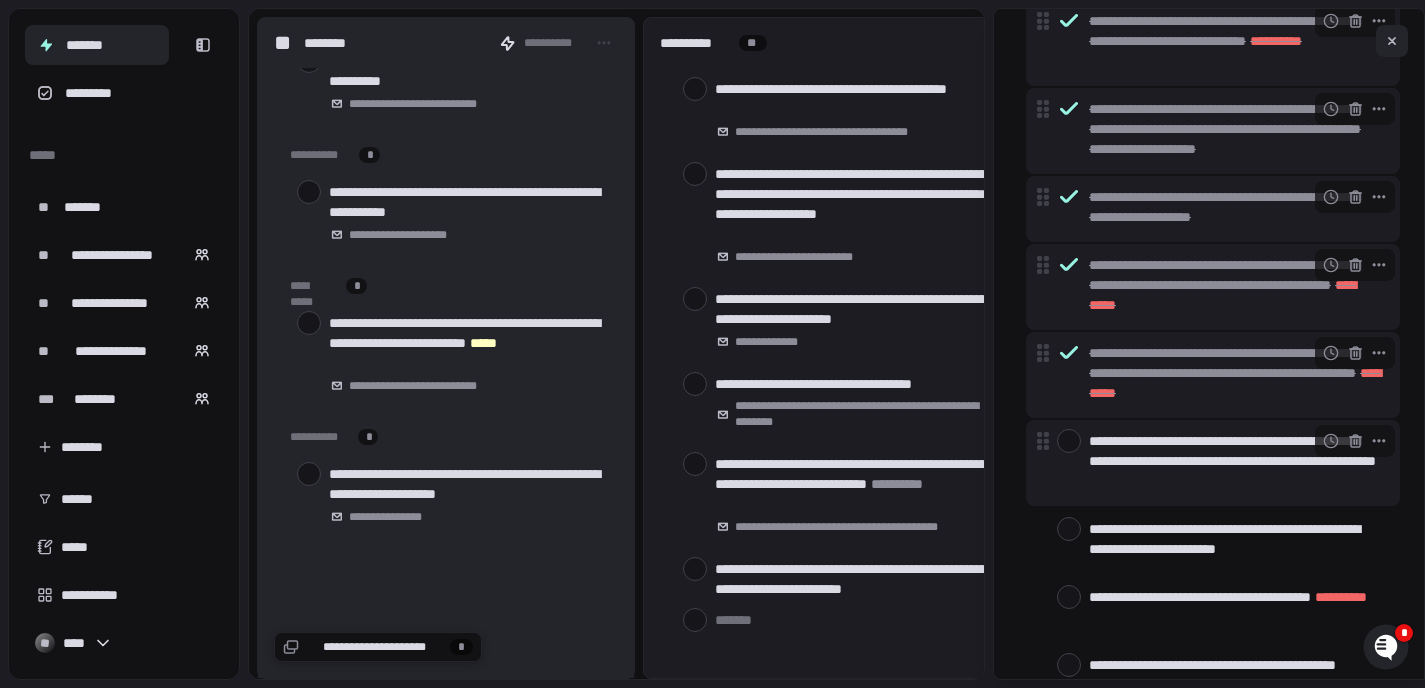 click on "**********" at bounding box center (1236, 461) 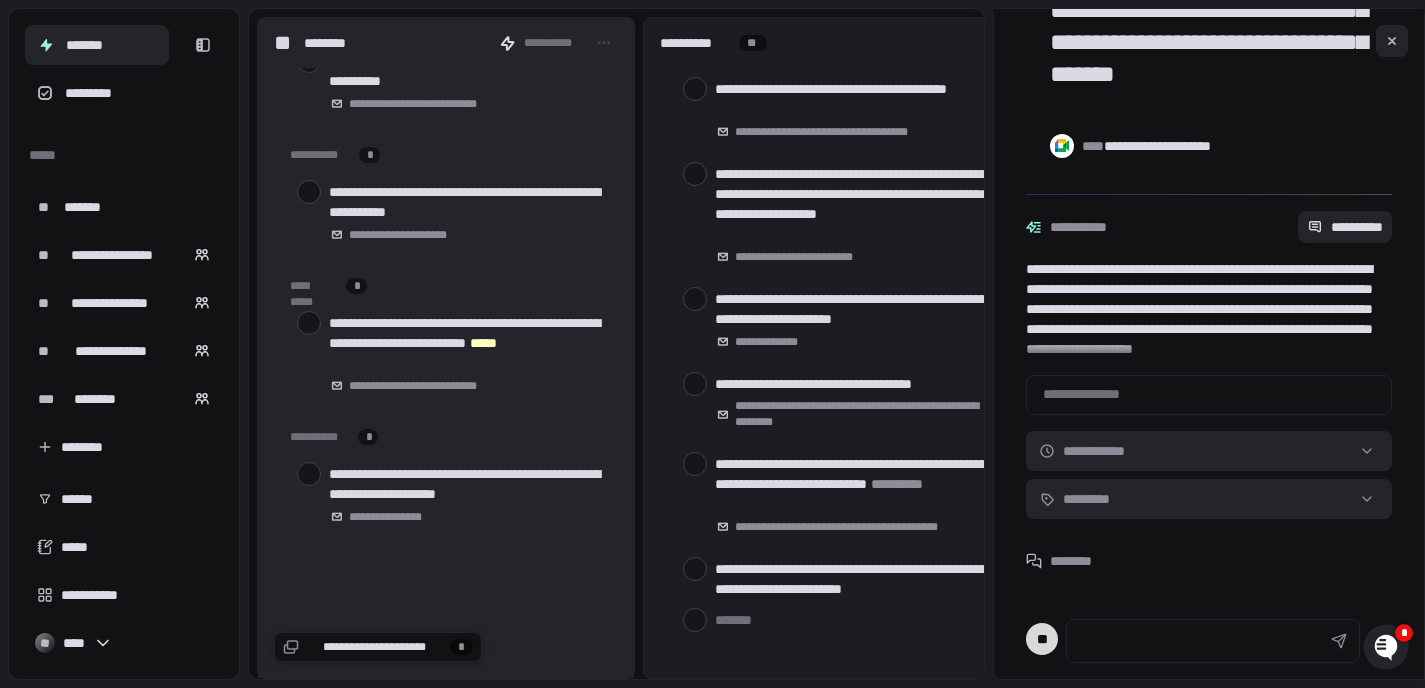 scroll, scrollTop: 74, scrollLeft: 0, axis: vertical 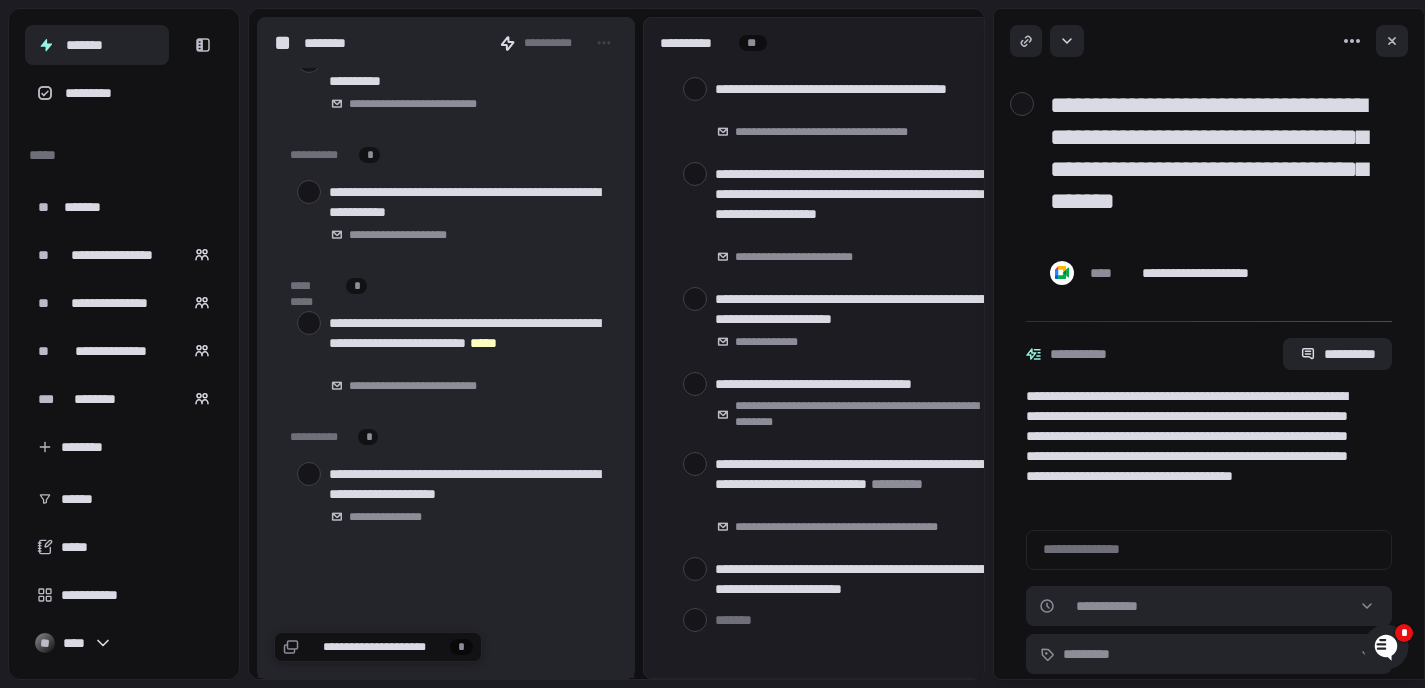 click at bounding box center (1022, 104) 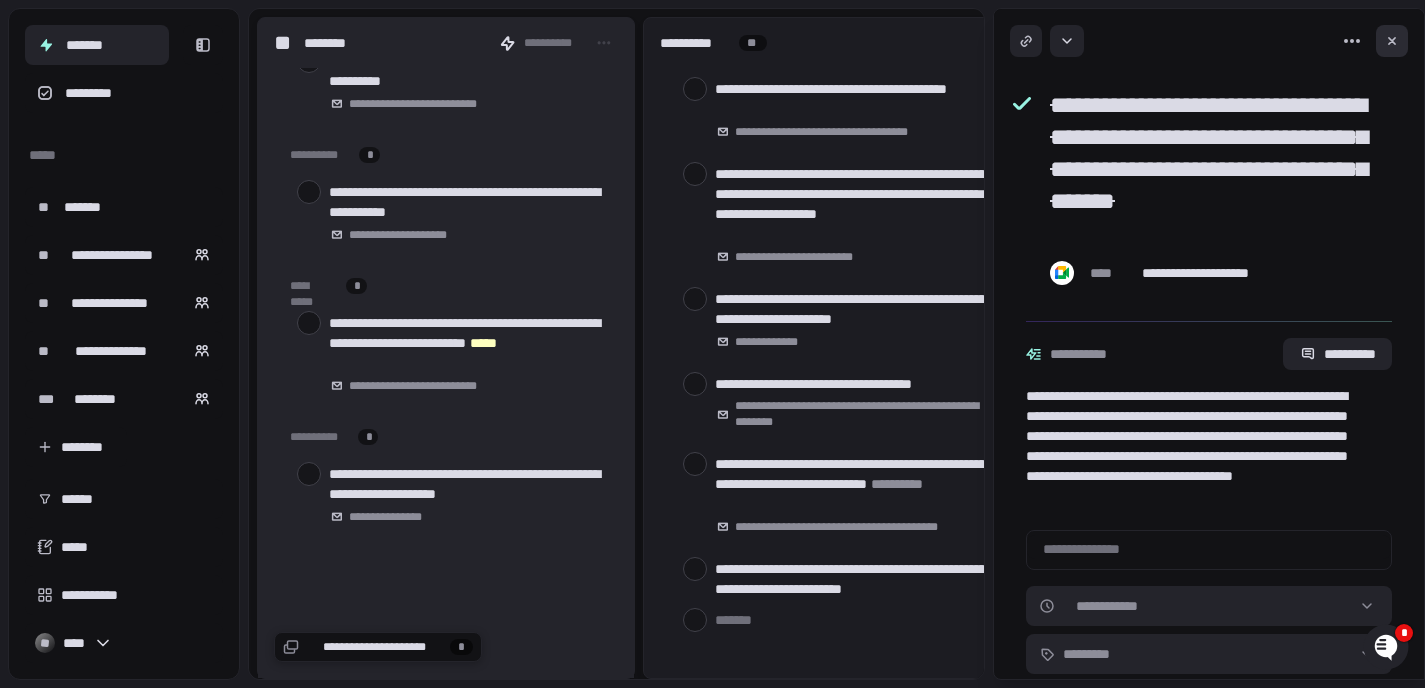 click at bounding box center [1392, 41] 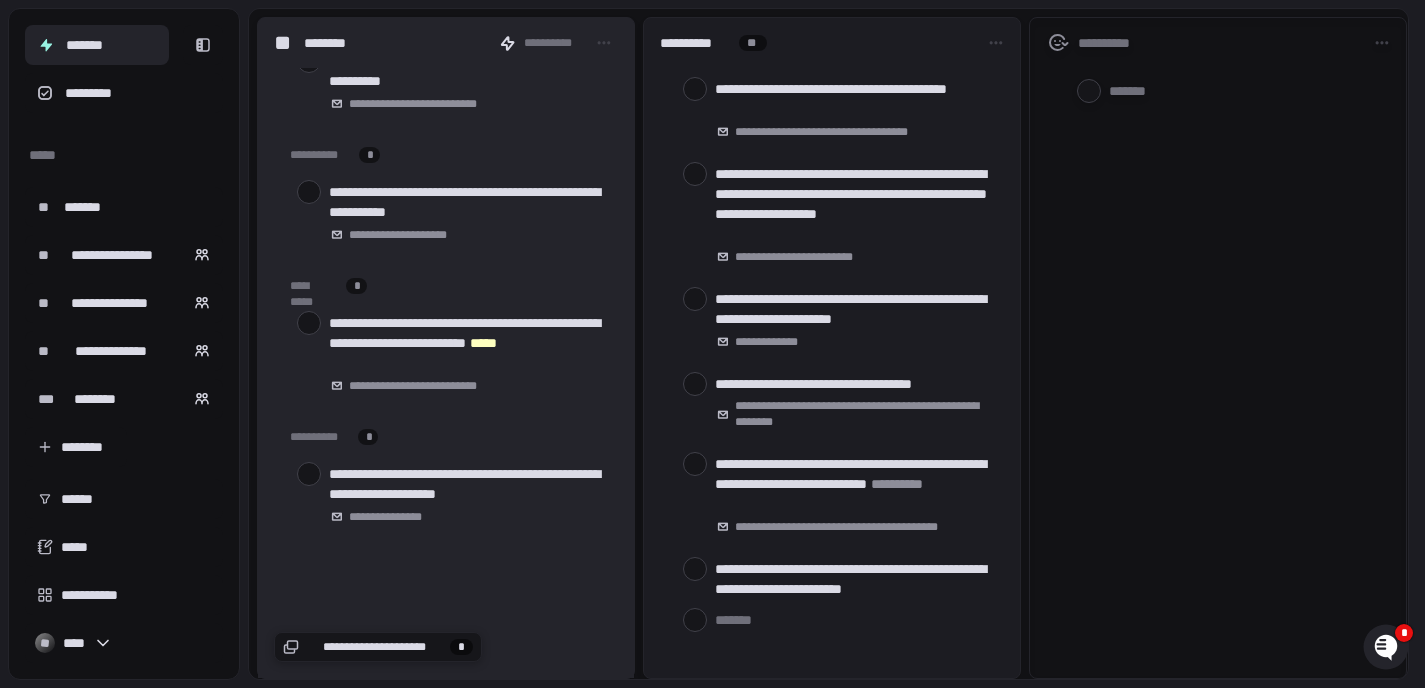 click on "**********" at bounding box center [374, 647] 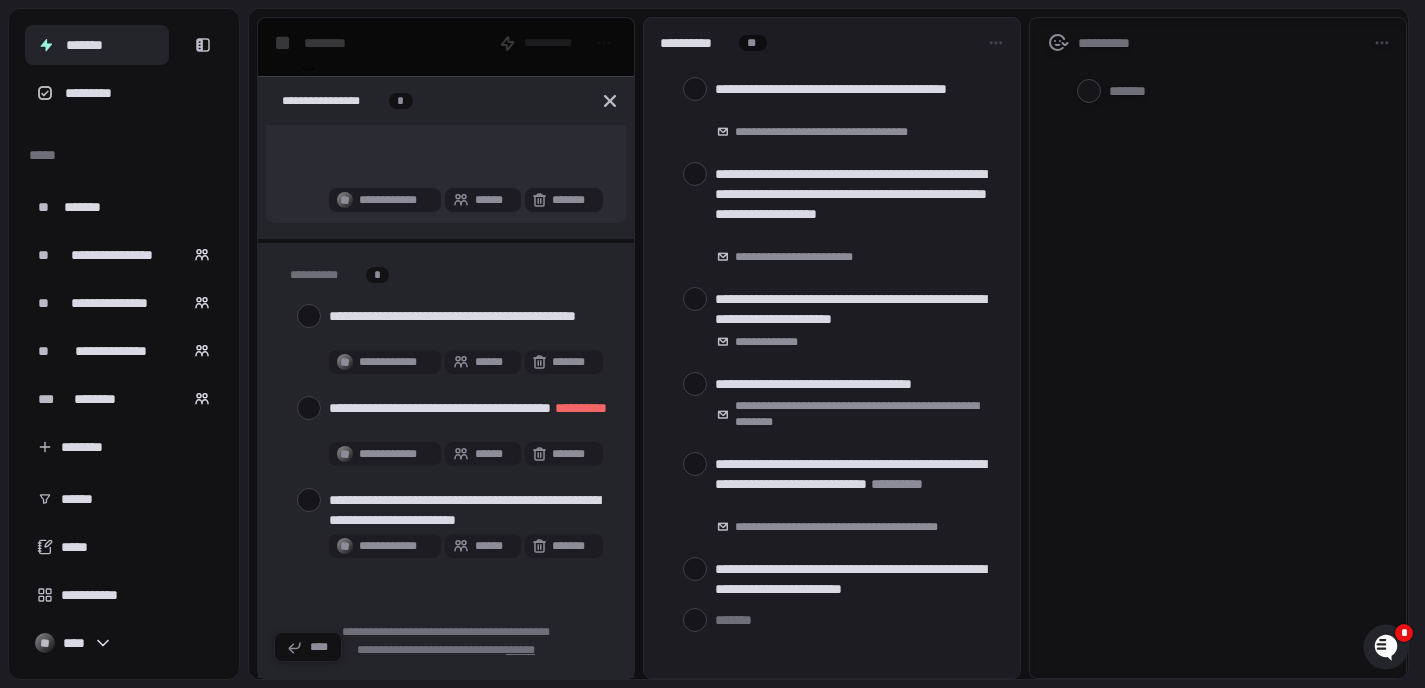 scroll, scrollTop: 348, scrollLeft: 0, axis: vertical 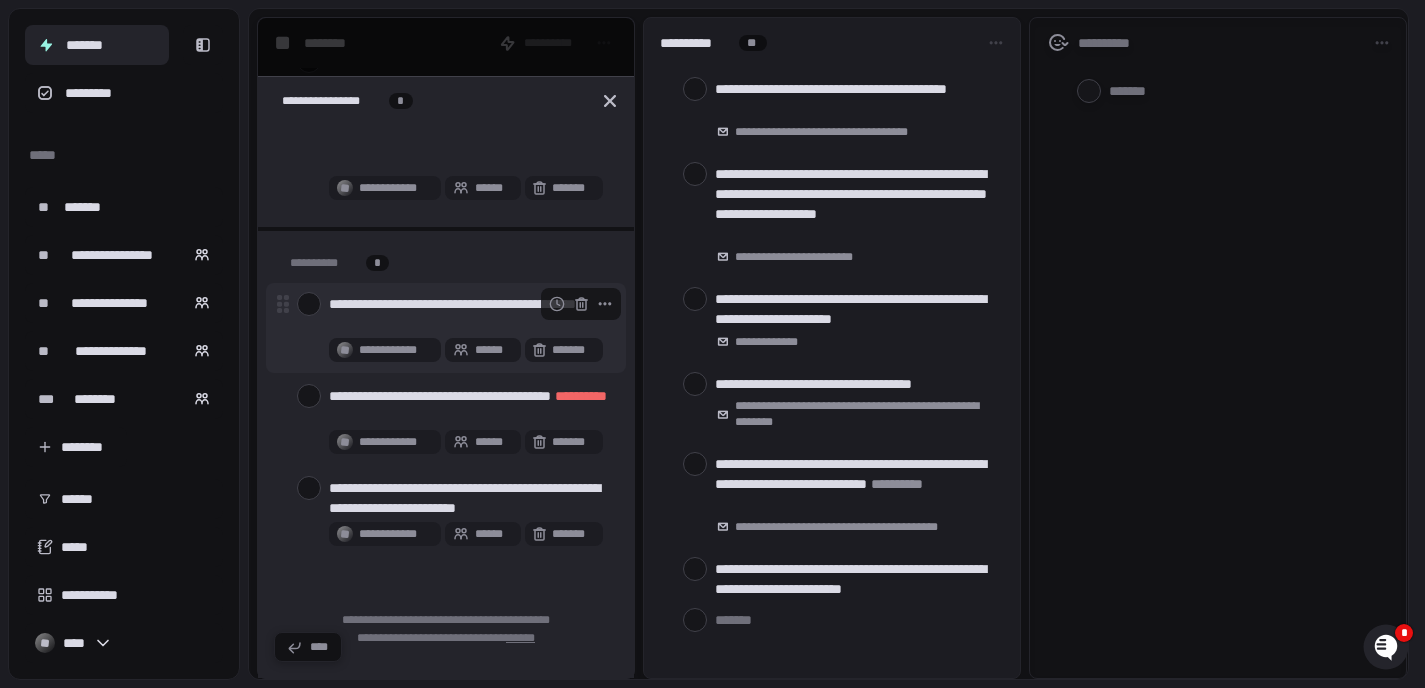 click at bounding box center (309, 304) 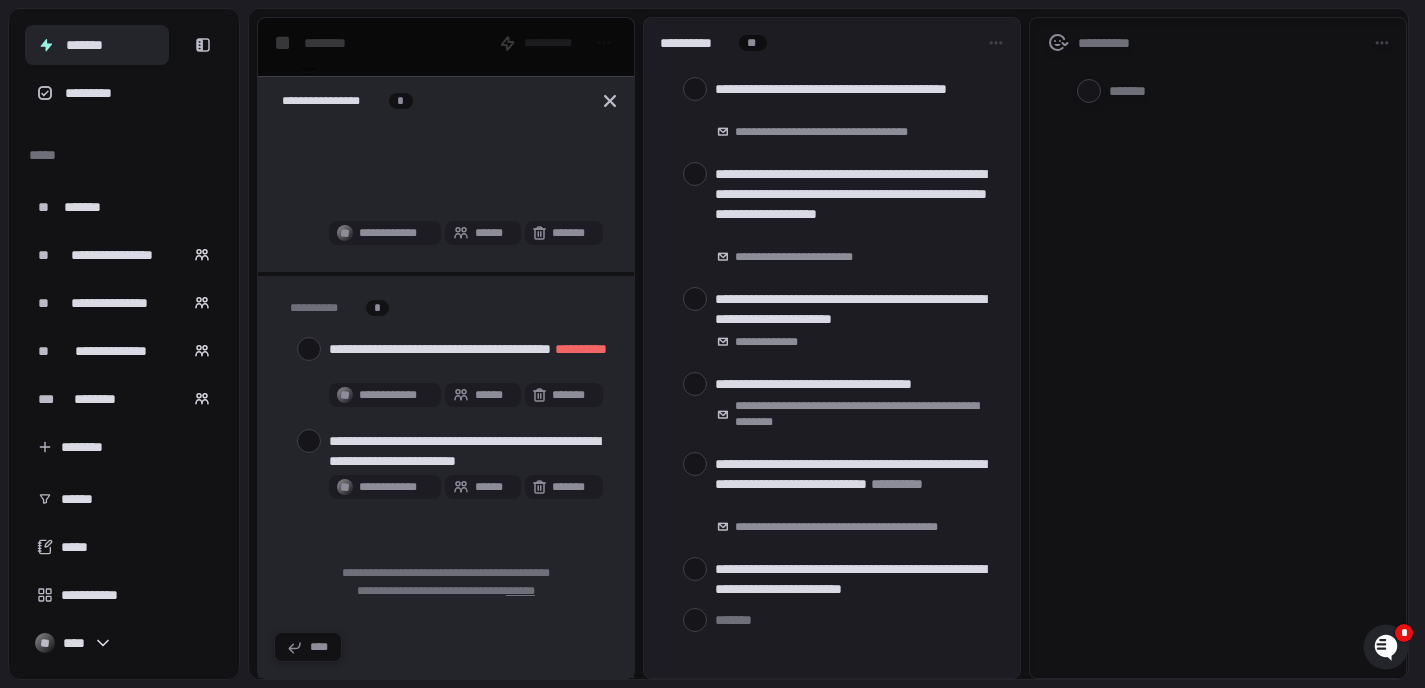 scroll, scrollTop: 303, scrollLeft: 0, axis: vertical 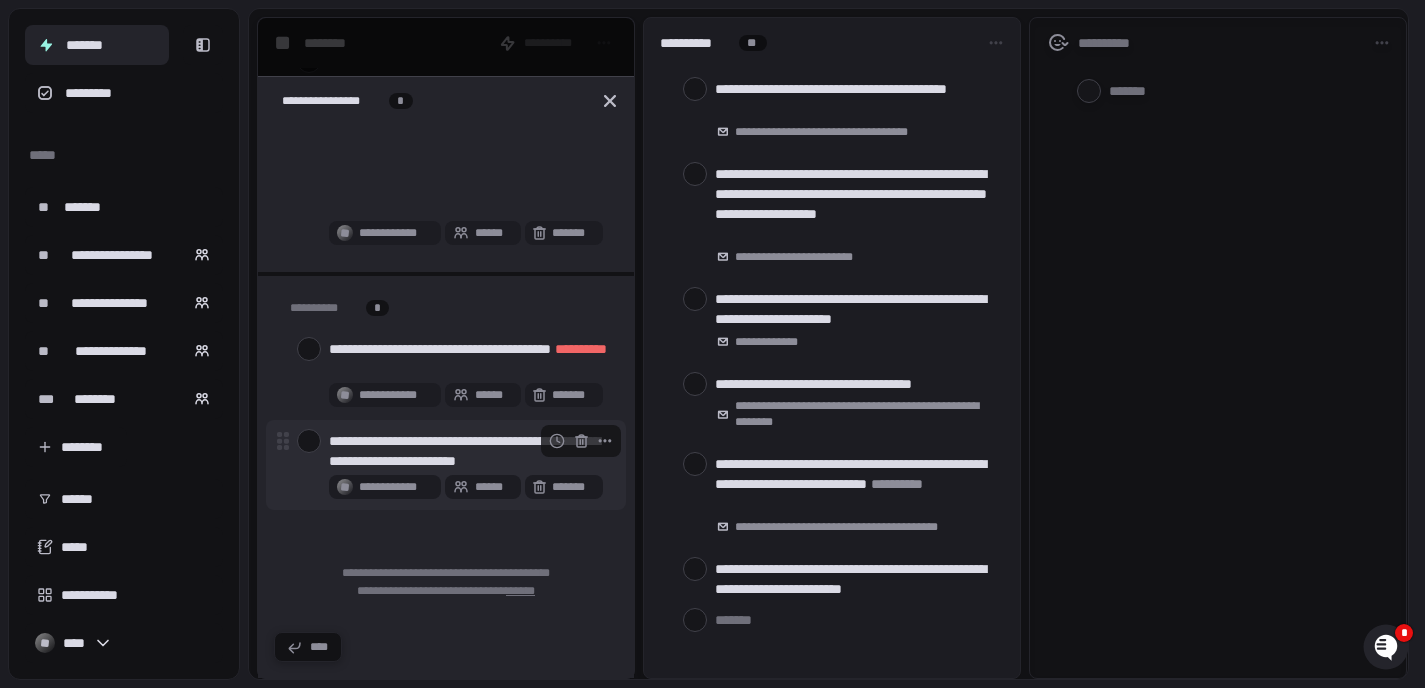 click at bounding box center (309, 441) 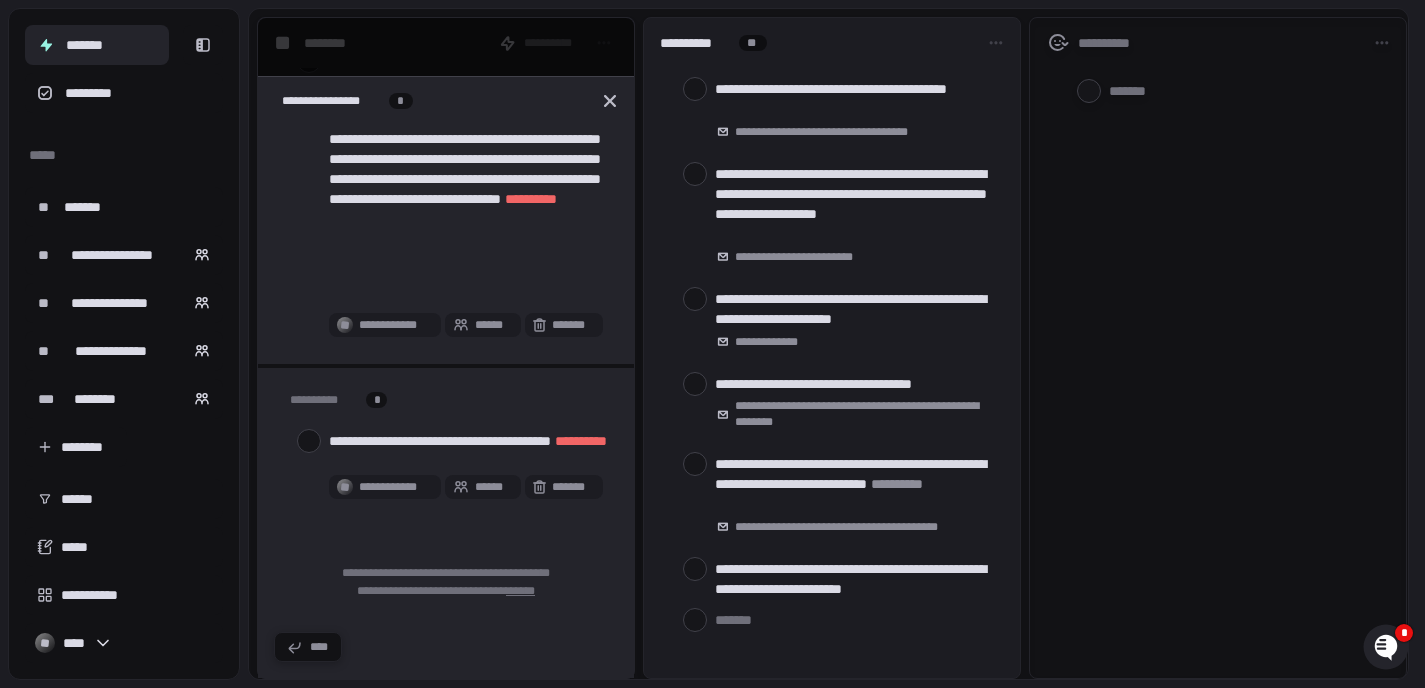 scroll, scrollTop: 211, scrollLeft: 0, axis: vertical 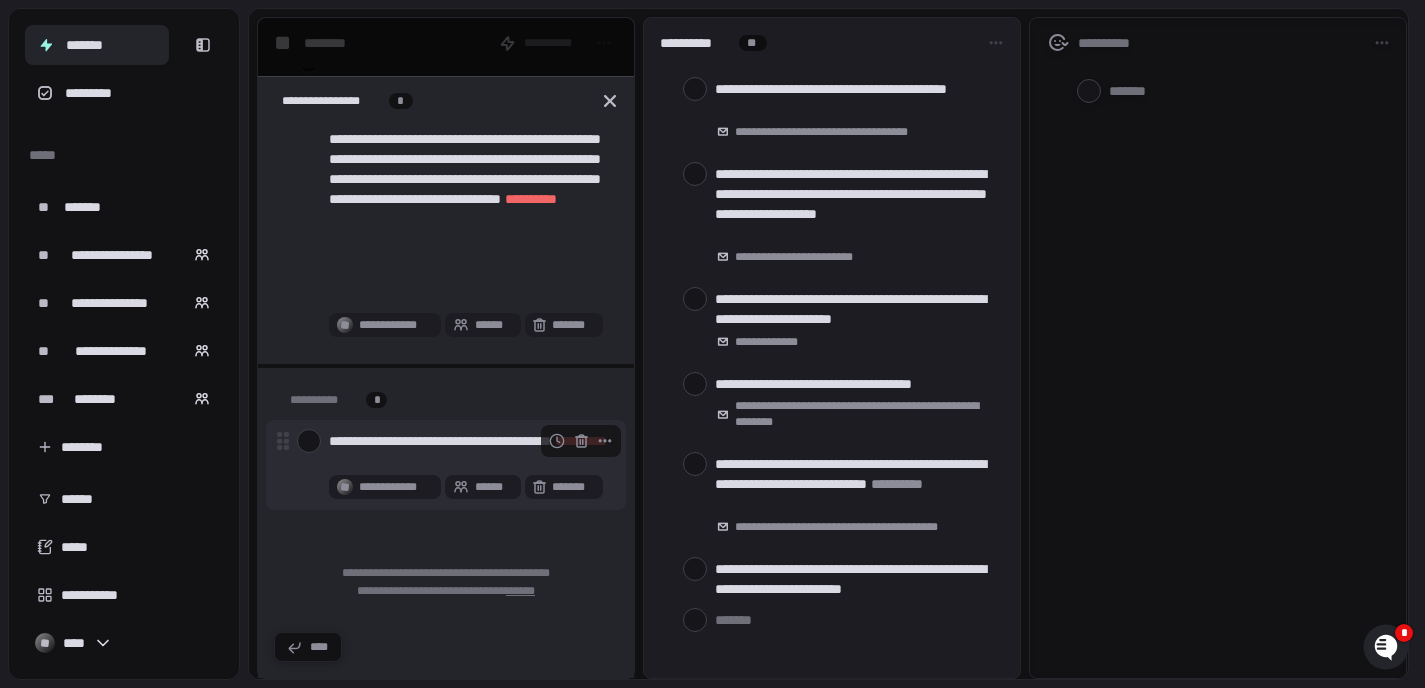 click at bounding box center (309, 441) 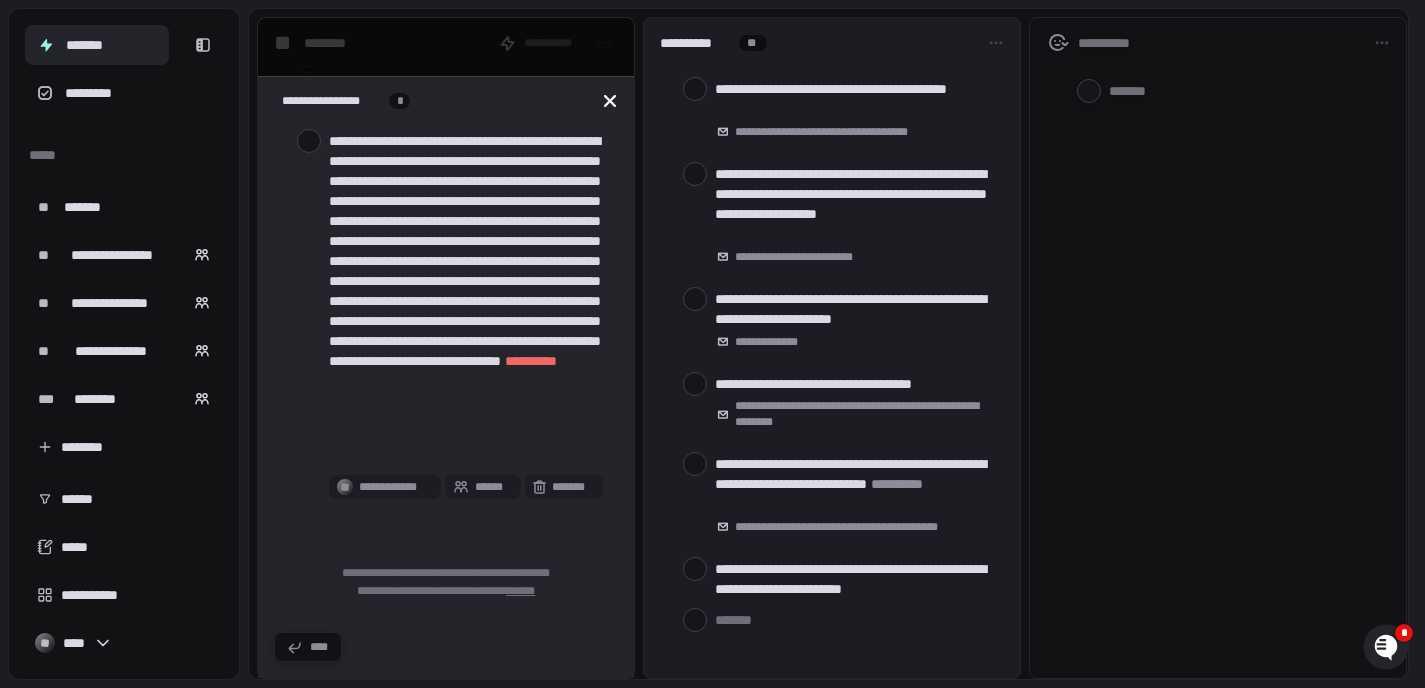 click 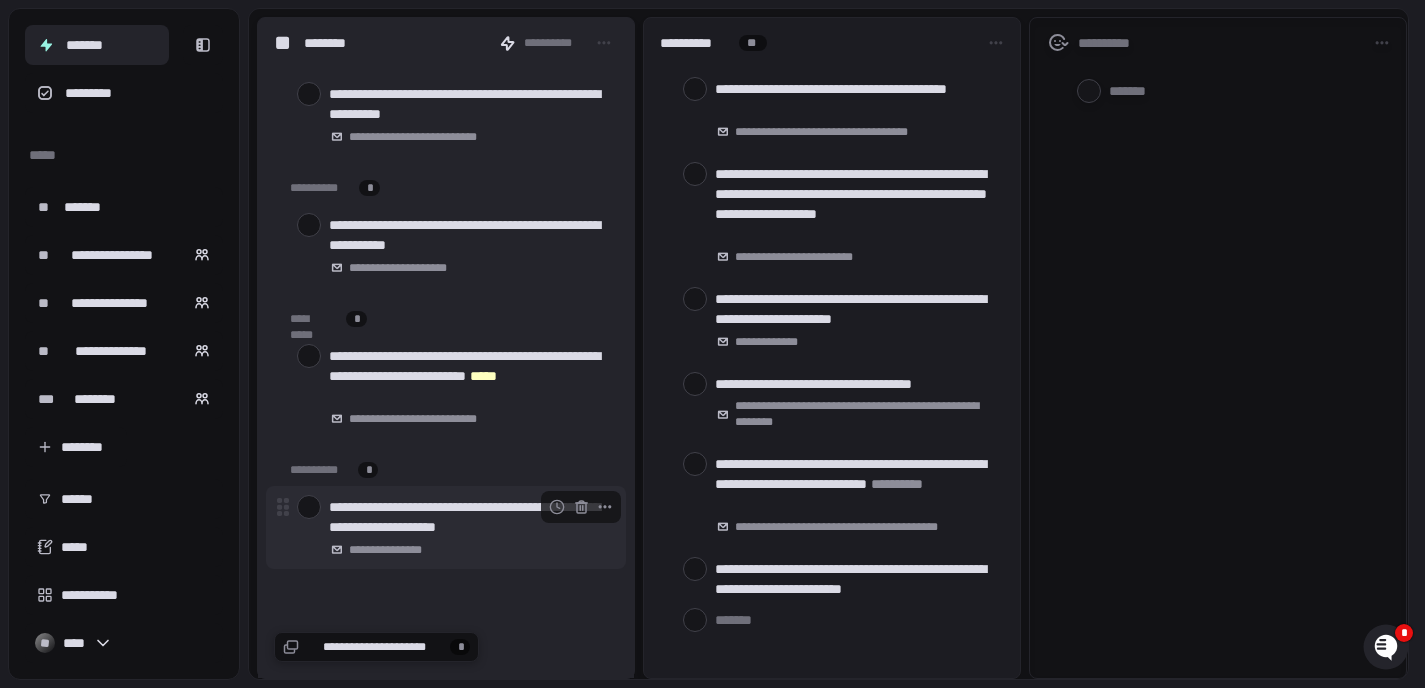 scroll, scrollTop: 459, scrollLeft: 0, axis: vertical 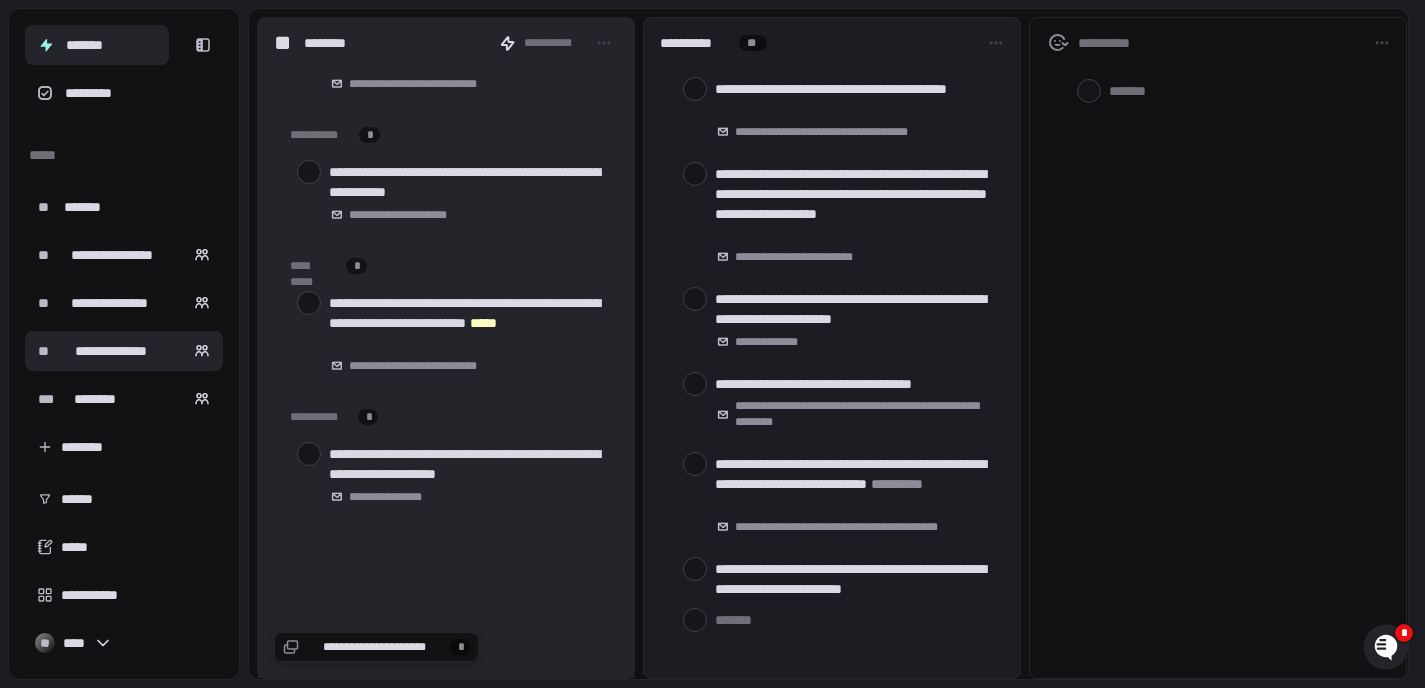 click on "**********" at bounding box center (111, 351) 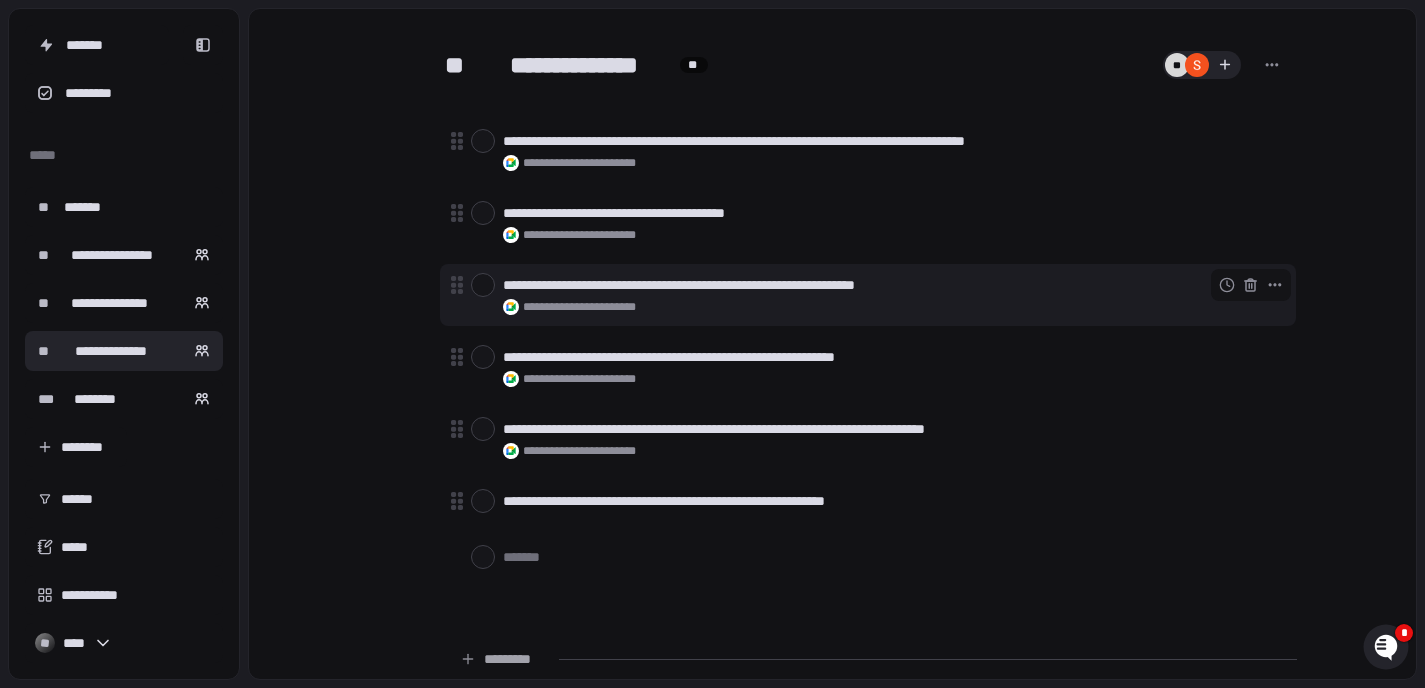 scroll, scrollTop: 639, scrollLeft: 0, axis: vertical 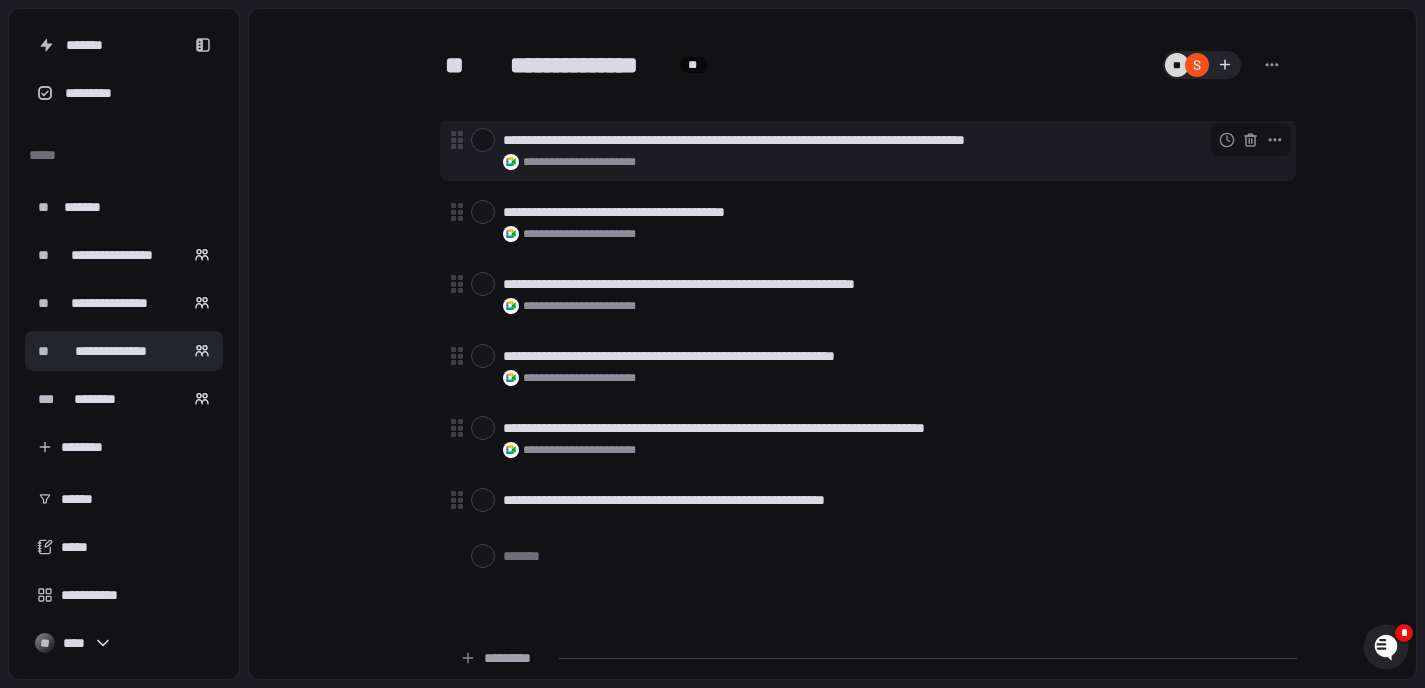 click on "**********" at bounding box center [891, 140] 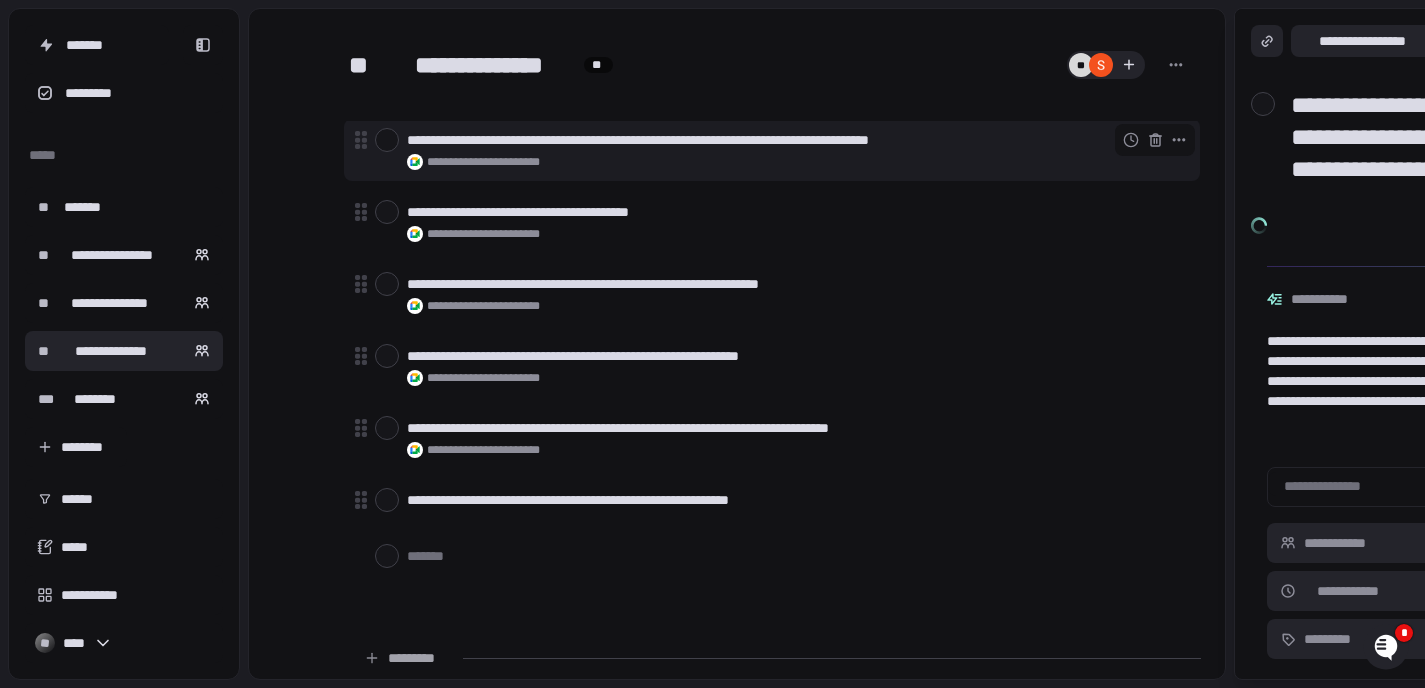 scroll, scrollTop: 699, scrollLeft: 0, axis: vertical 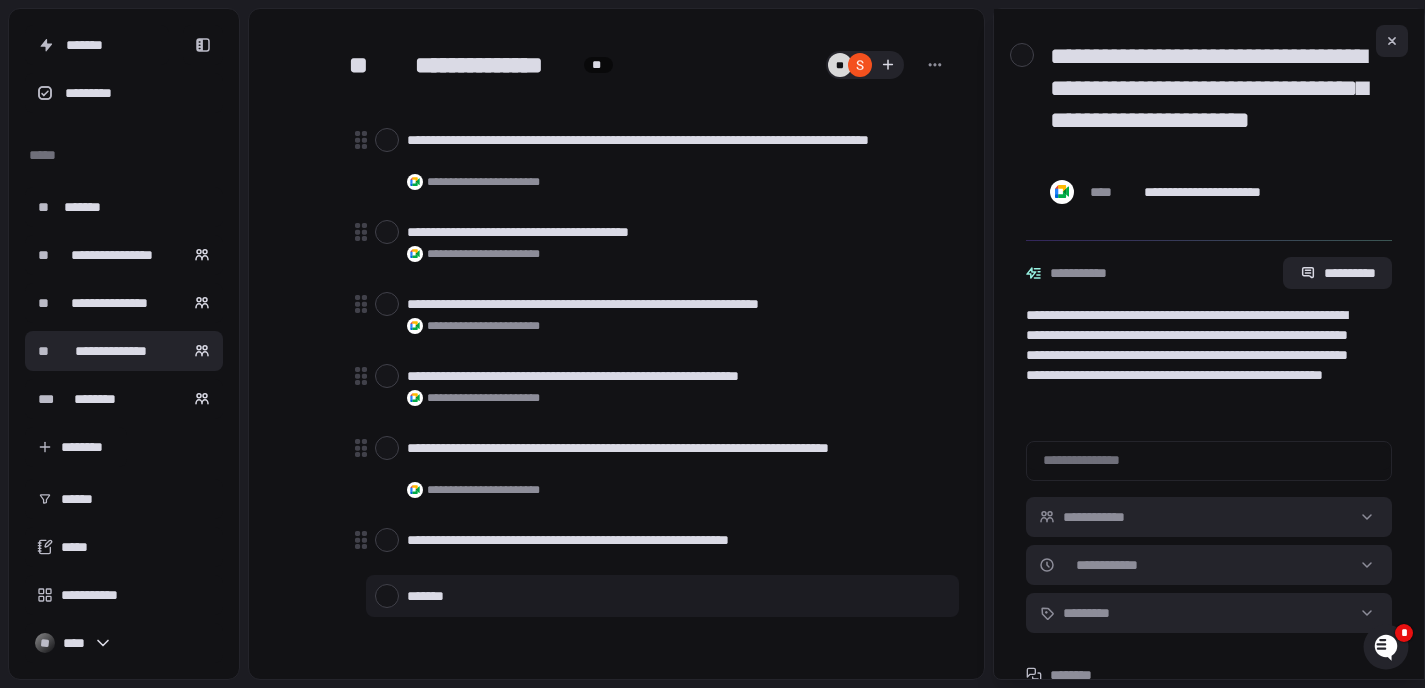 click at bounding box center [678, 595] 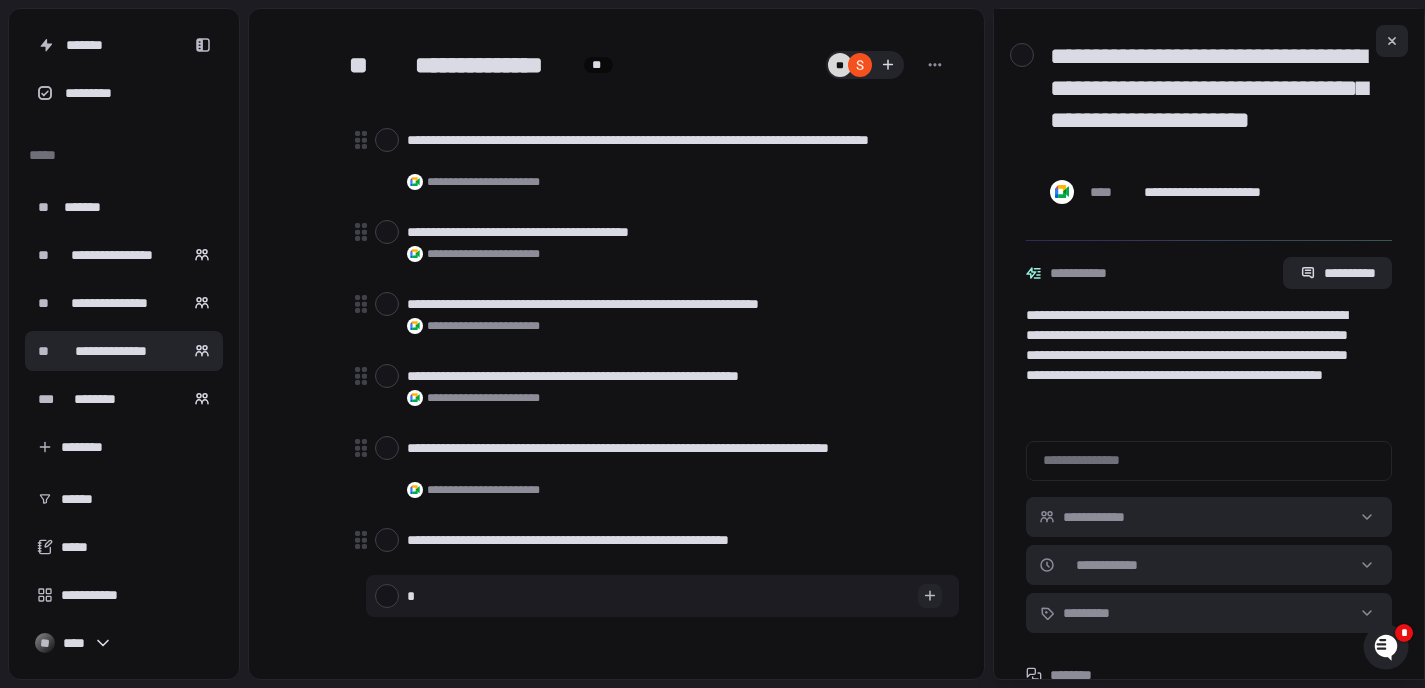 type on "*" 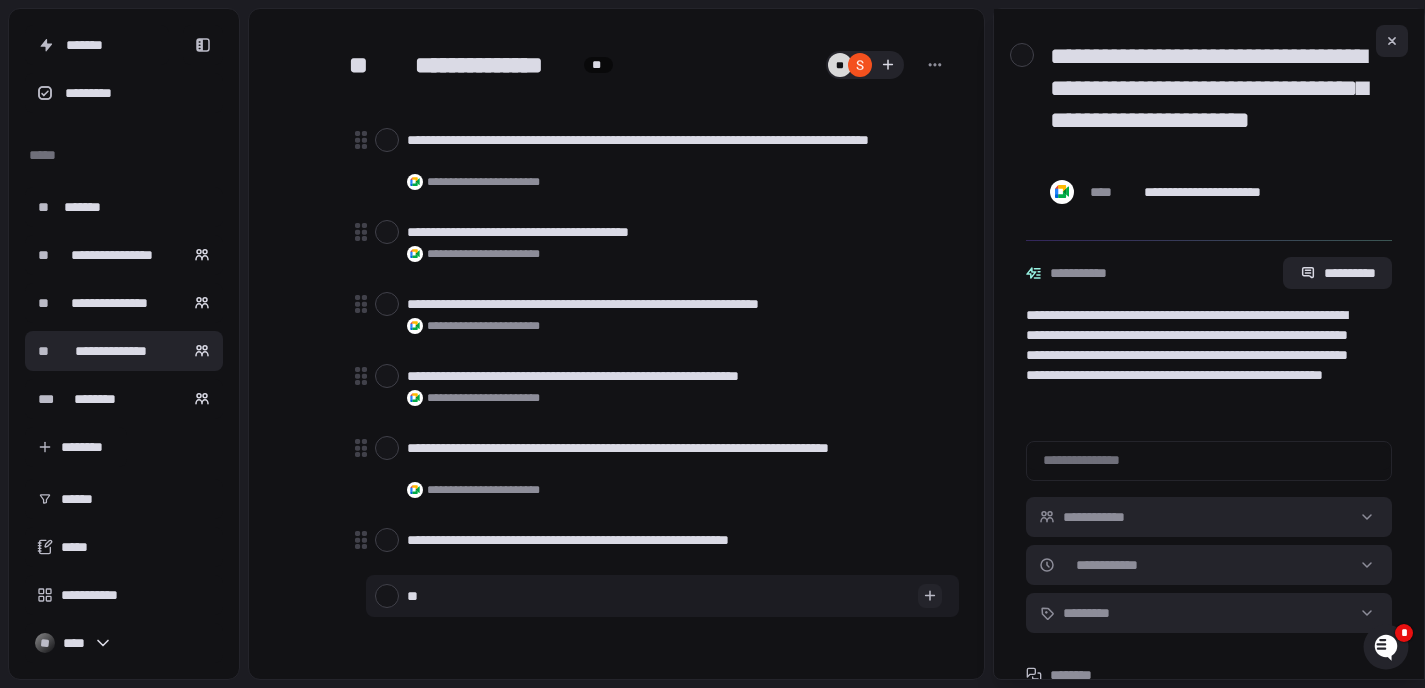 type on "*" 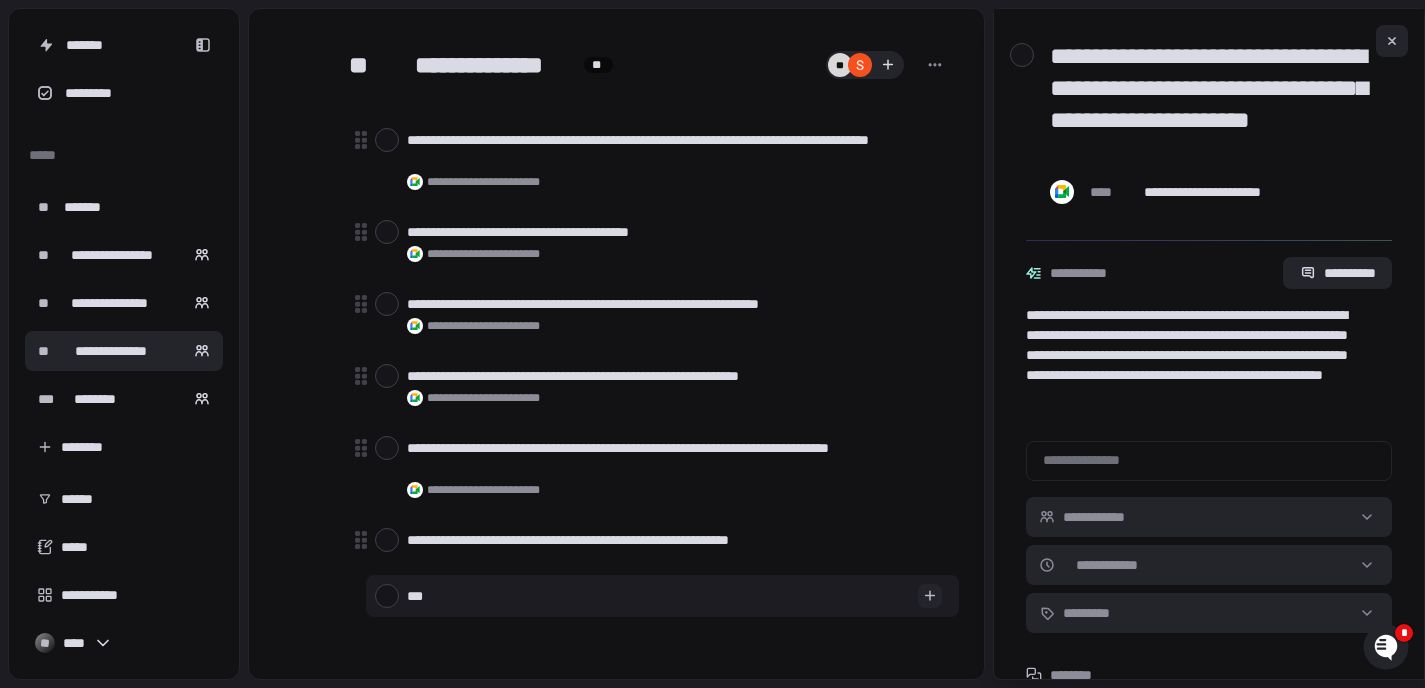 type on "*" 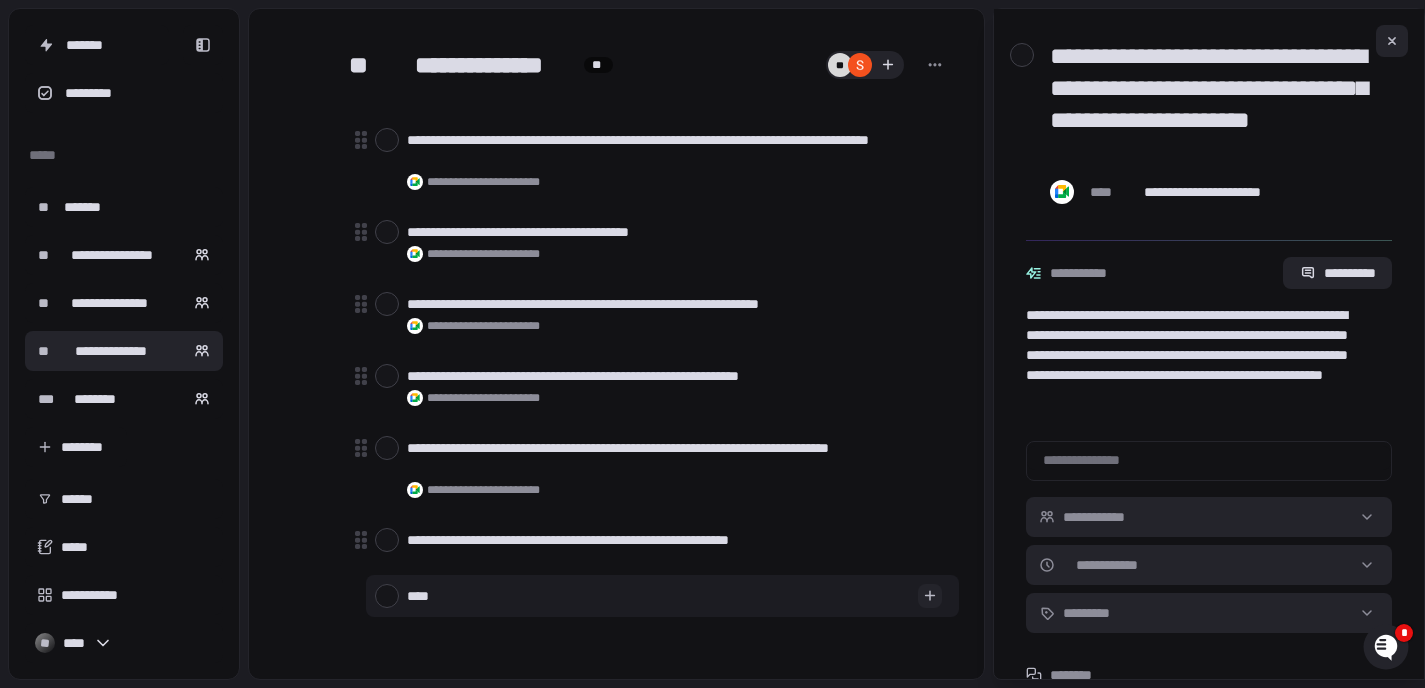 type on "*" 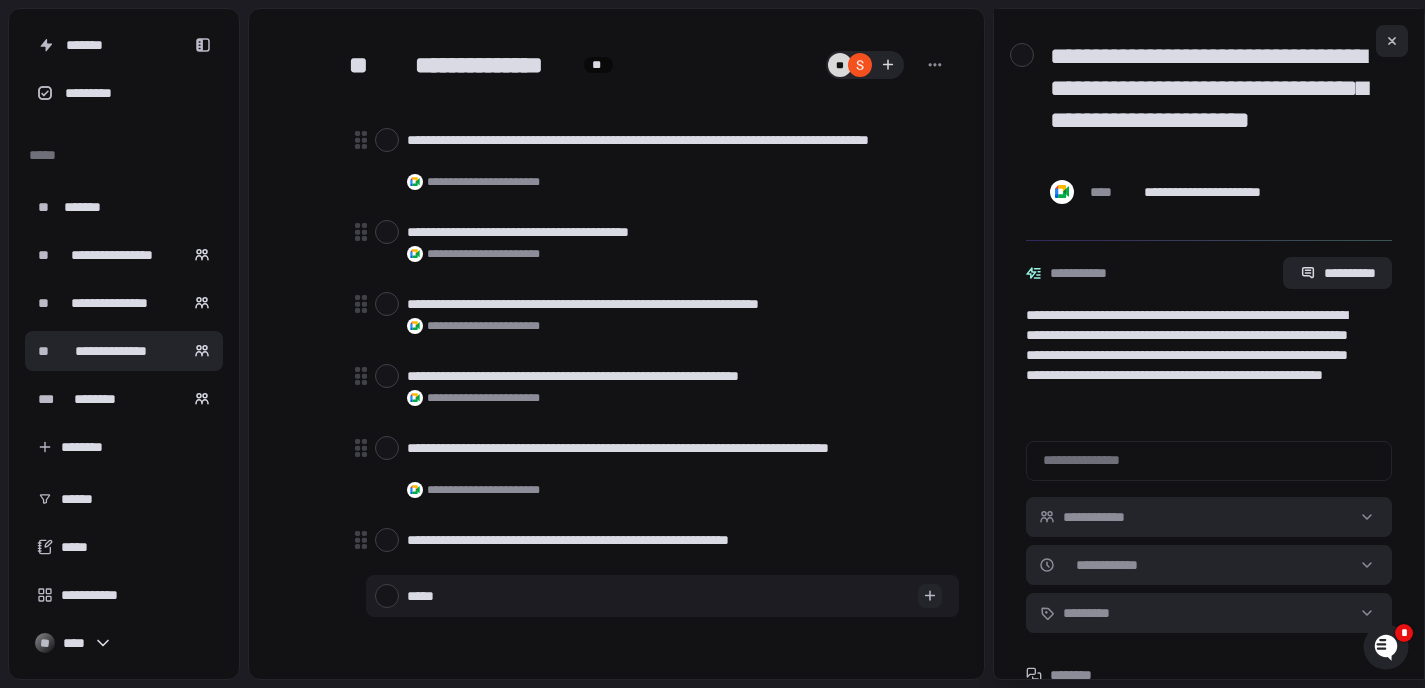 type on "*" 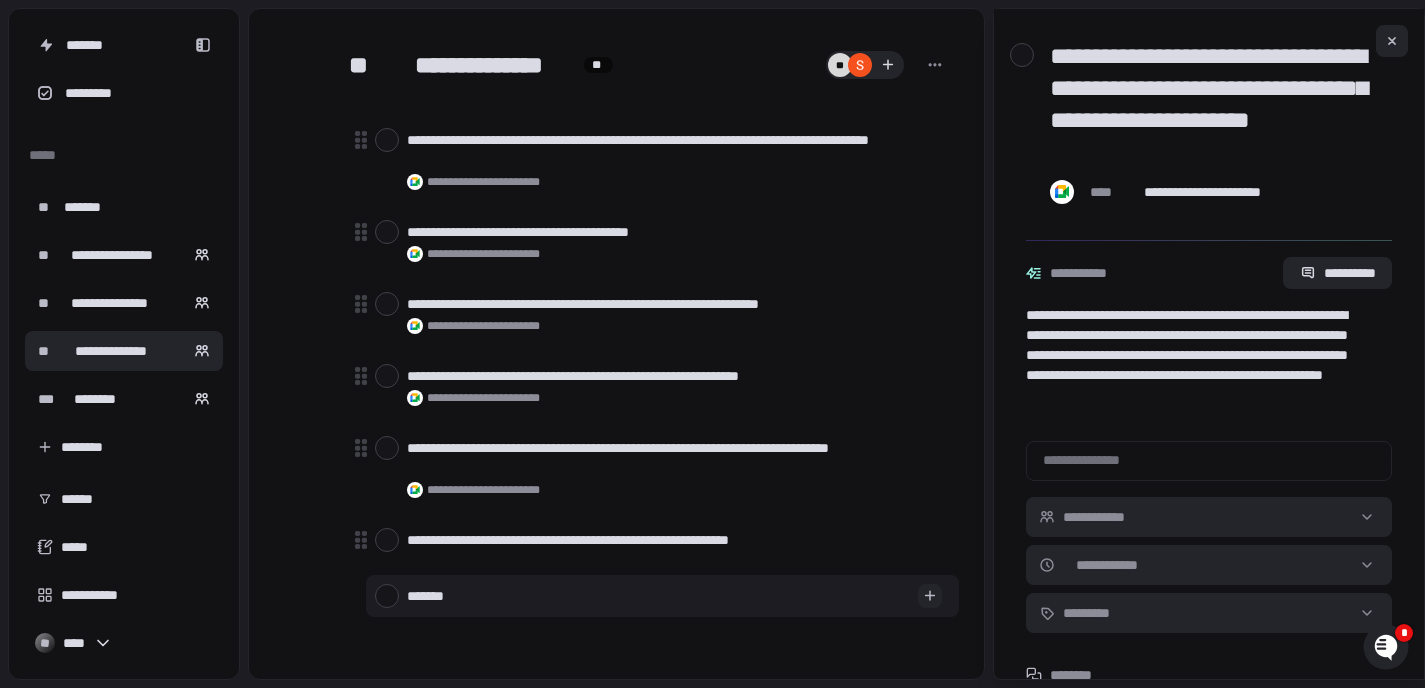 type on "*******" 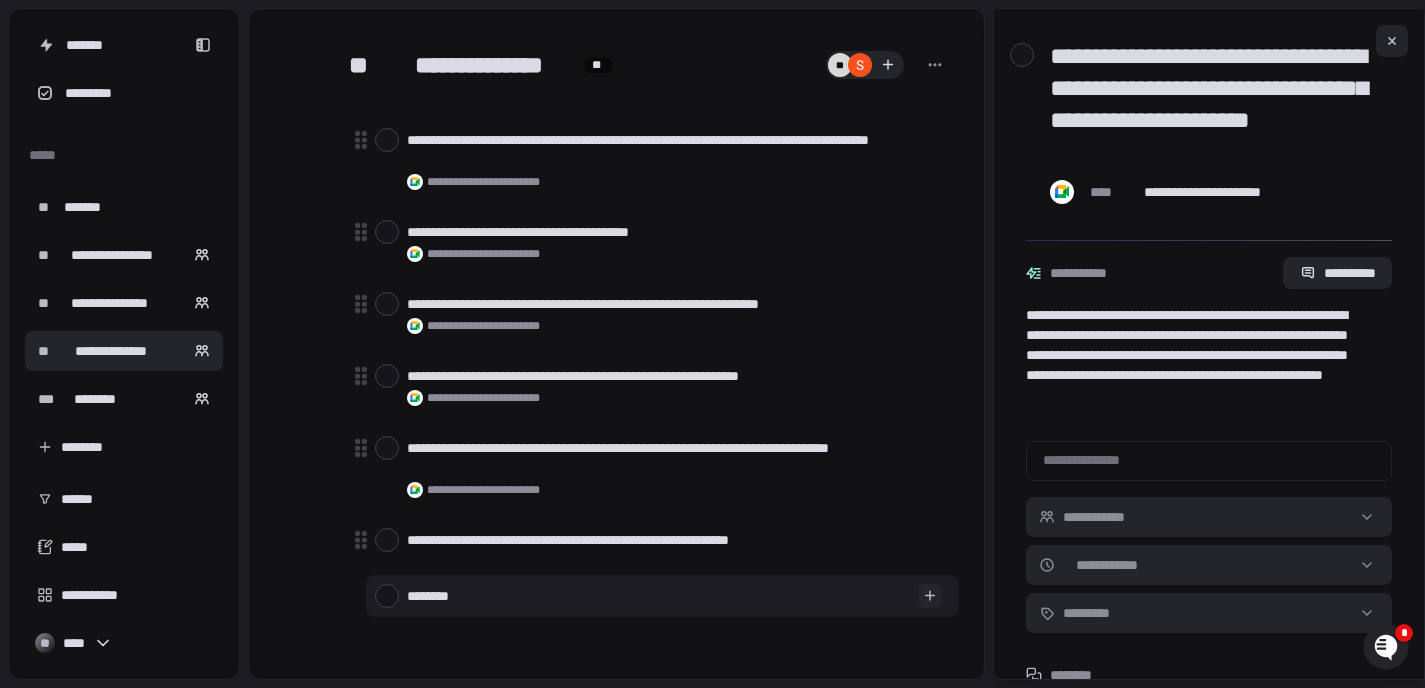 type on "*" 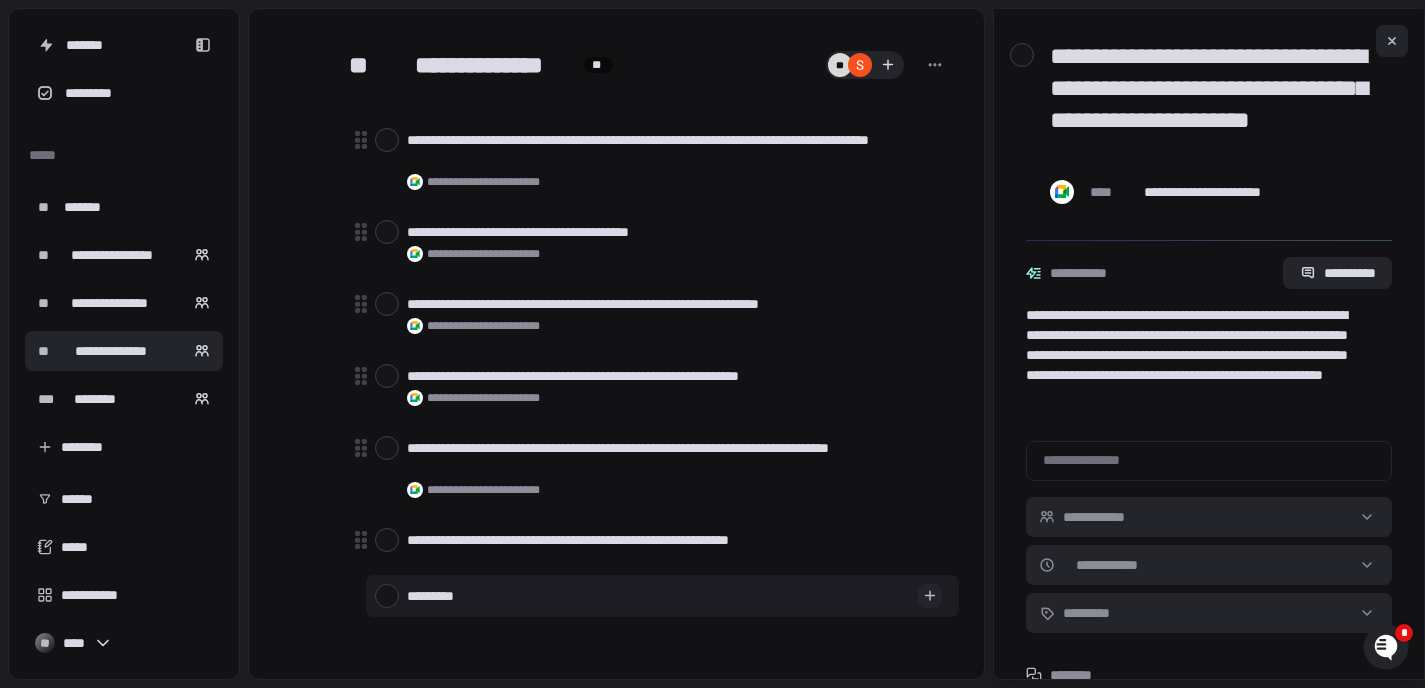 type on "*" 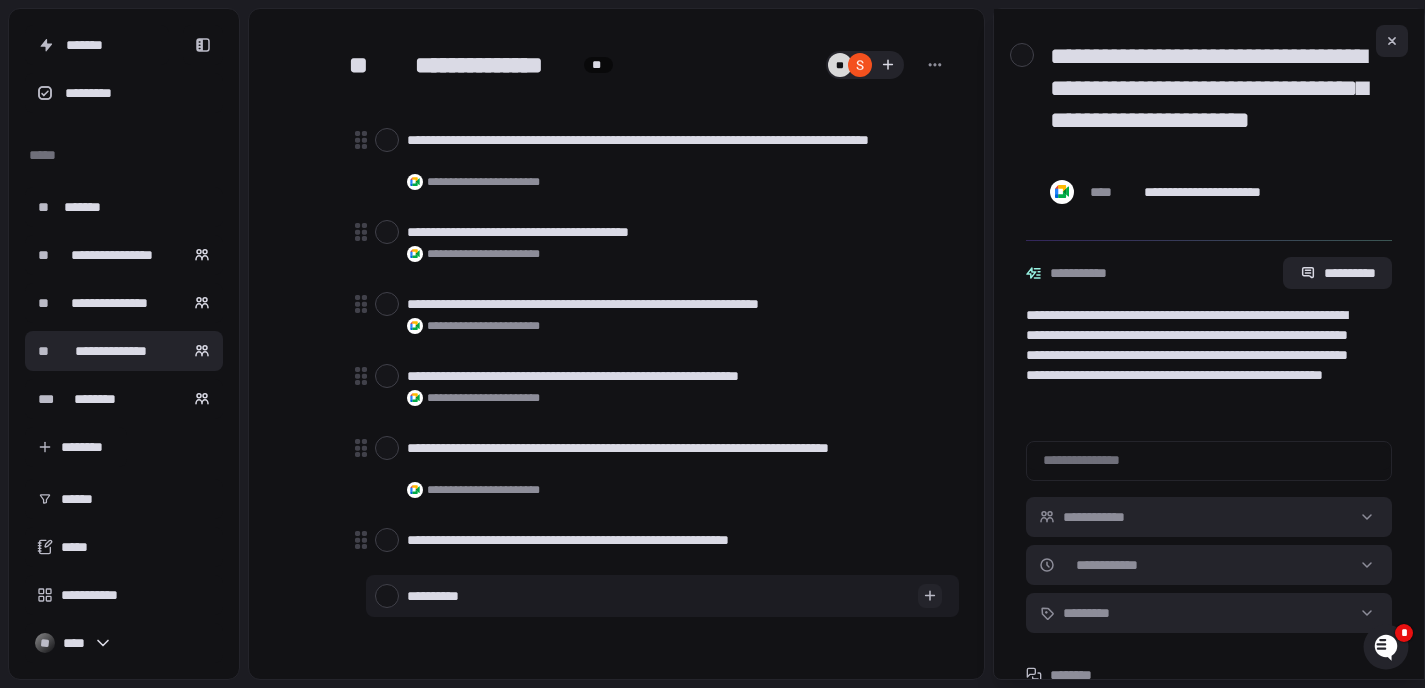 type on "**********" 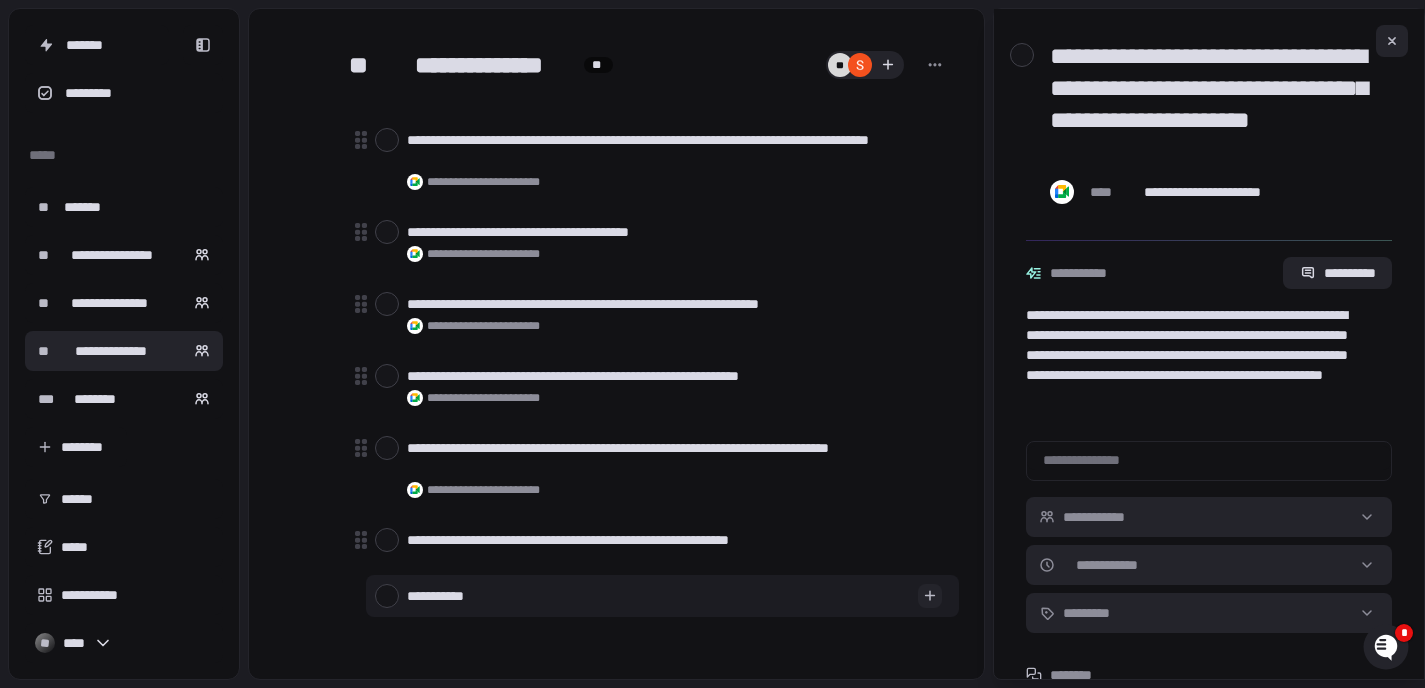 type on "*" 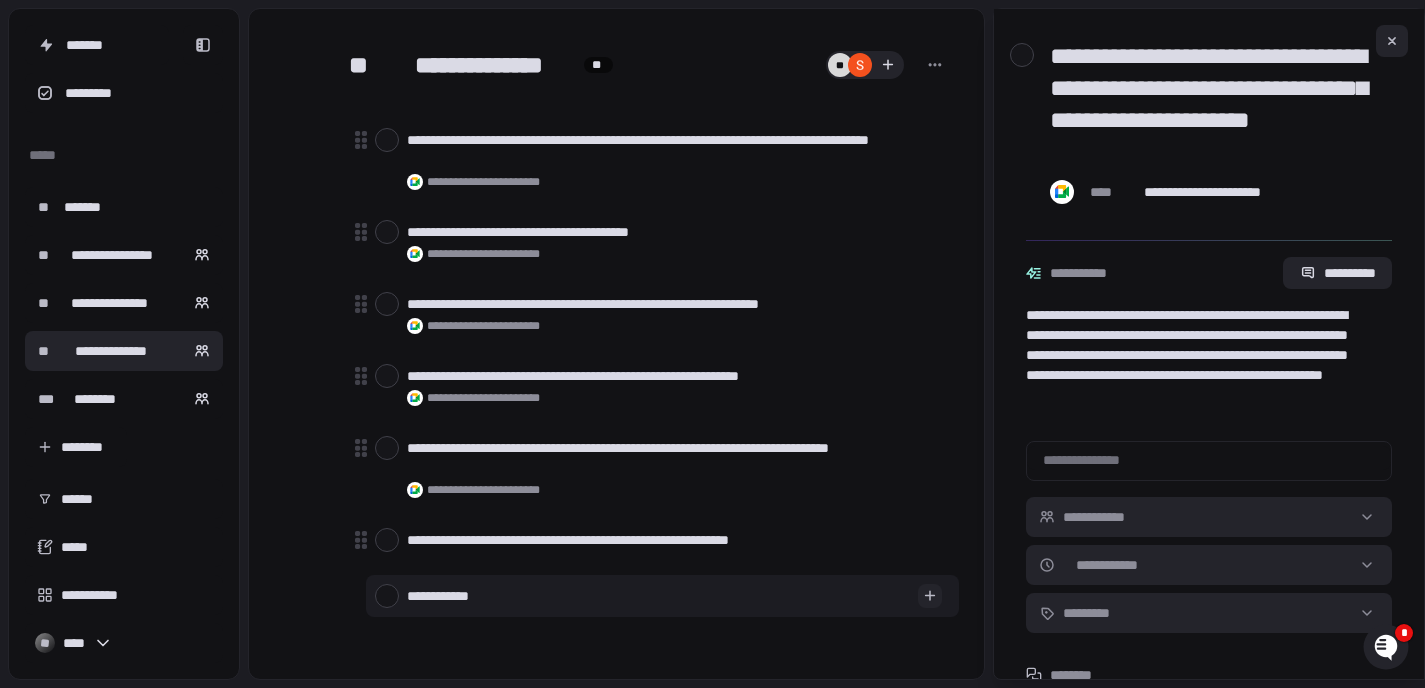 type on "*" 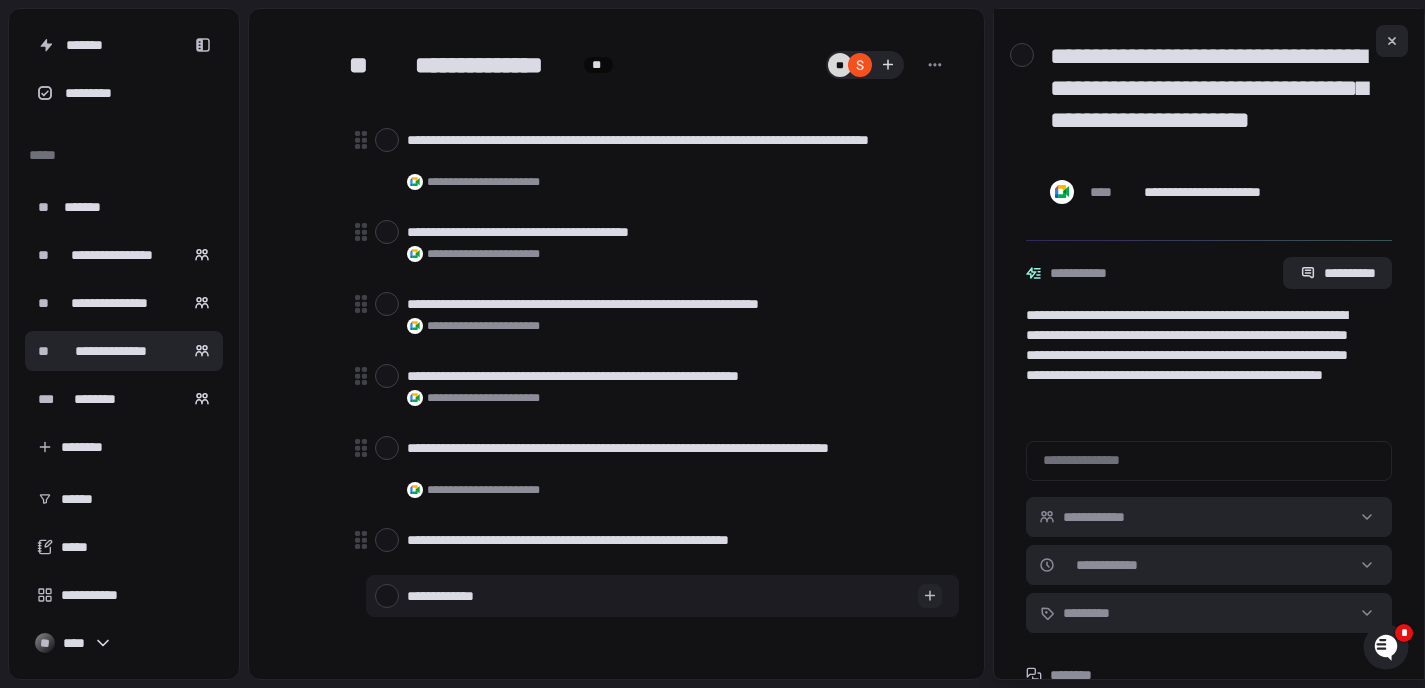 type on "*" 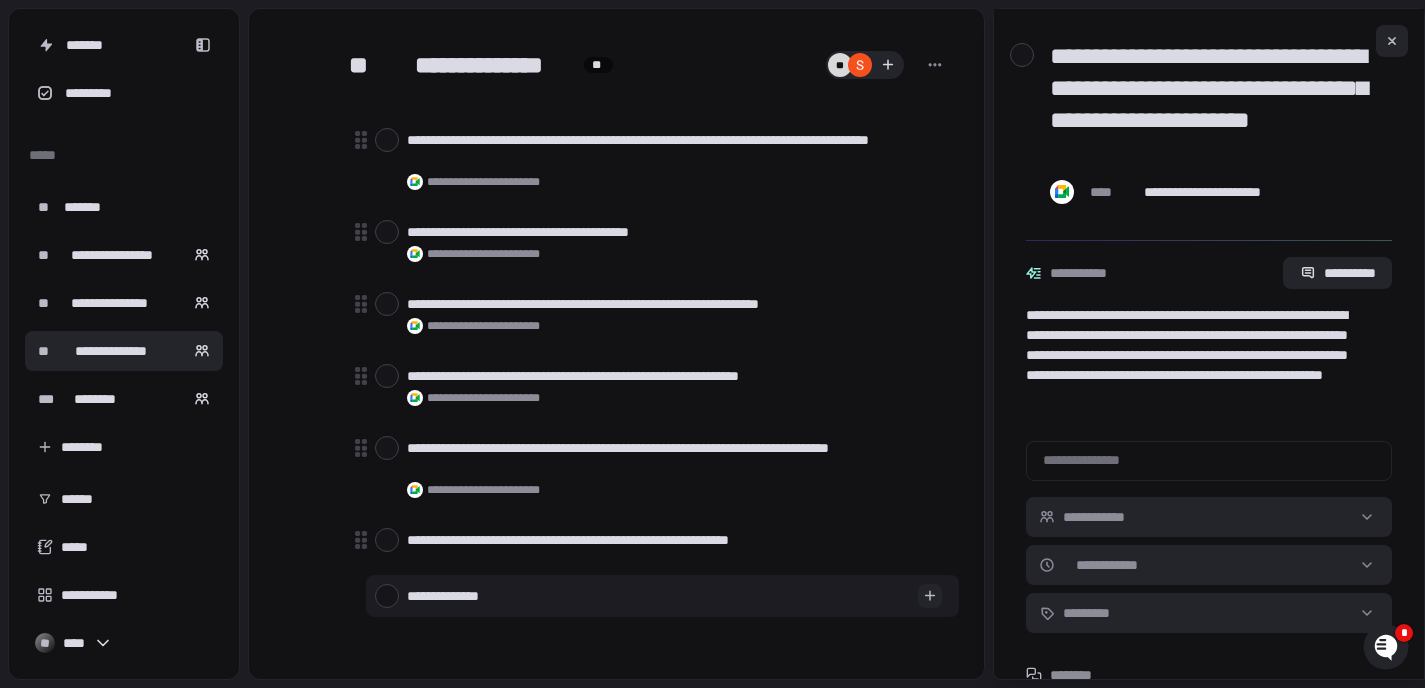 type on "*" 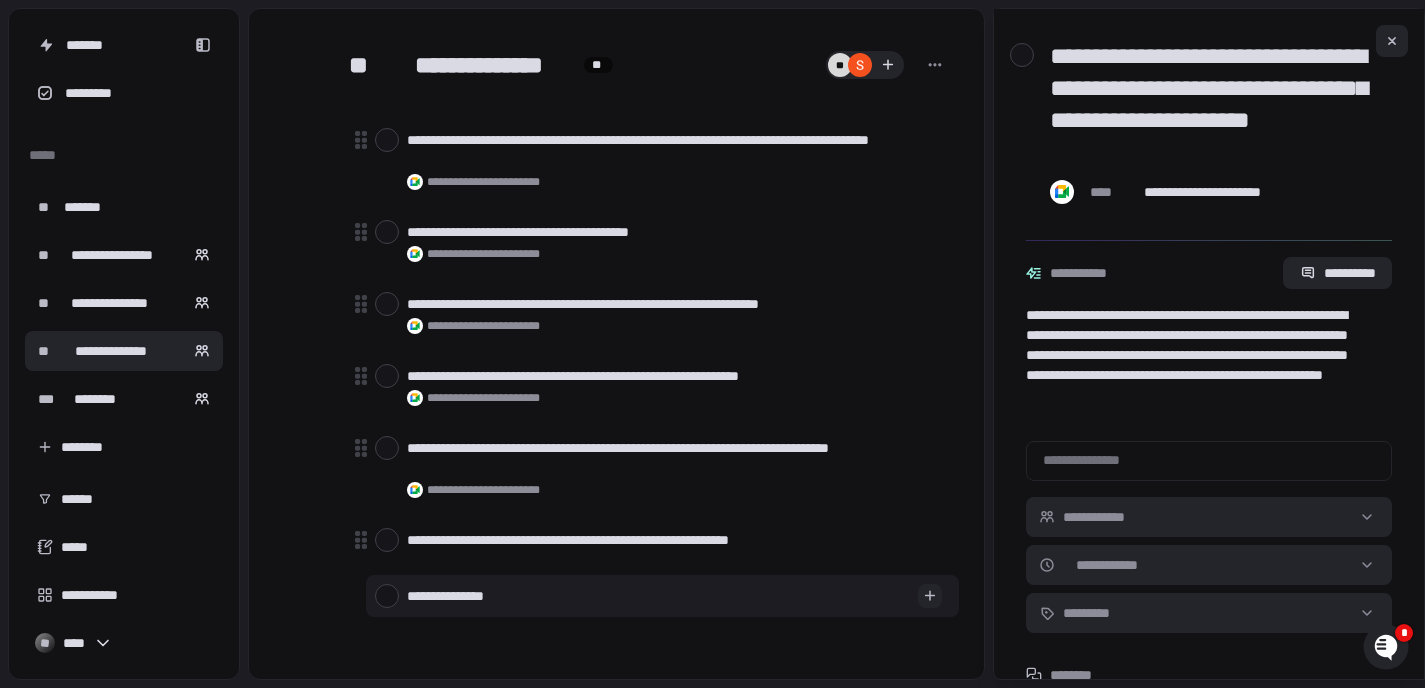 type on "*" 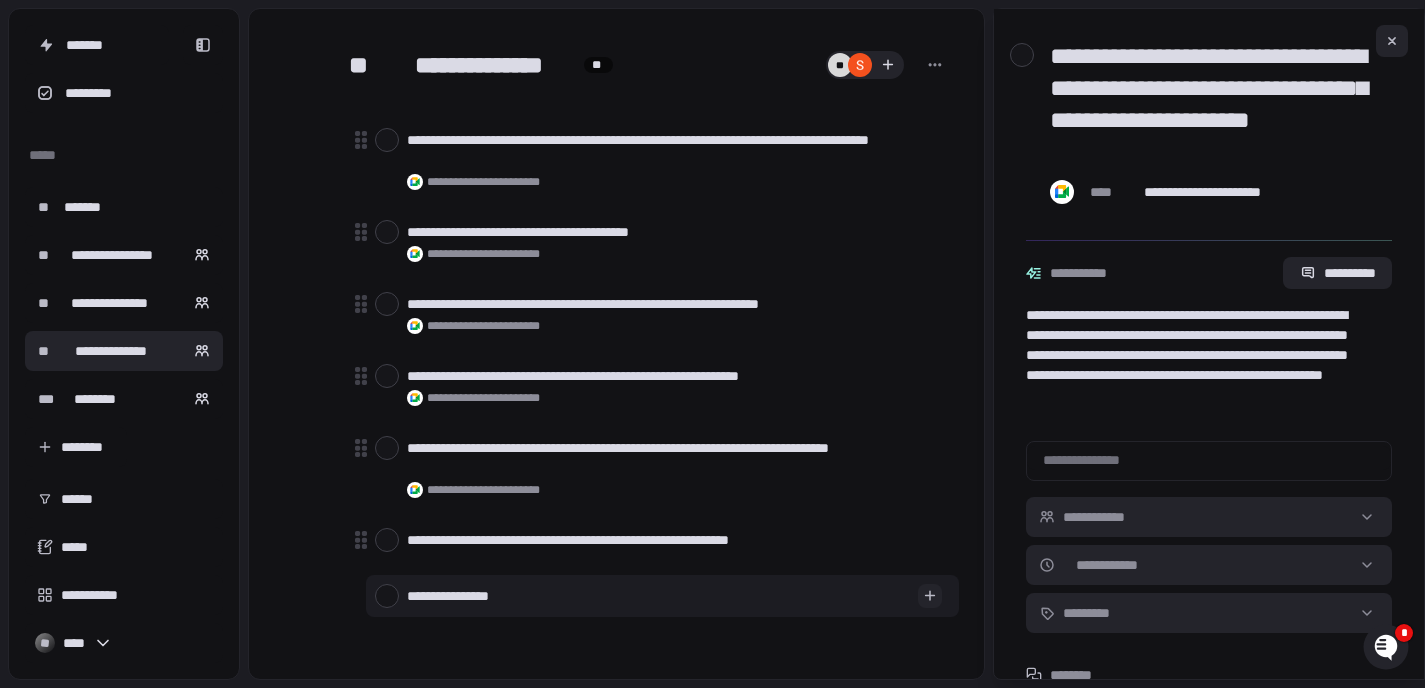 type on "*" 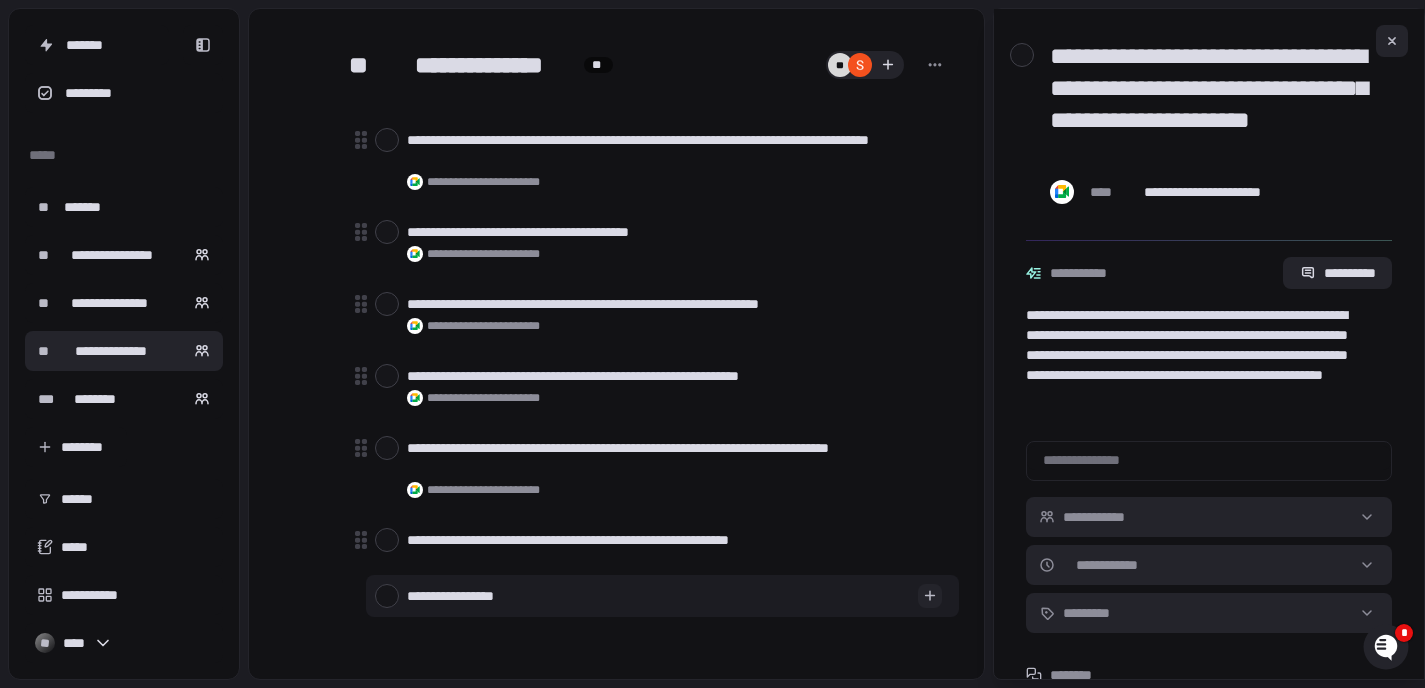 type on "*" 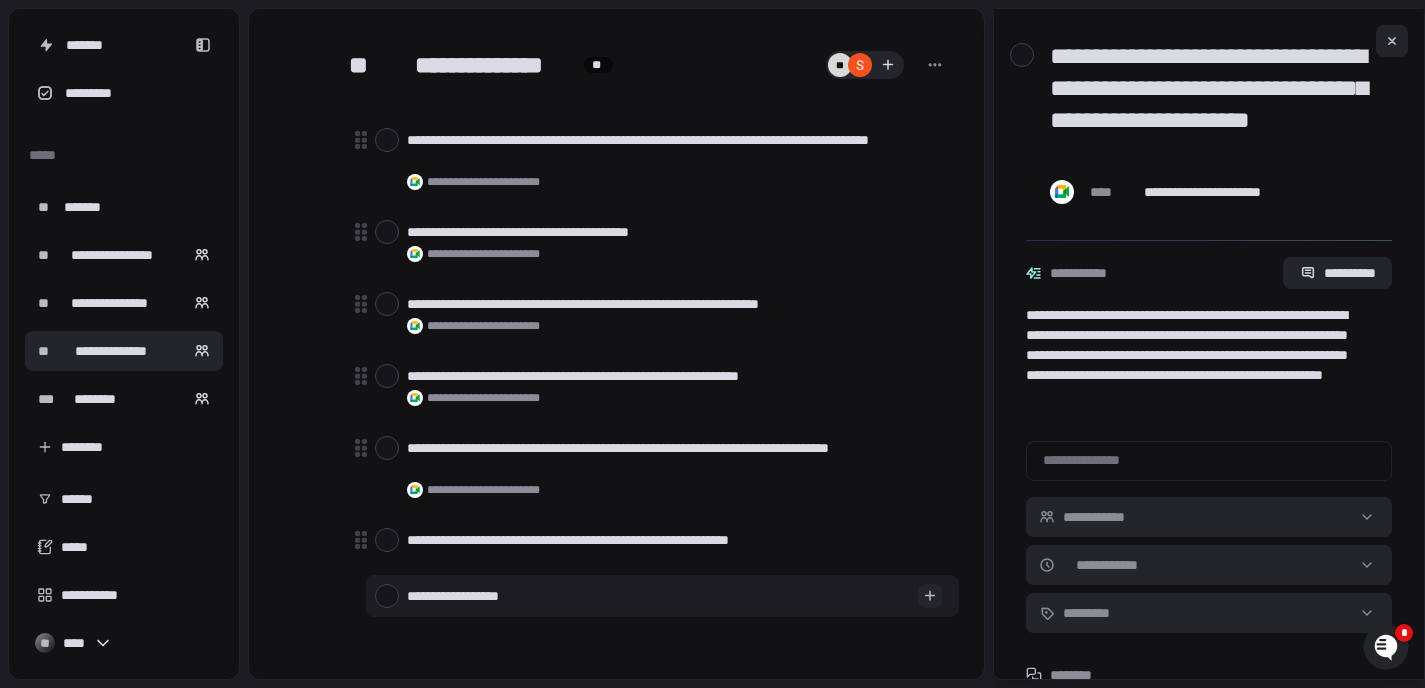type on "*" 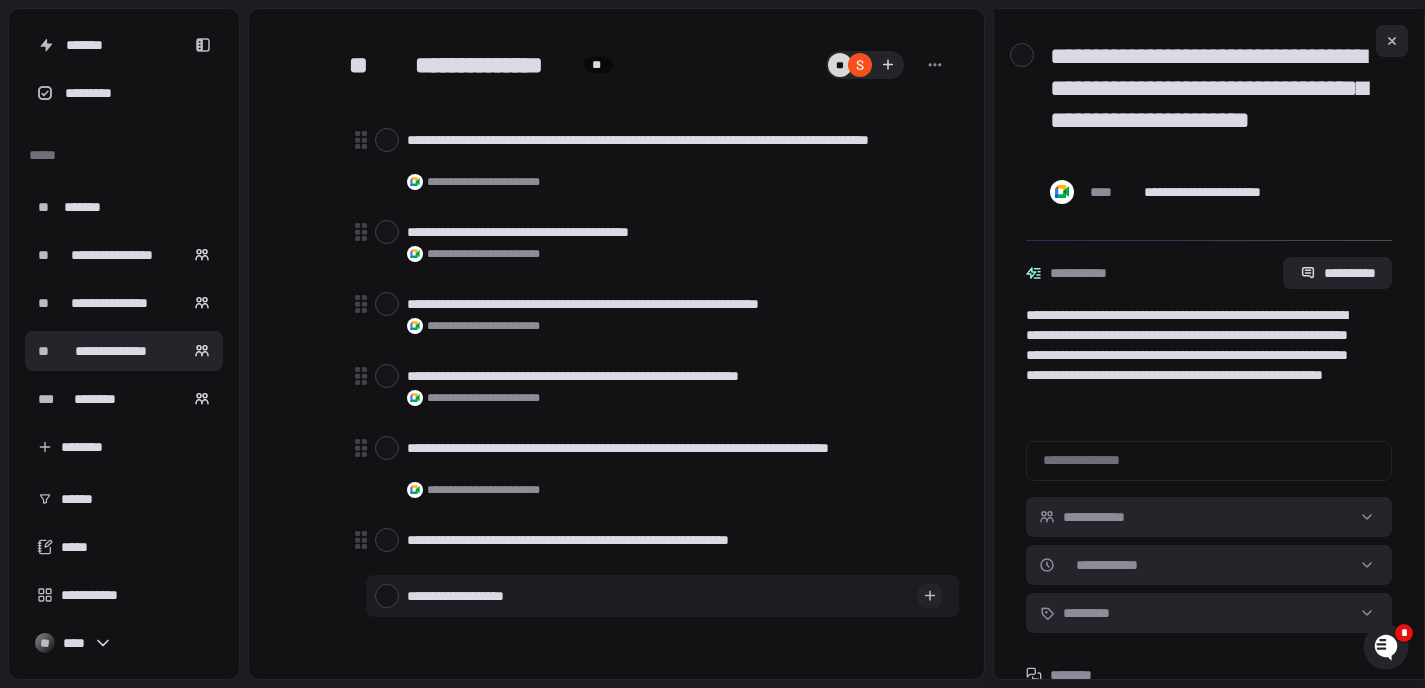 type on "*" 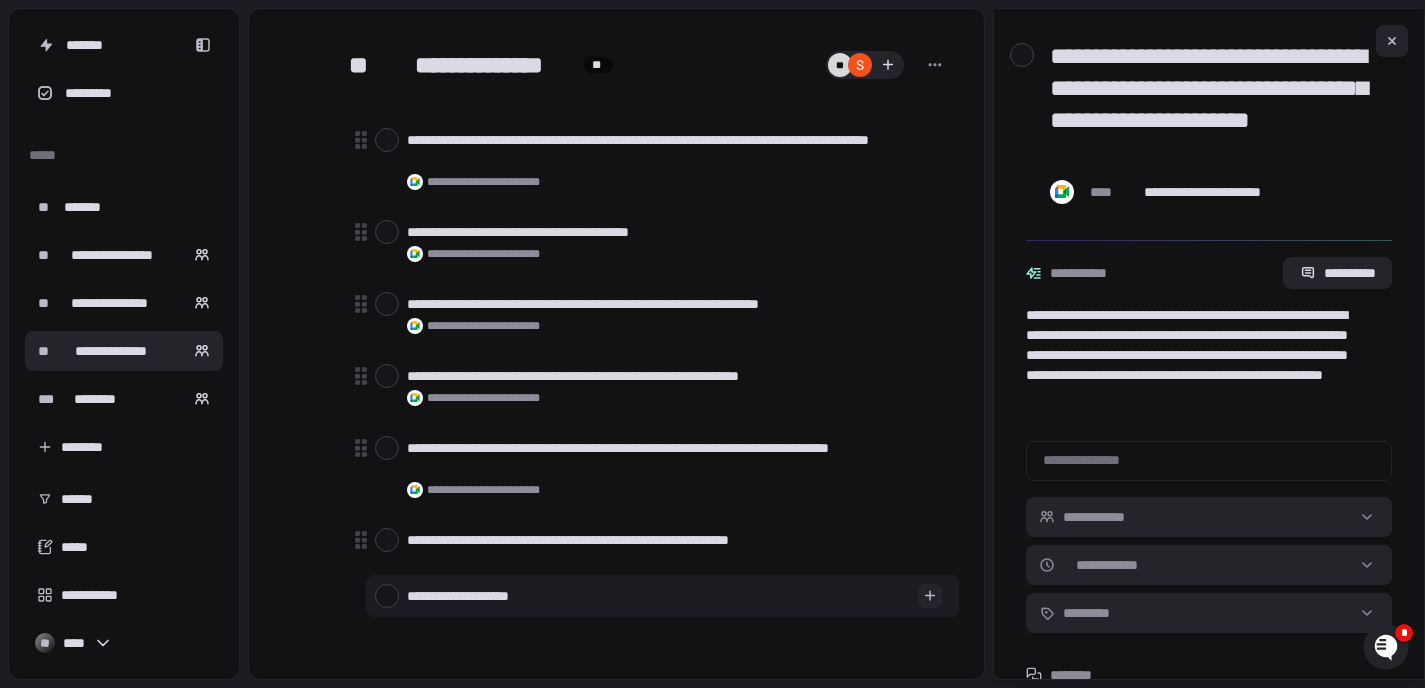 type on "*" 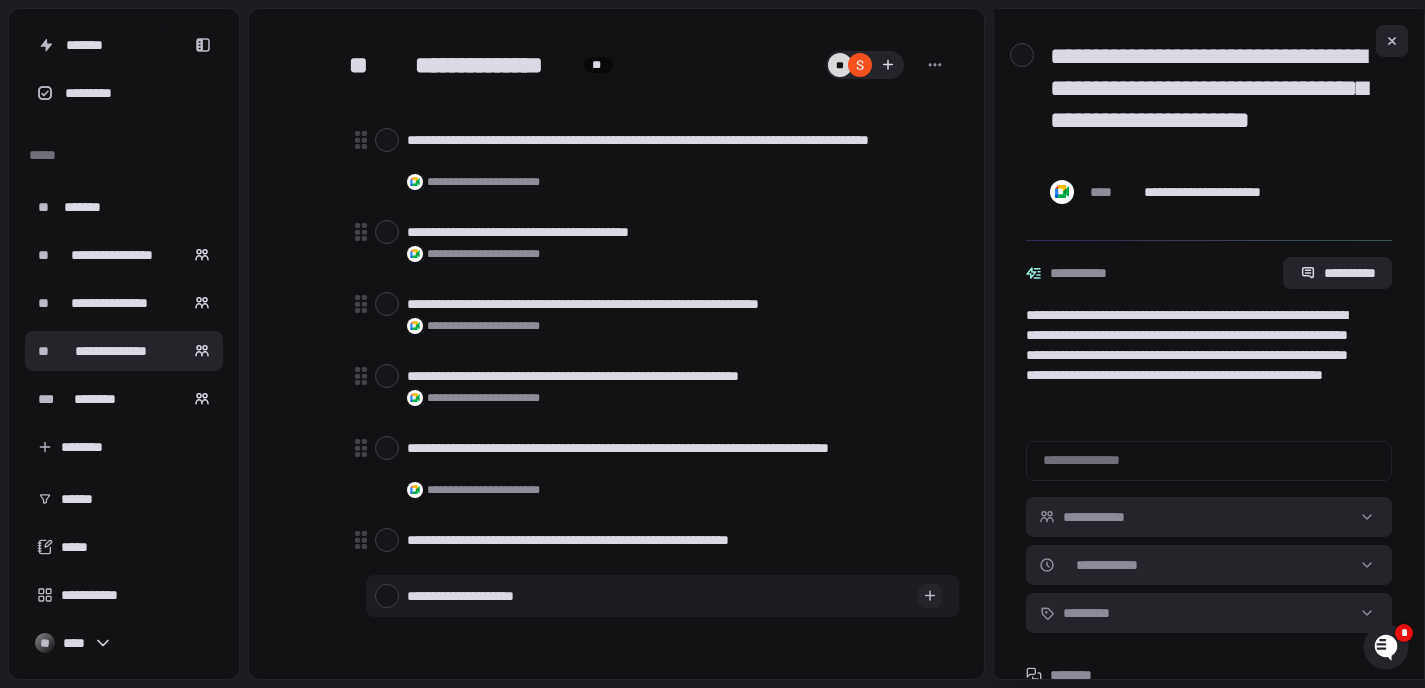 type on "*" 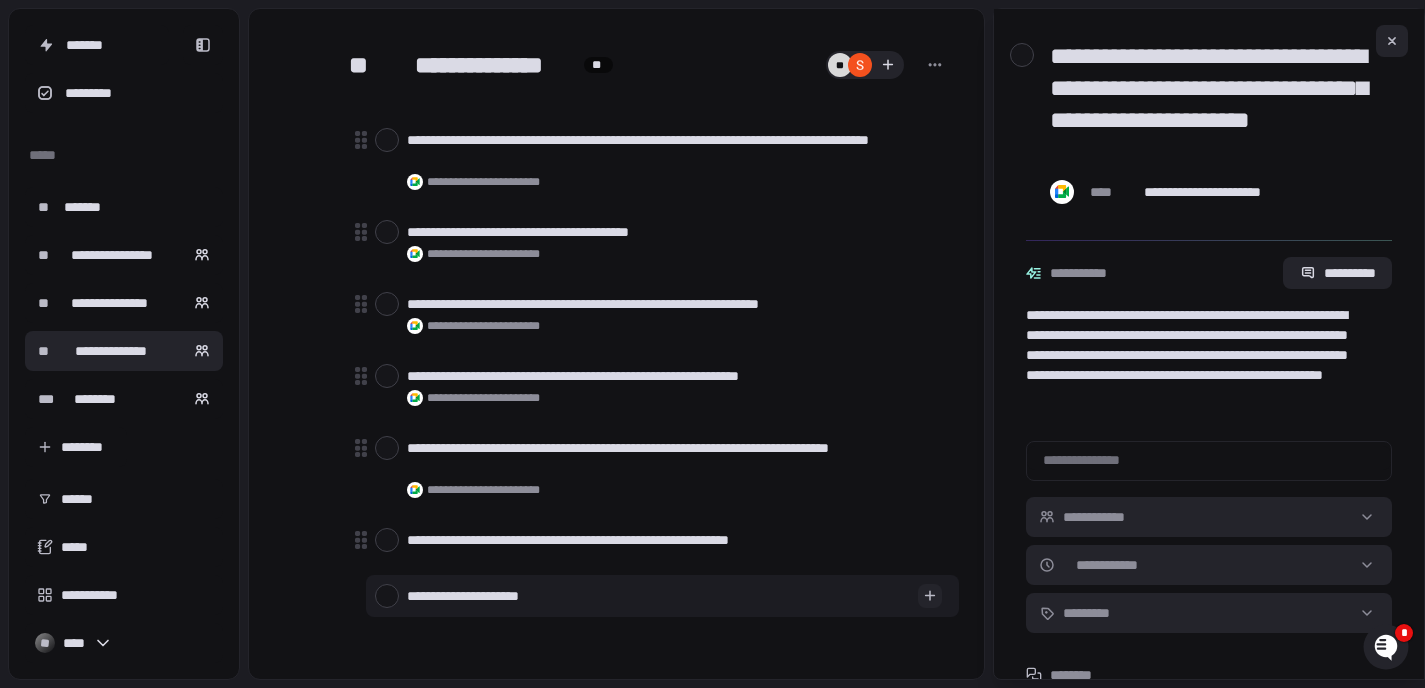 type on "*" 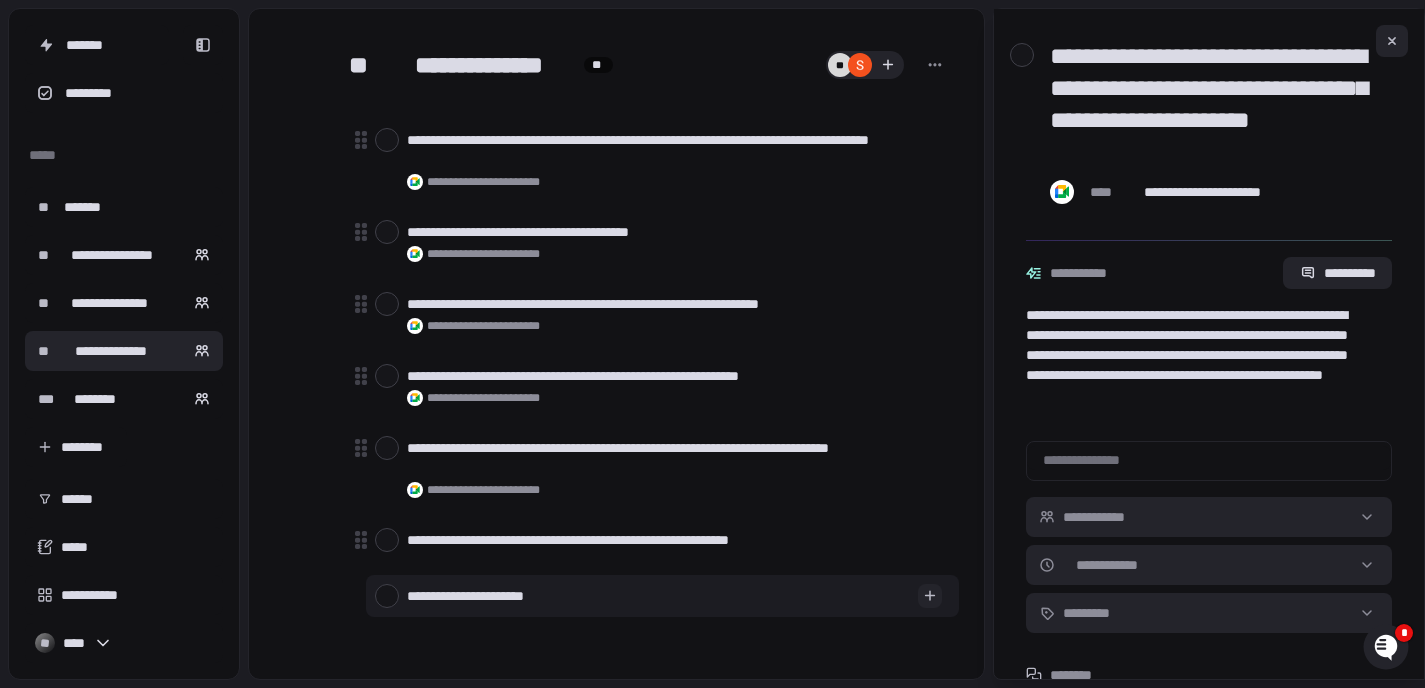 type on "*" 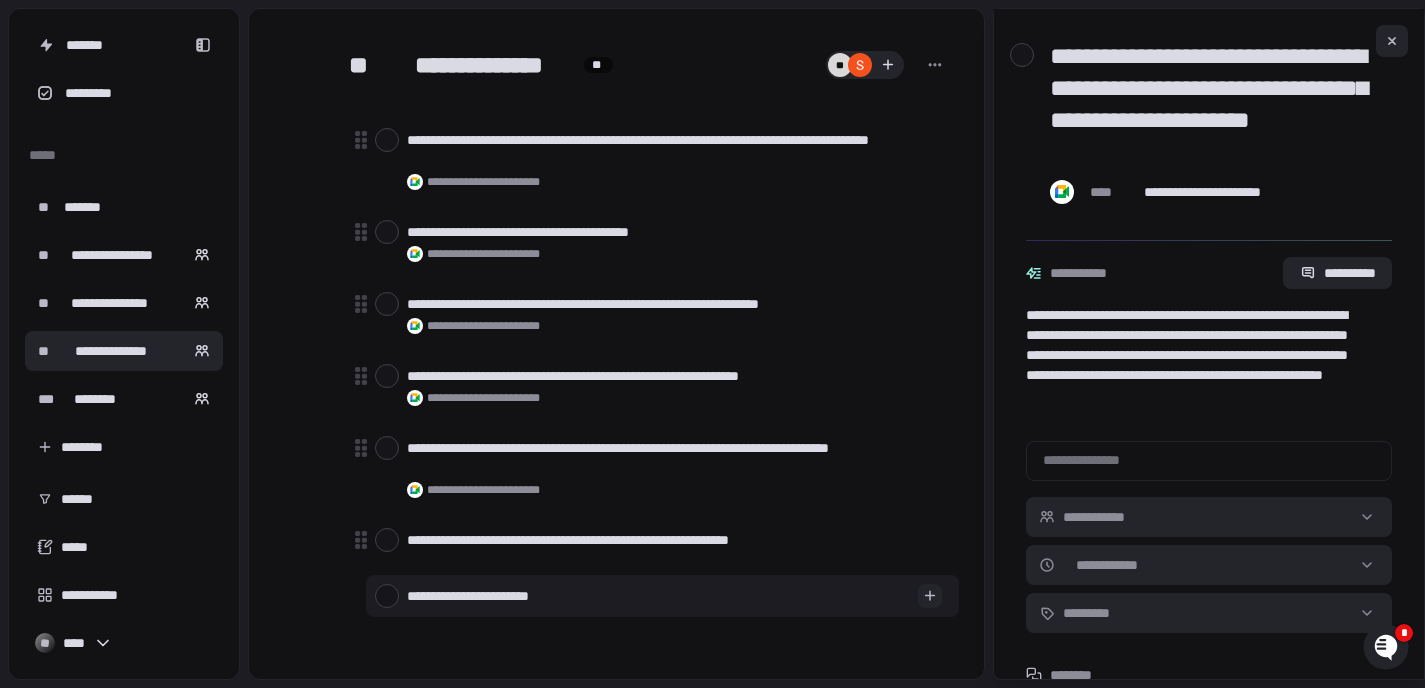 type on "*" 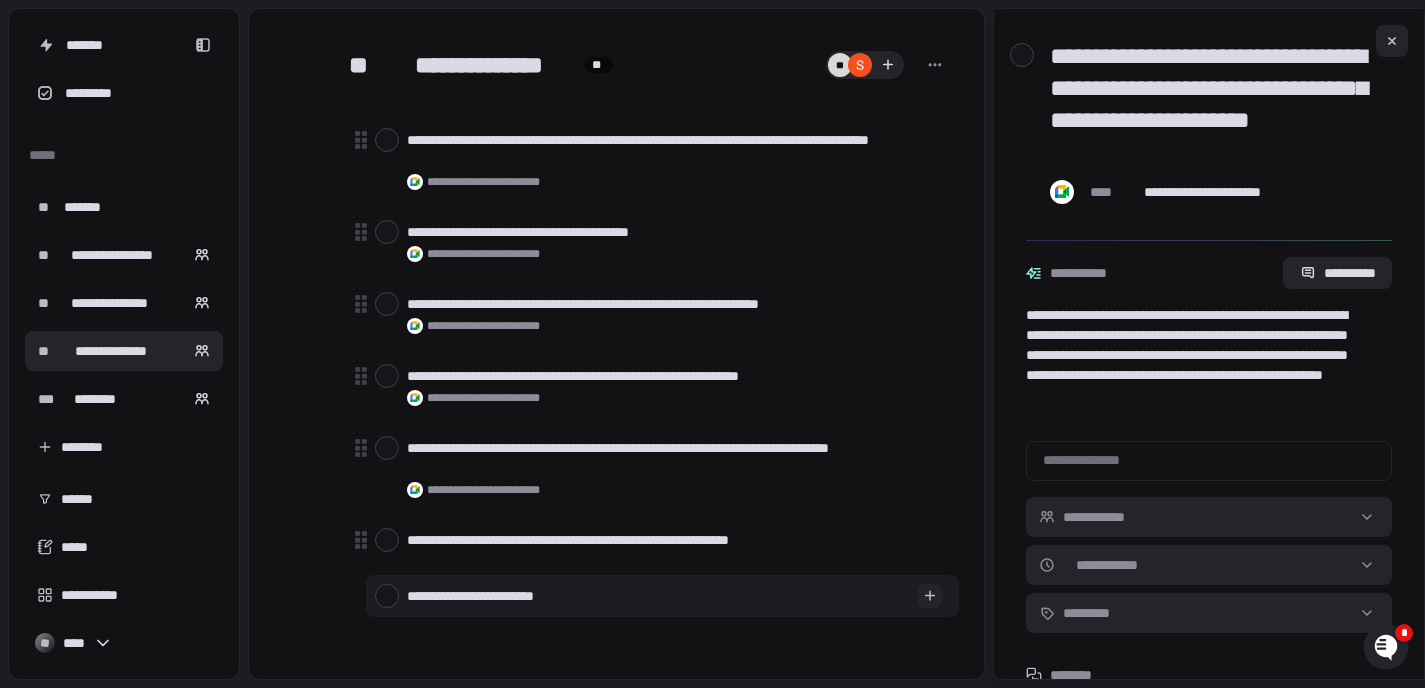type on "*" 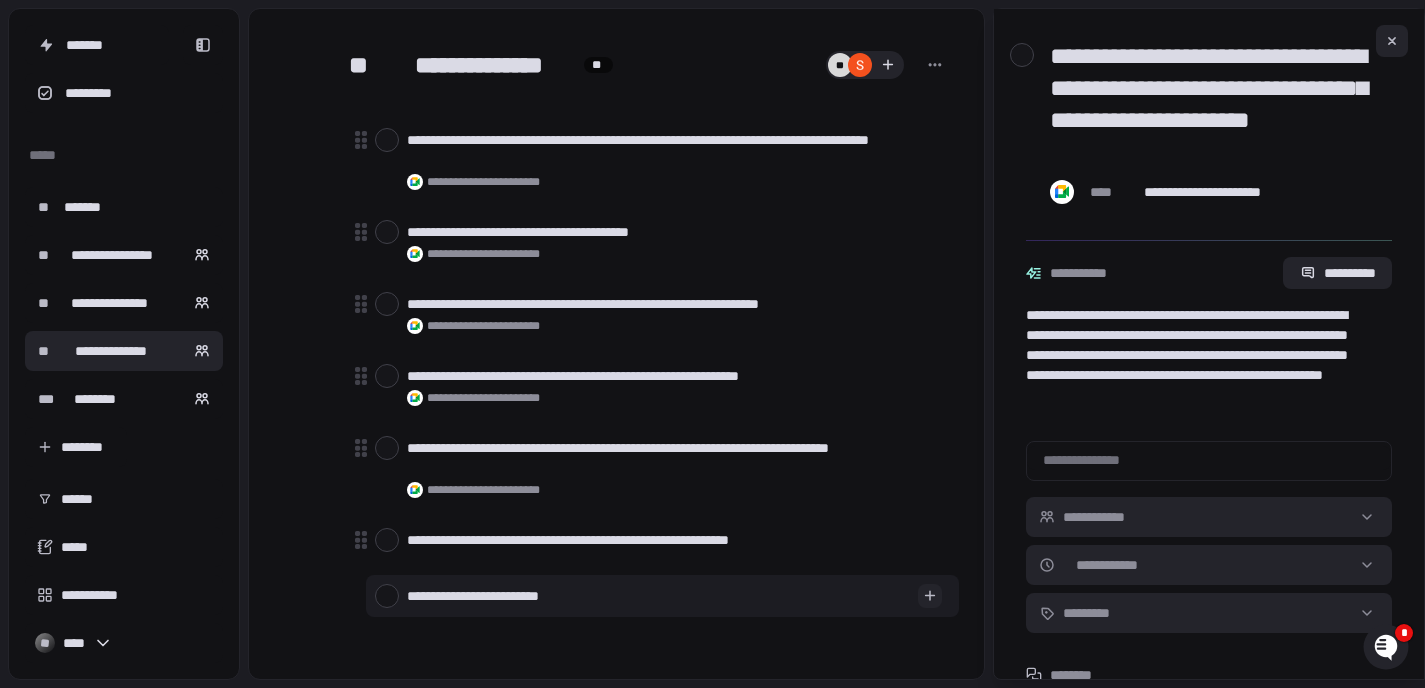 type on "*" 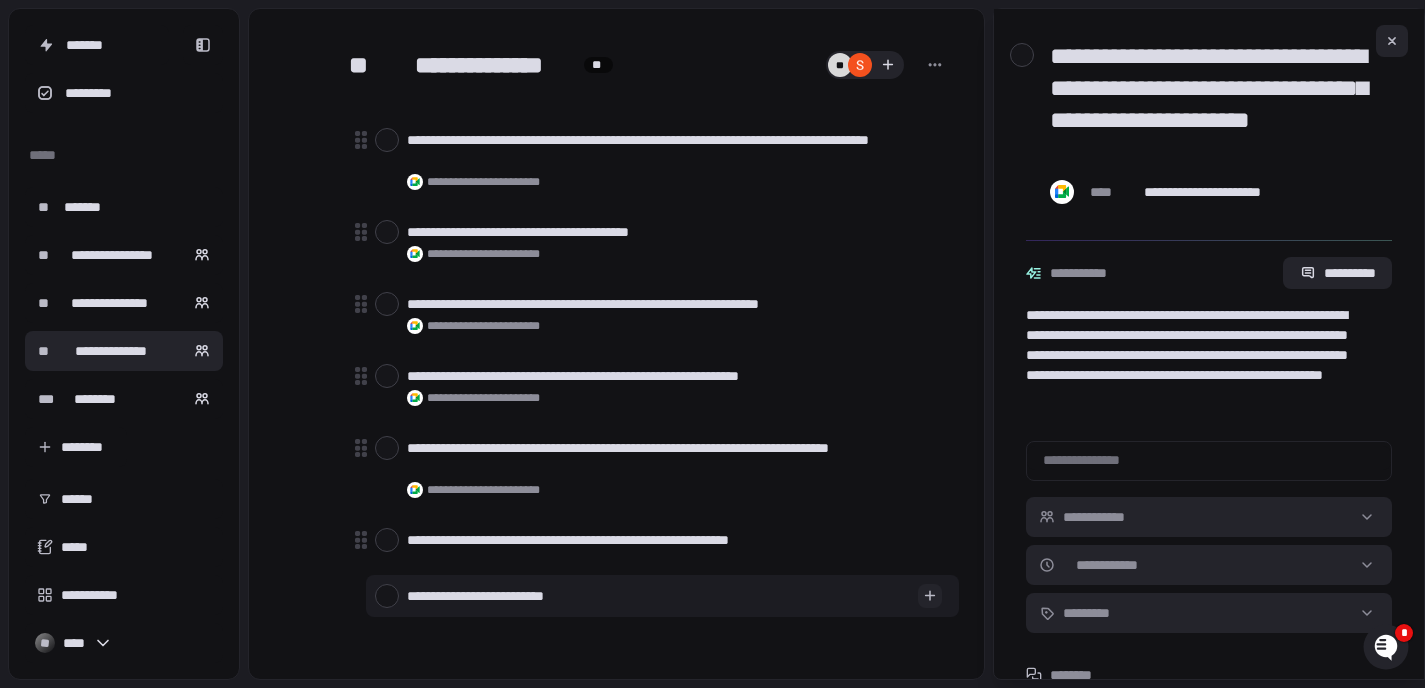 type on "*" 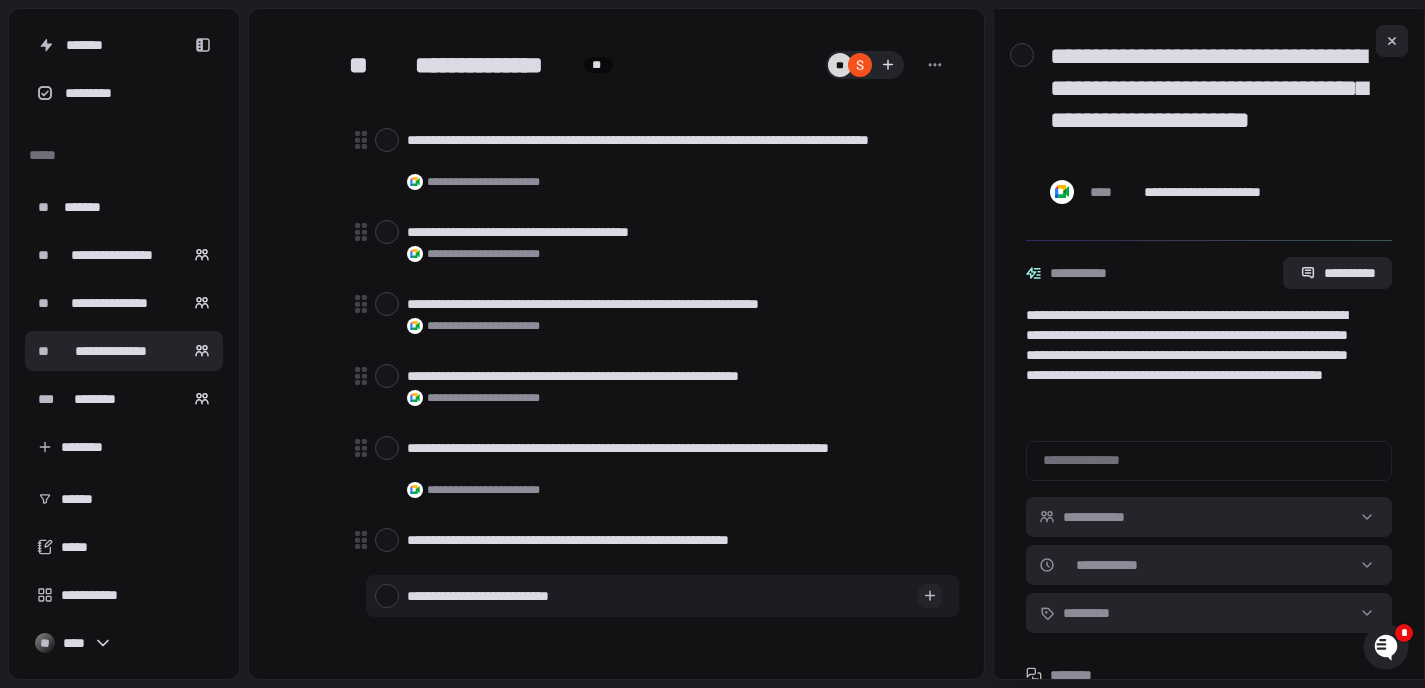 type on "*" 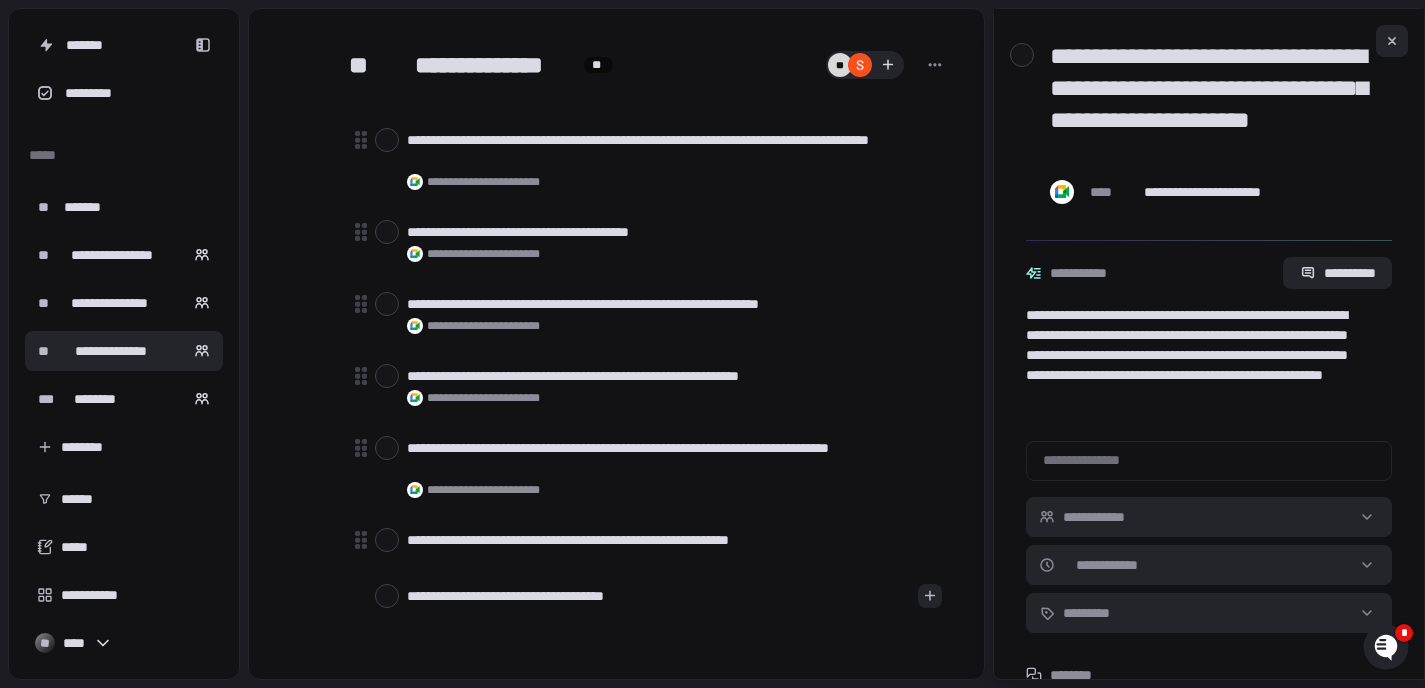 click on "[FIRST] [LAST] [PHONE] [EMAIL] [ADDRESS] [CITY] [STATE] [ZIP] [COUNTRY] [CREDIT_CARD] [EXPIRY] [CVV] [BIRTH_DATE] [AGE]" at bounding box center [616, 401] 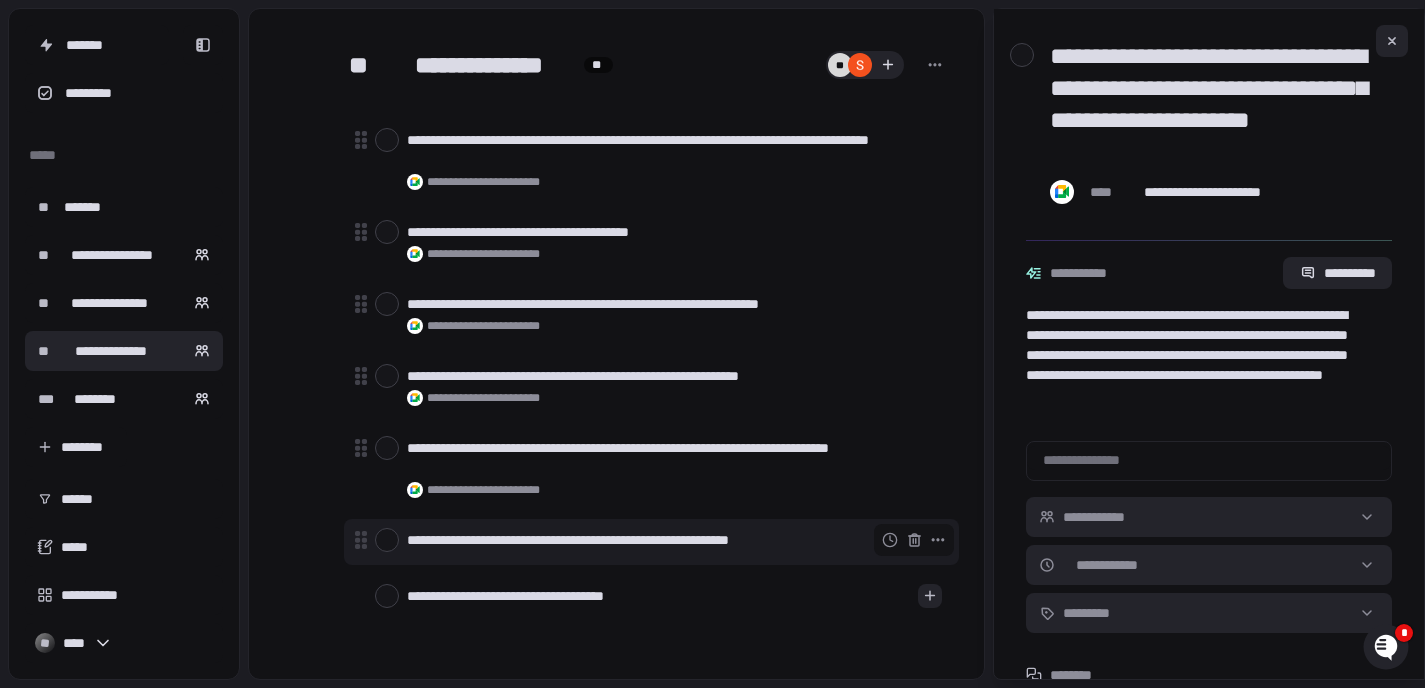 drag, startPoint x: 801, startPoint y: 603, endPoint x: 683, endPoint y: 534, distance: 136.69308 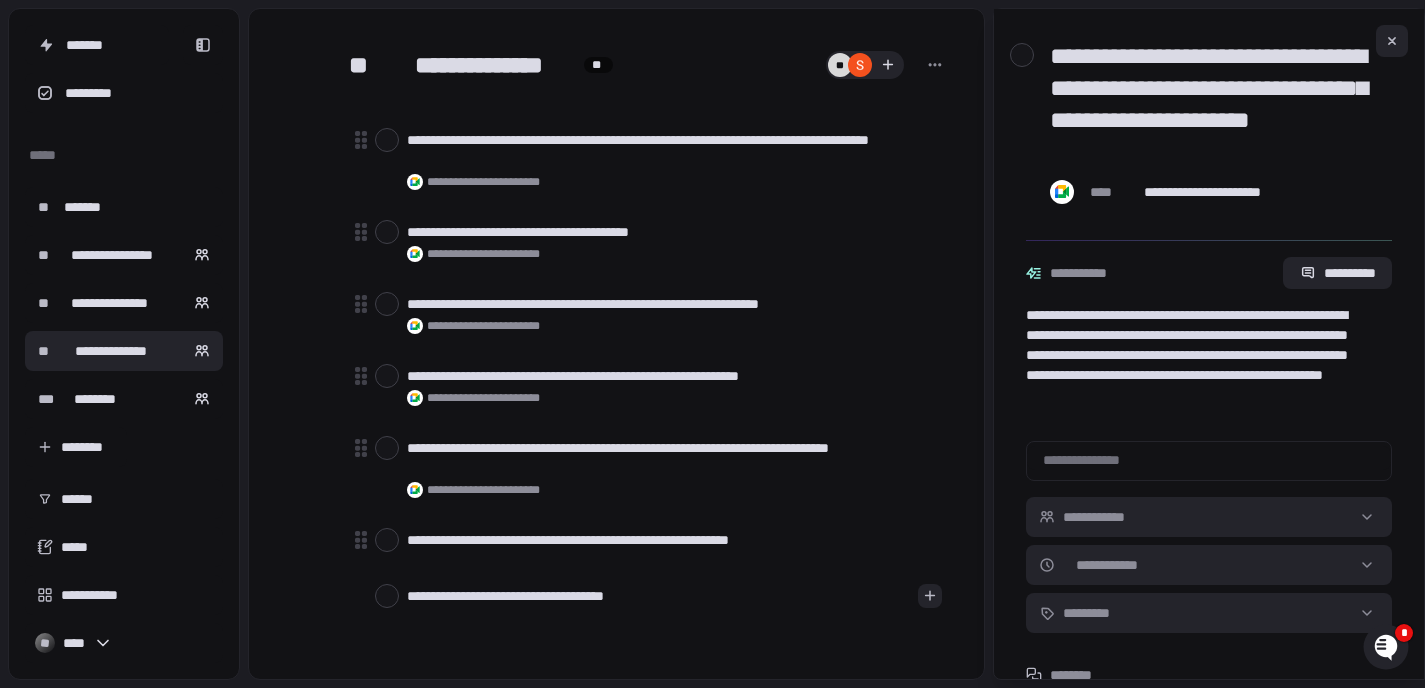 click on "[FIRST] [LAST] [PHONE] [EMAIL] [ADDRESS] [CITY] [STATE] [ZIP] [COUNTRY] [CREDIT_CARD] [EXPIRY] [CVV] [BIRTH_DATE] [AGE]" at bounding box center [616, 401] 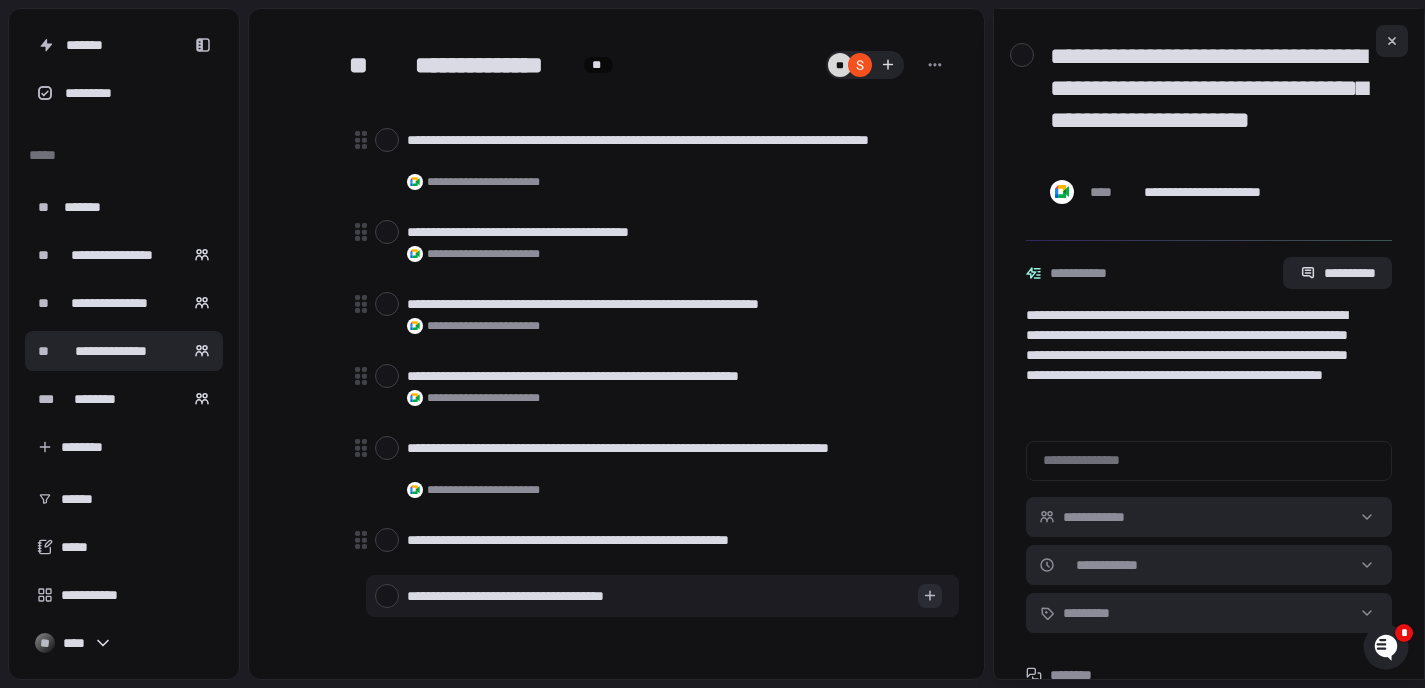 click at bounding box center (930, 596) 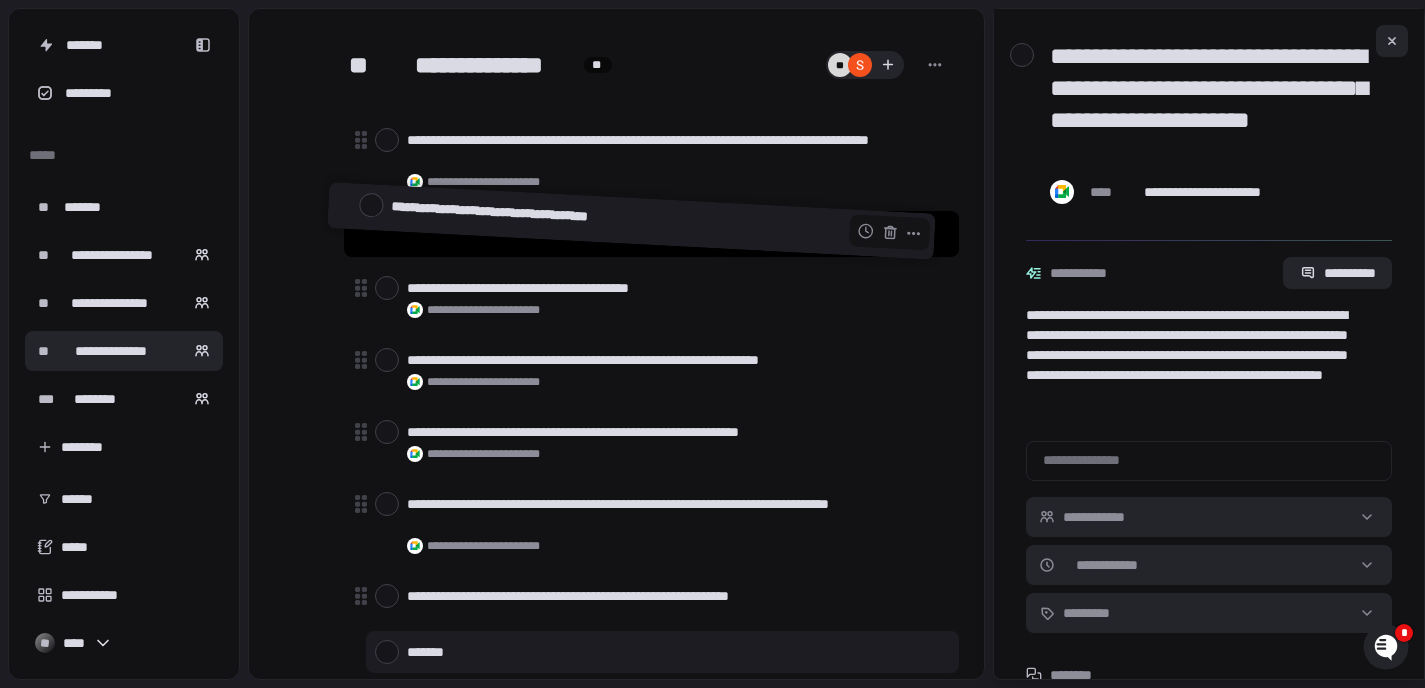 drag, startPoint x: 593, startPoint y: 601, endPoint x: 577, endPoint y: 222, distance: 379.3376 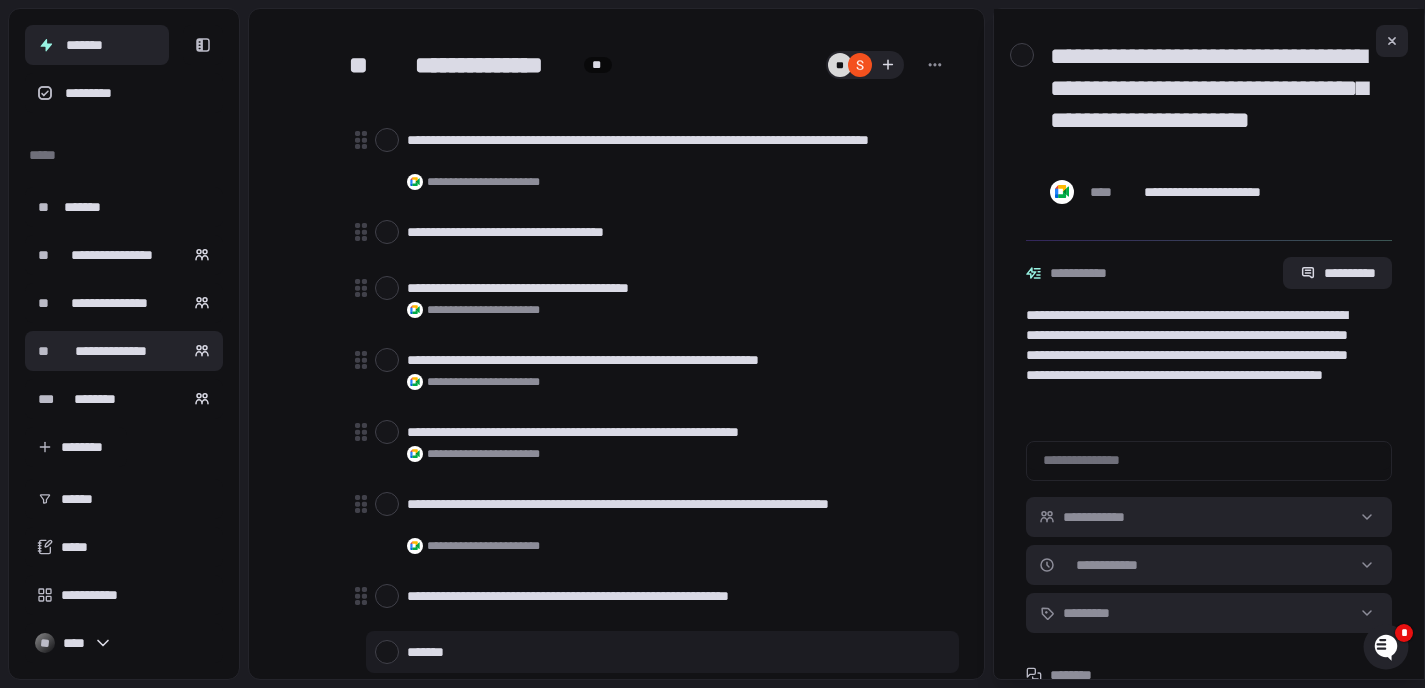 click on "*******" at bounding box center [97, 45] 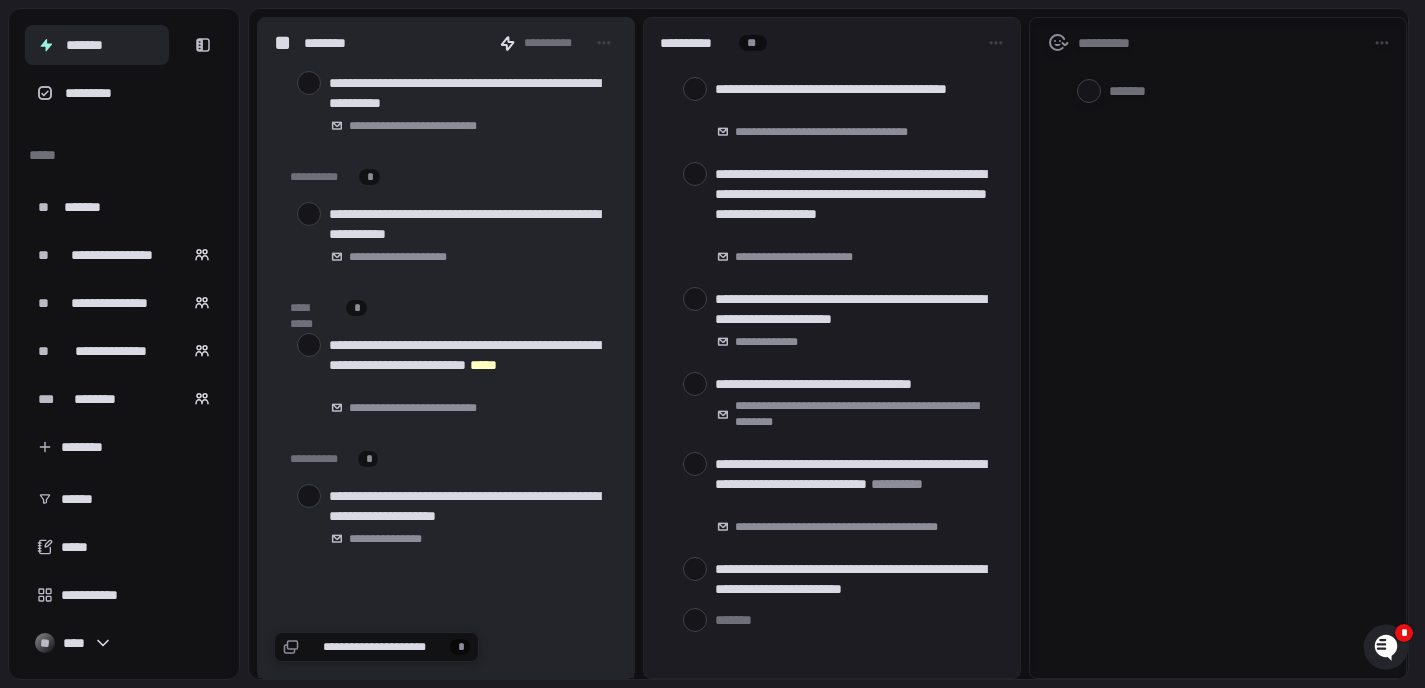 scroll, scrollTop: 459, scrollLeft: 0, axis: vertical 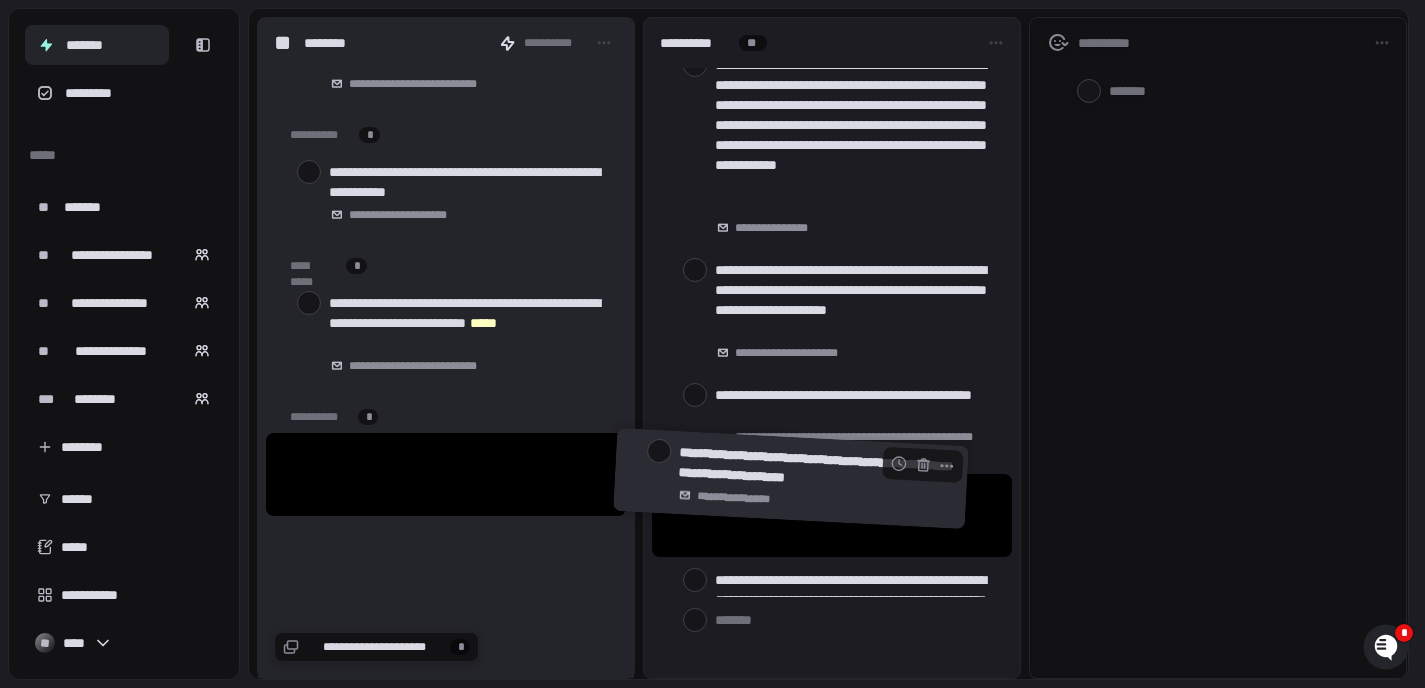 drag, startPoint x: 477, startPoint y: 468, endPoint x: 827, endPoint y: 472, distance: 350.02286 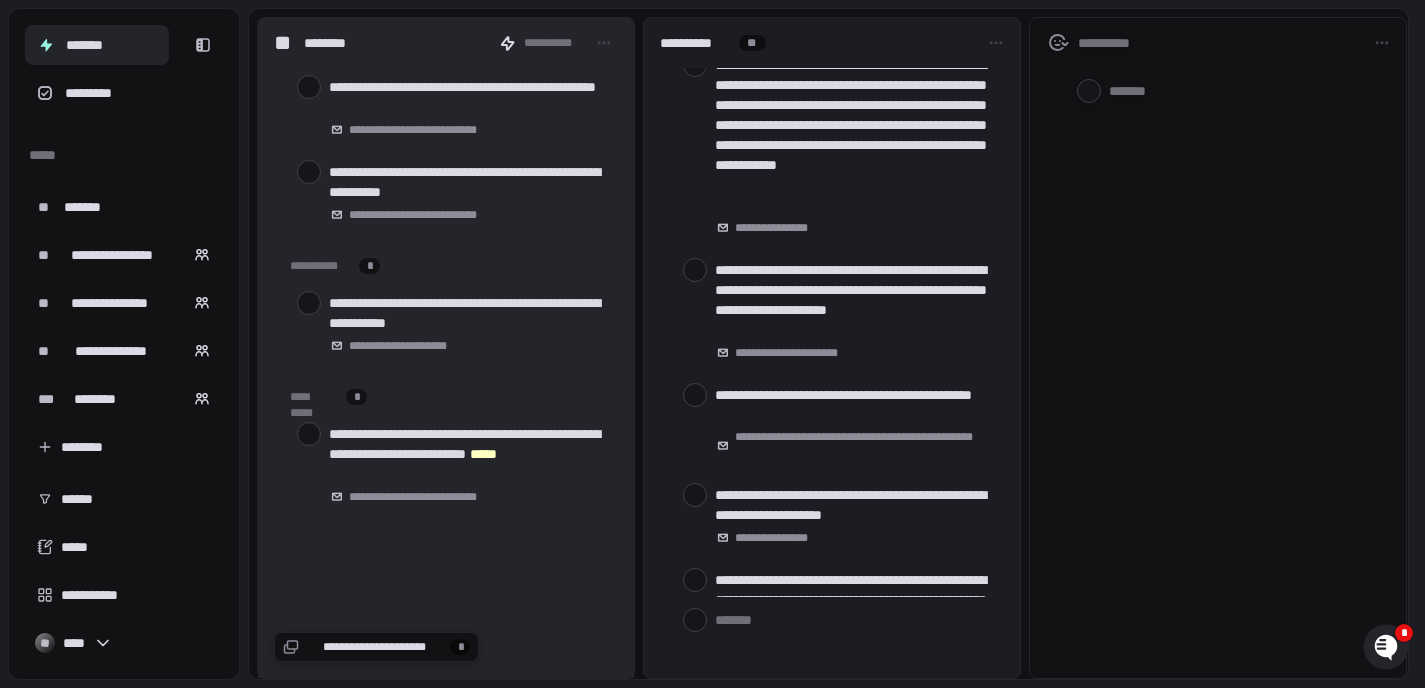 scroll, scrollTop: 328, scrollLeft: 0, axis: vertical 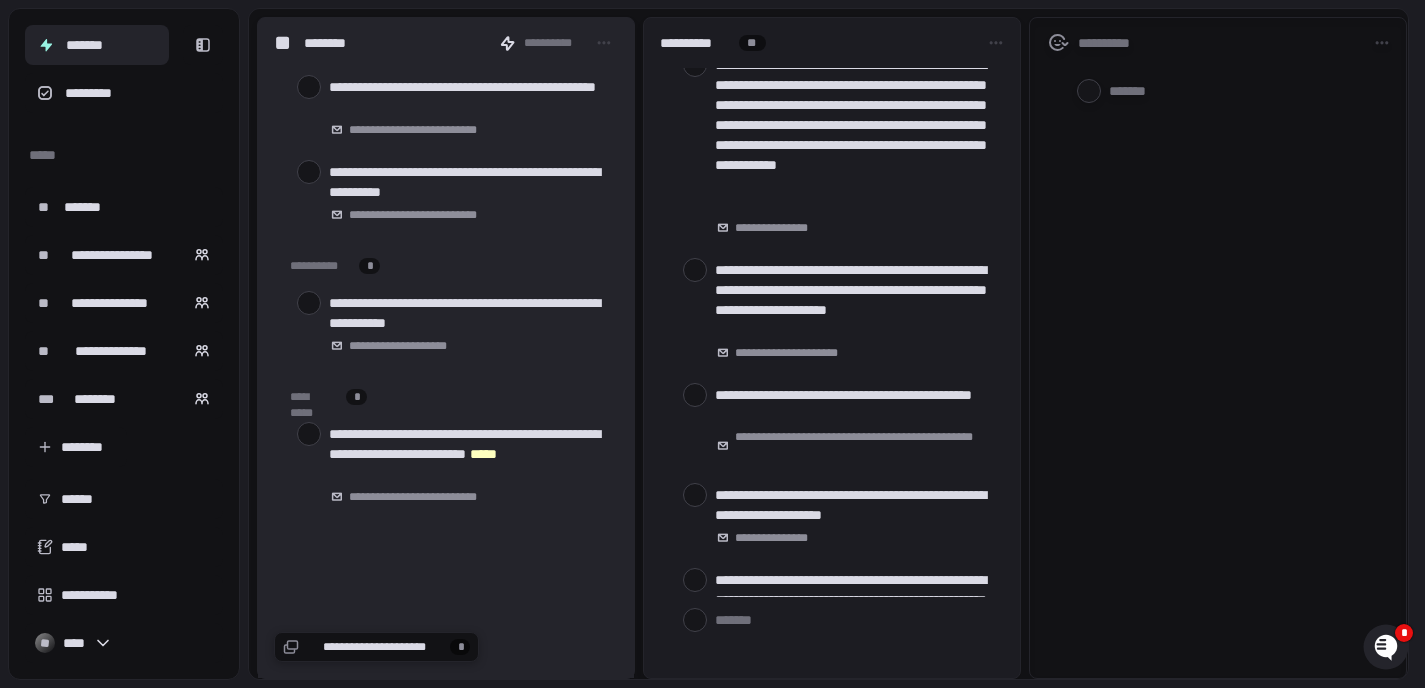click on "**********" at bounding box center [1218, 348] 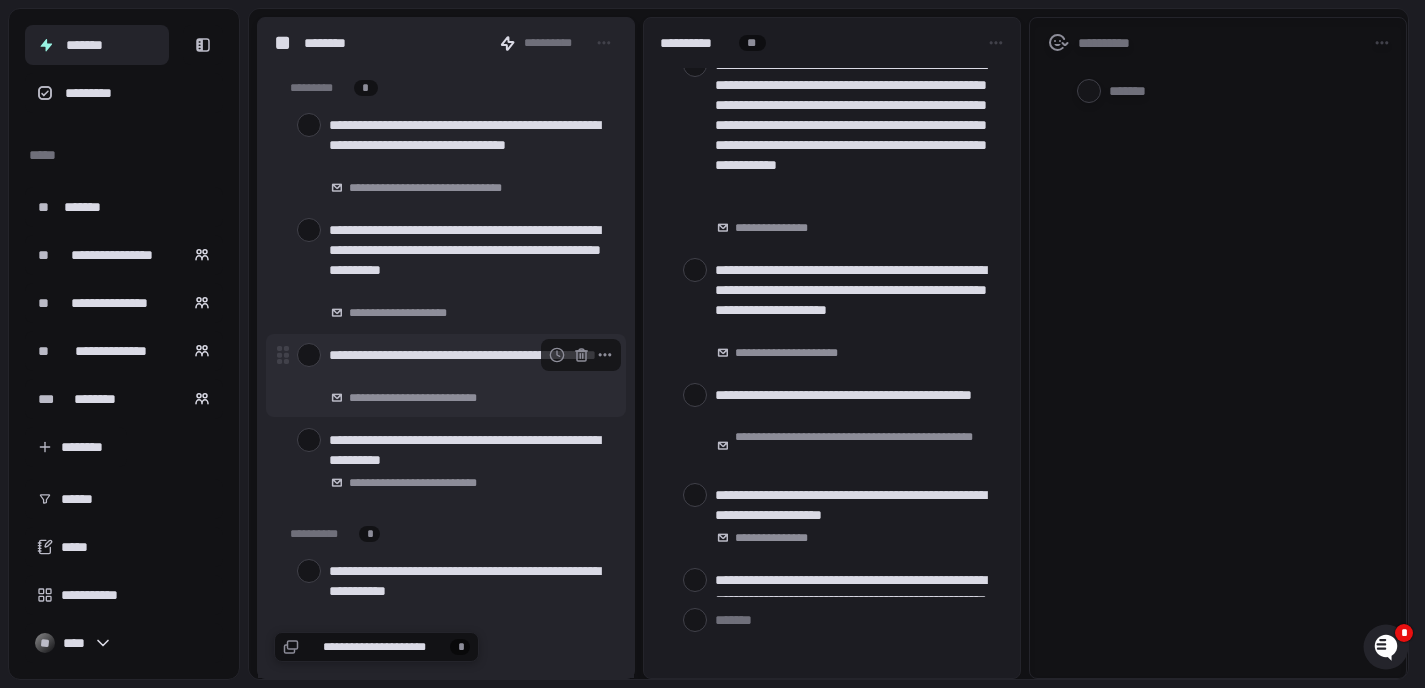 scroll, scrollTop: 0, scrollLeft: 0, axis: both 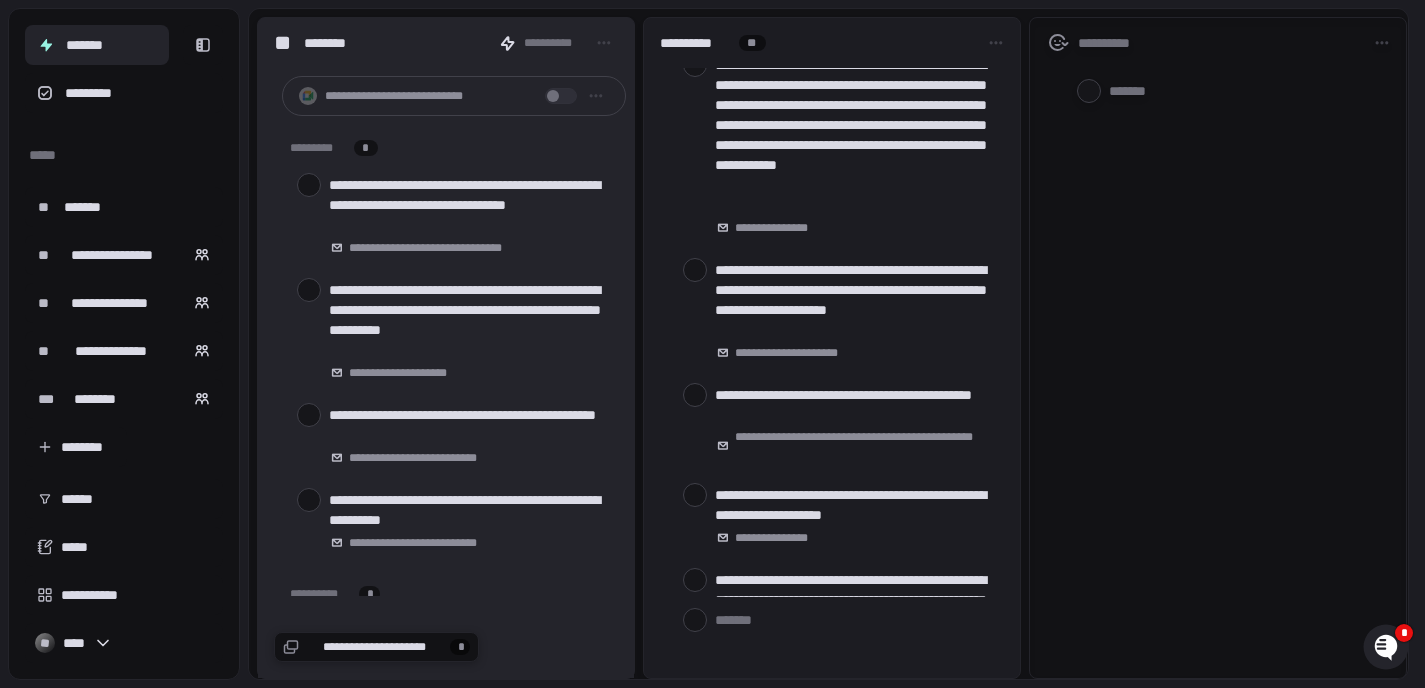 click on "*******" at bounding box center (97, 45) 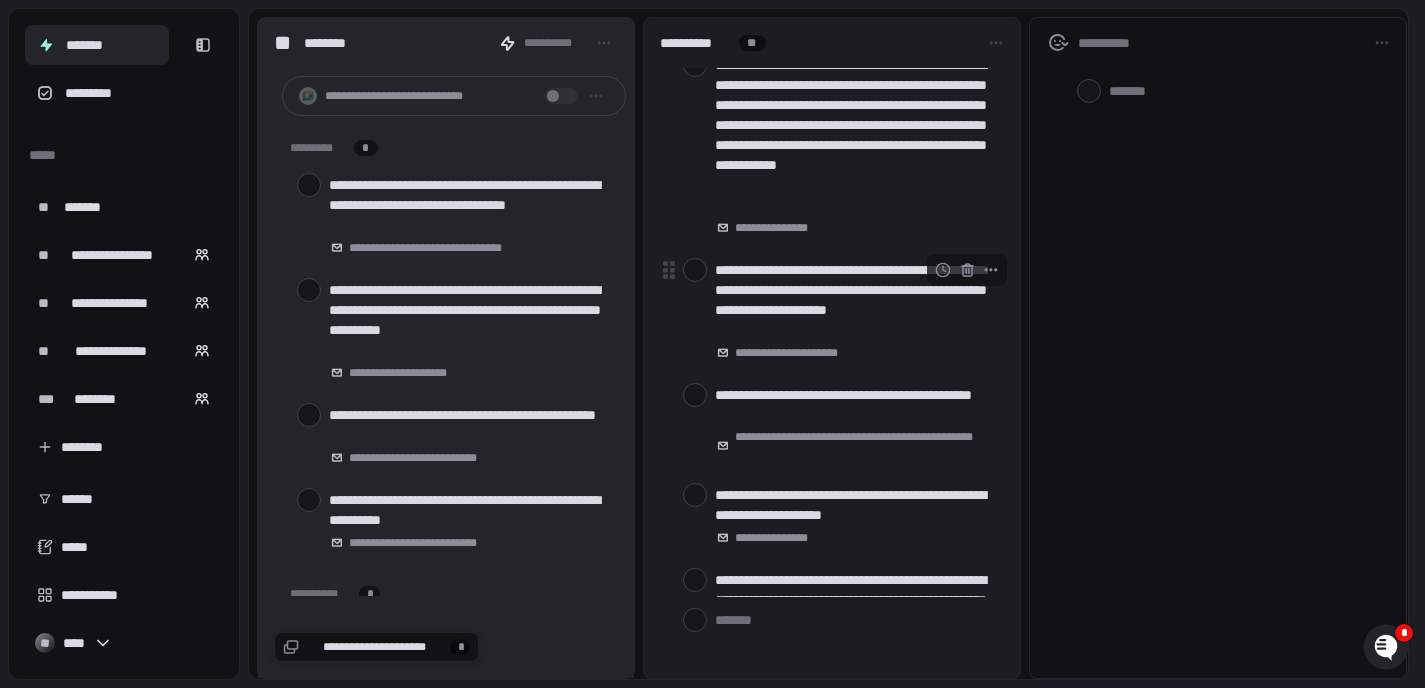 scroll, scrollTop: 1229, scrollLeft: 0, axis: vertical 